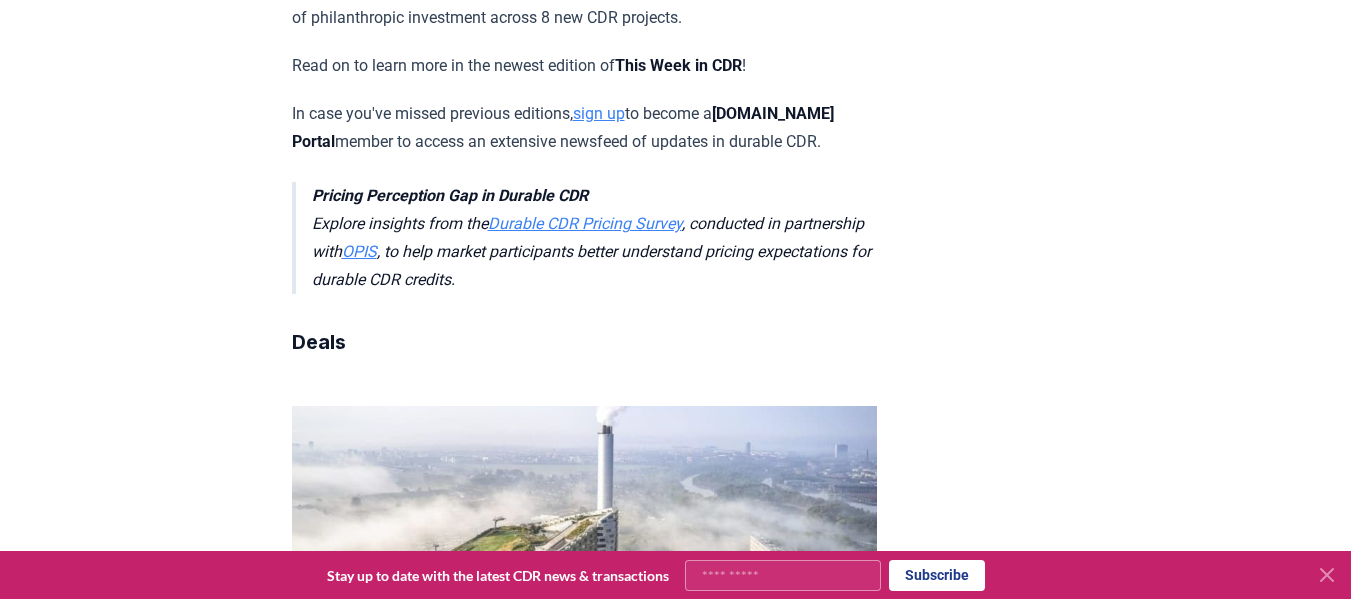 scroll, scrollTop: 0, scrollLeft: 0, axis: both 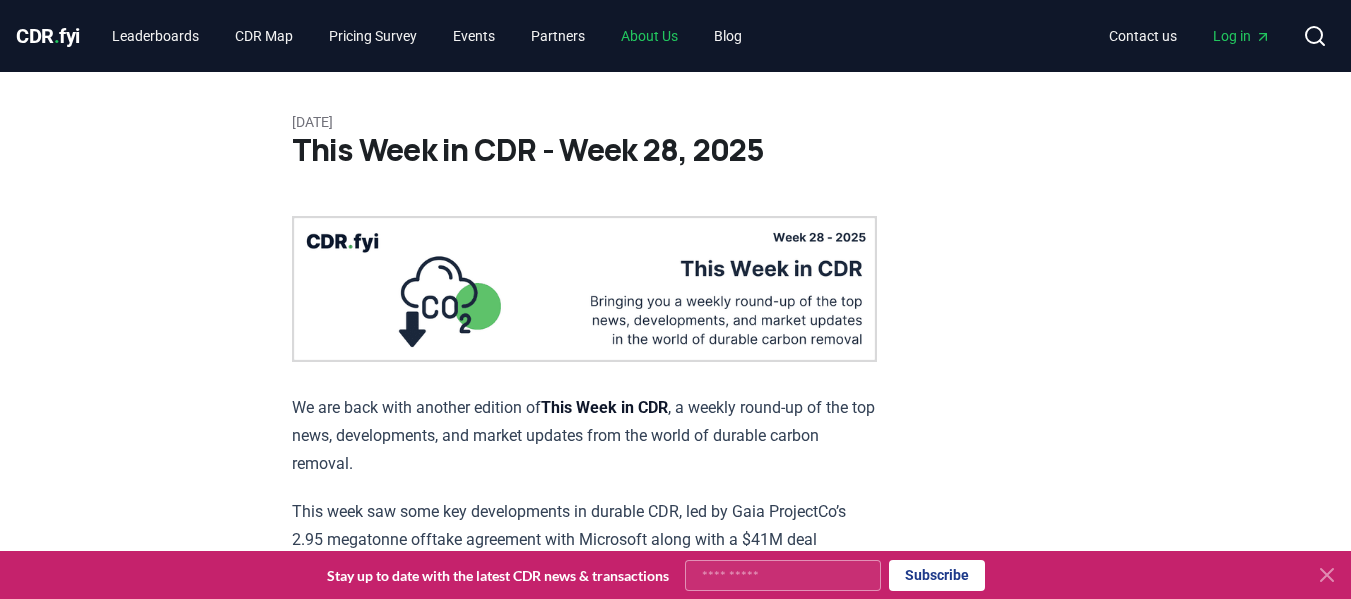 click on "About Us" at bounding box center (649, 36) 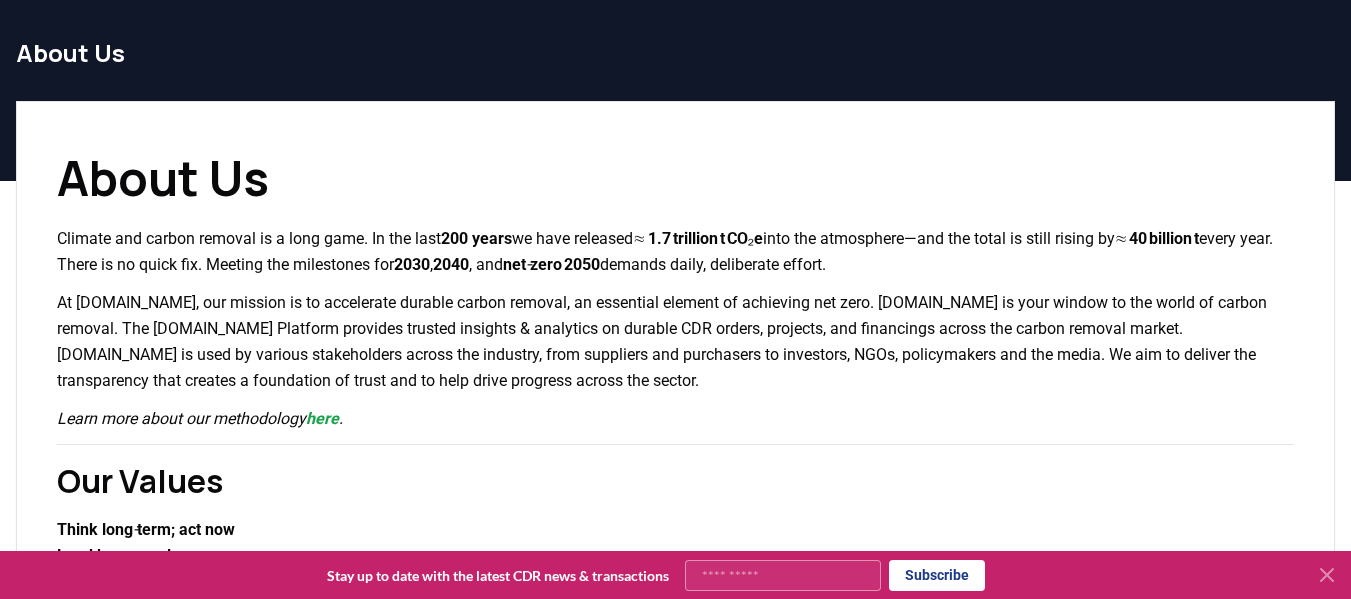 scroll, scrollTop: 0, scrollLeft: 0, axis: both 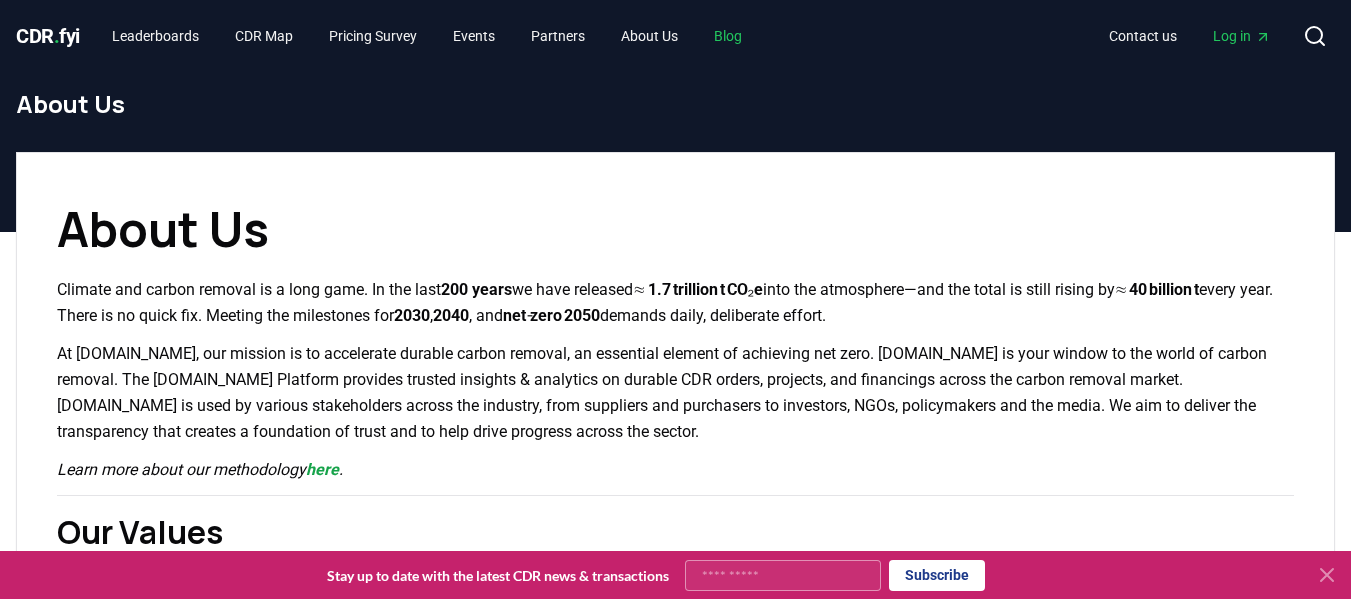 click on "Blog" at bounding box center (728, 36) 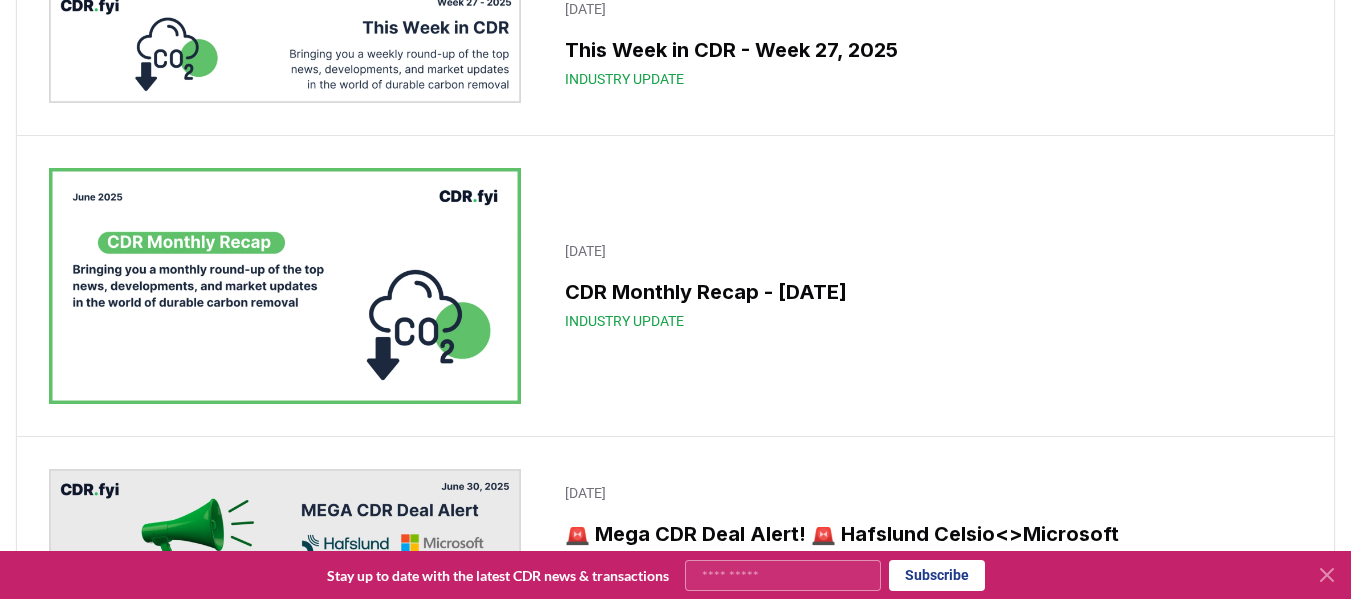 scroll, scrollTop: 1275, scrollLeft: 0, axis: vertical 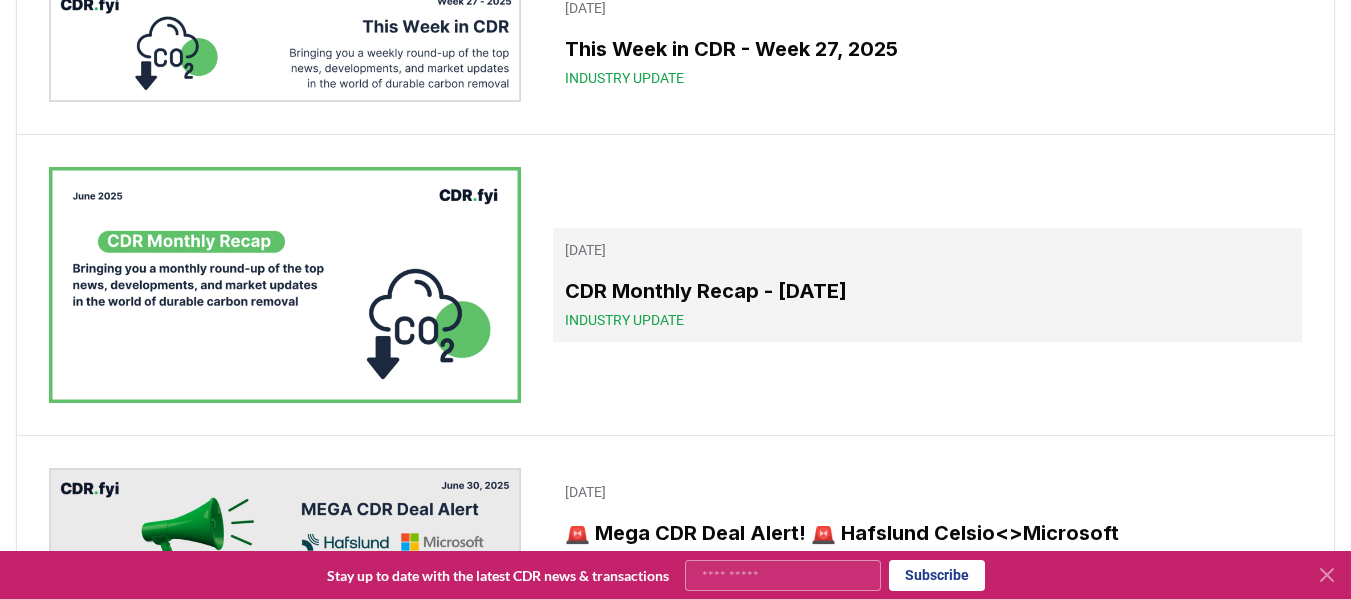 click on "Industry Update" at bounding box center (624, 320) 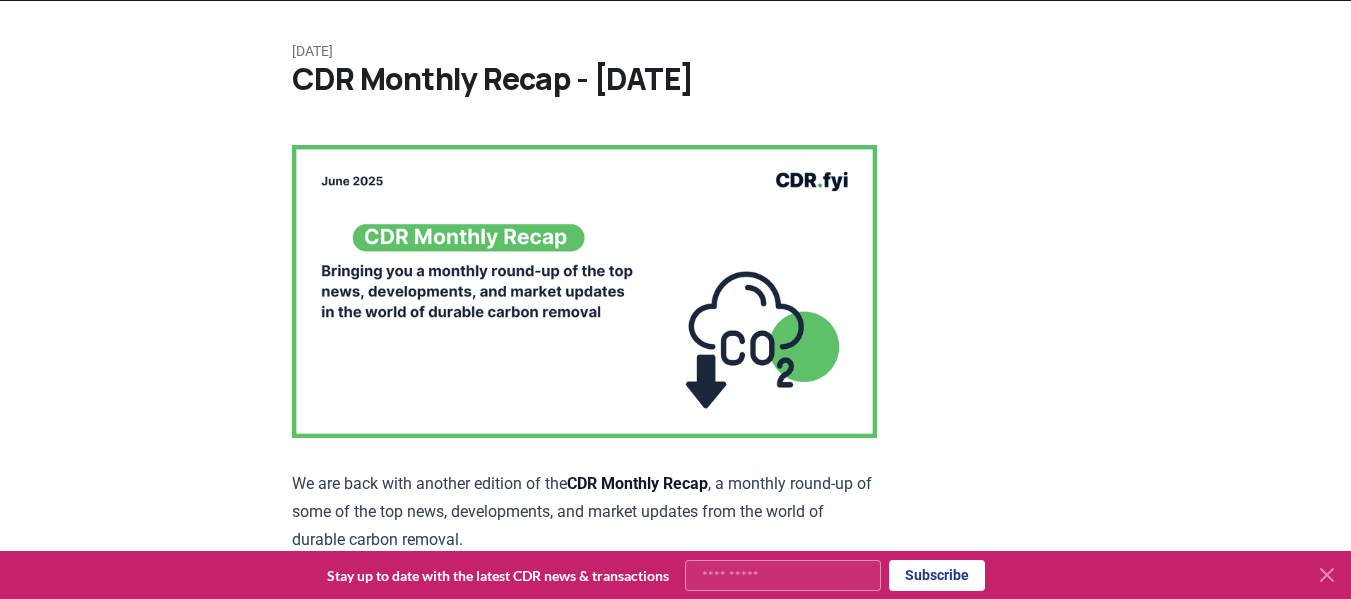 scroll, scrollTop: 0, scrollLeft: 0, axis: both 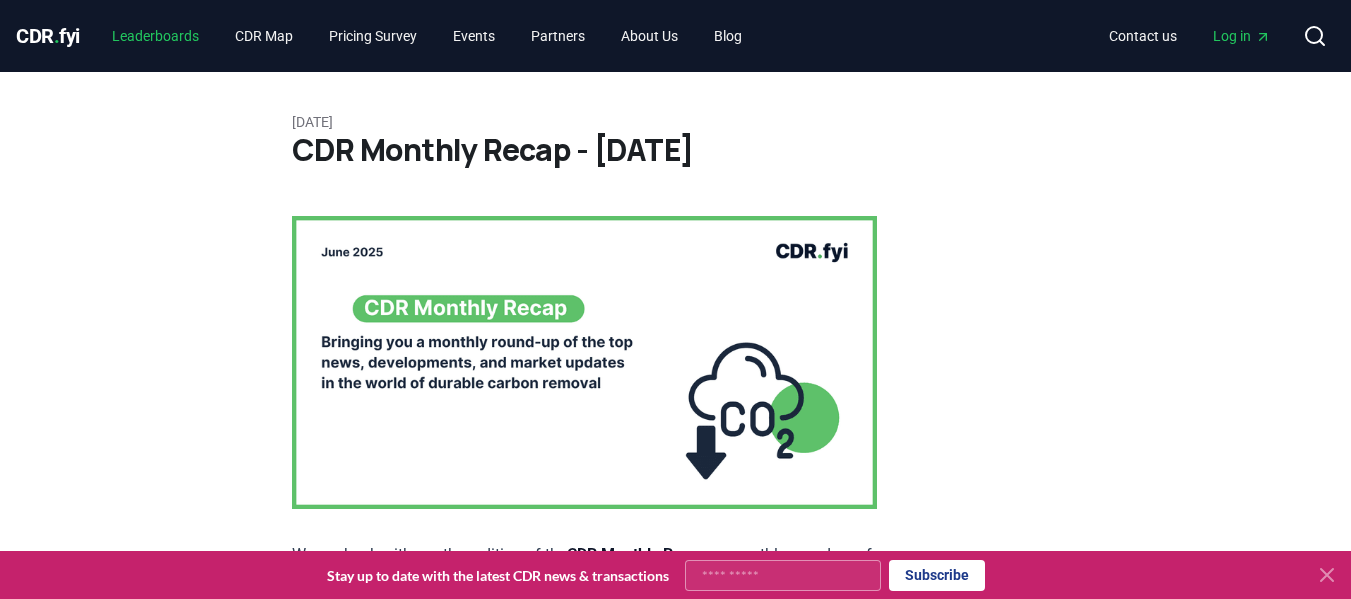 click on "Leaderboards" at bounding box center (155, 36) 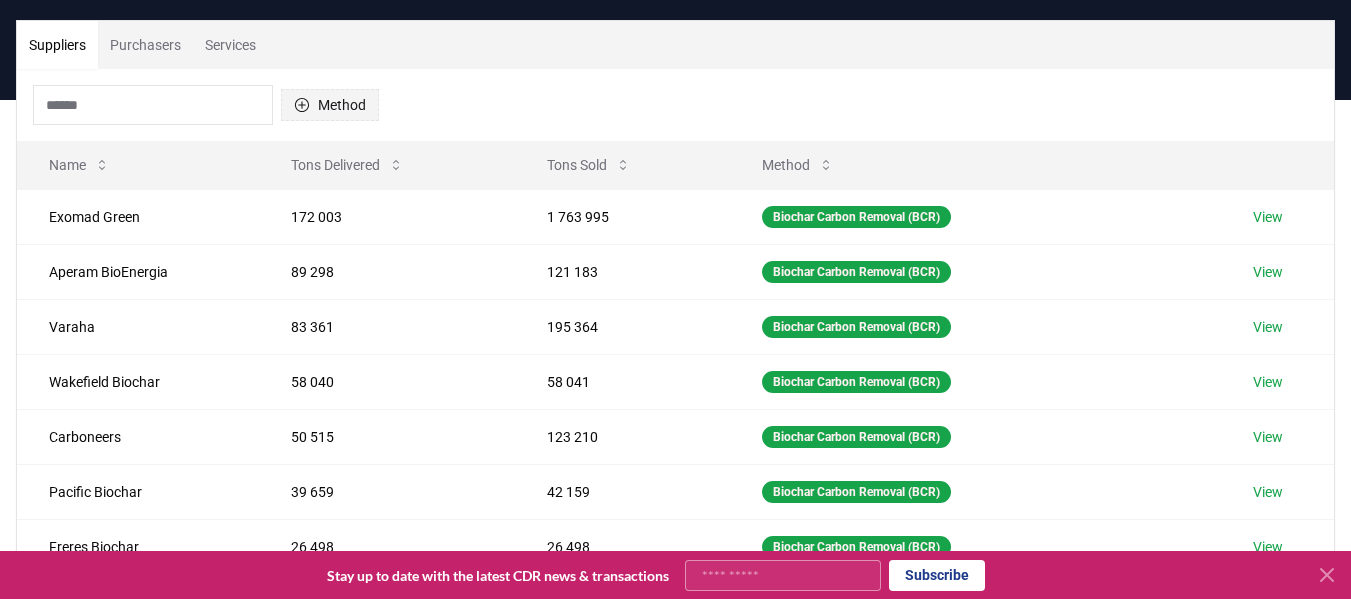 scroll, scrollTop: 131, scrollLeft: 0, axis: vertical 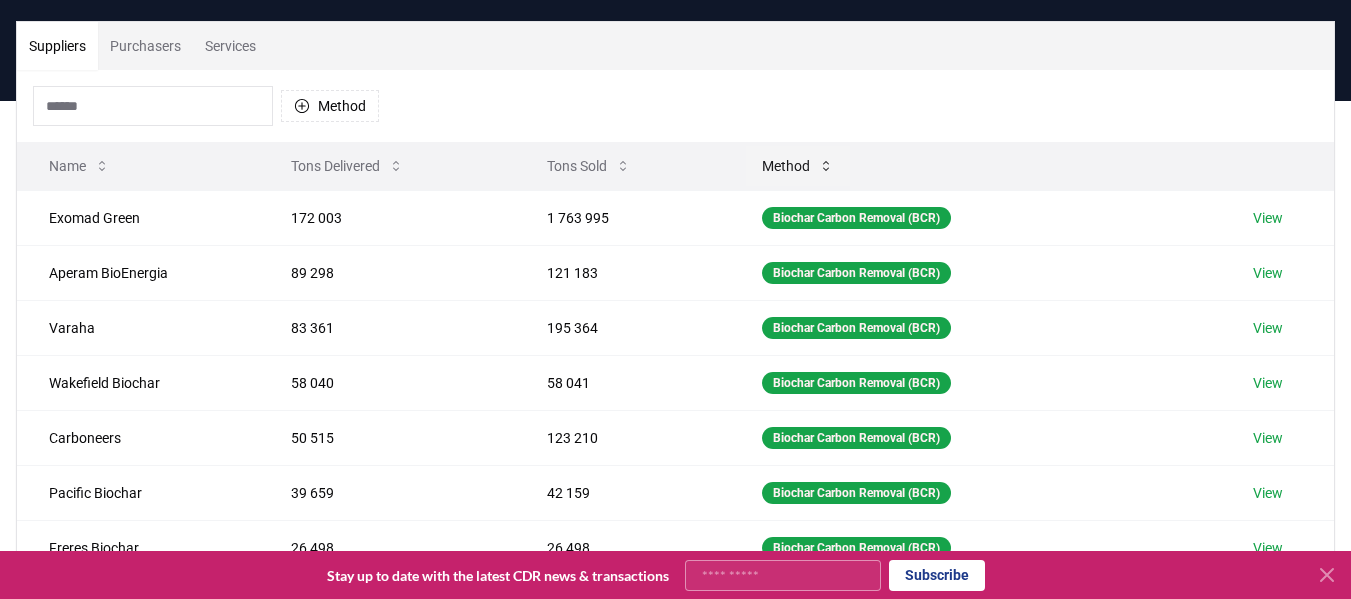 click on "Method" at bounding box center [798, 166] 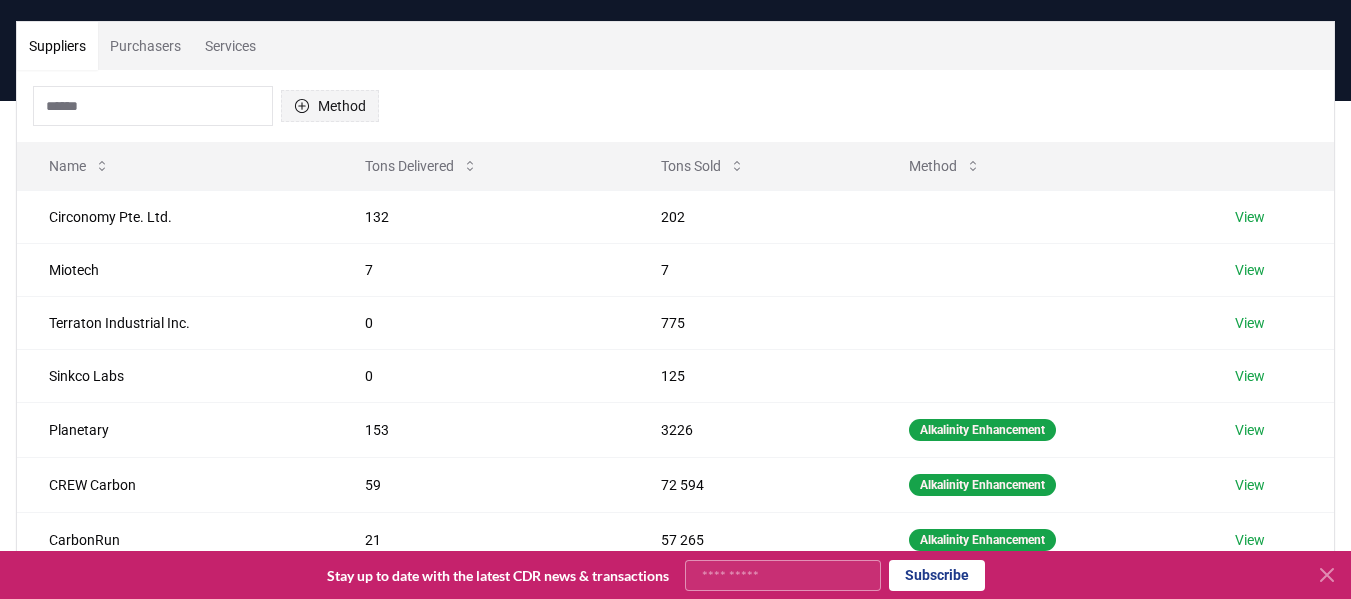 click on "Method" at bounding box center [330, 106] 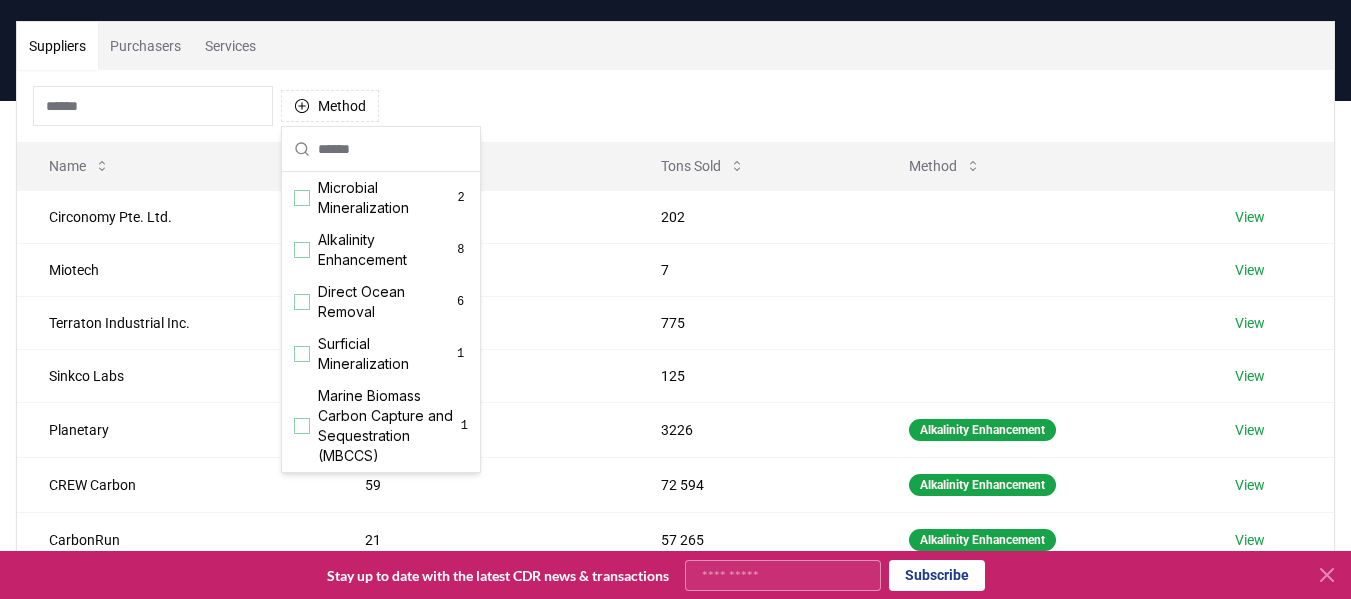 scroll, scrollTop: 512, scrollLeft: 0, axis: vertical 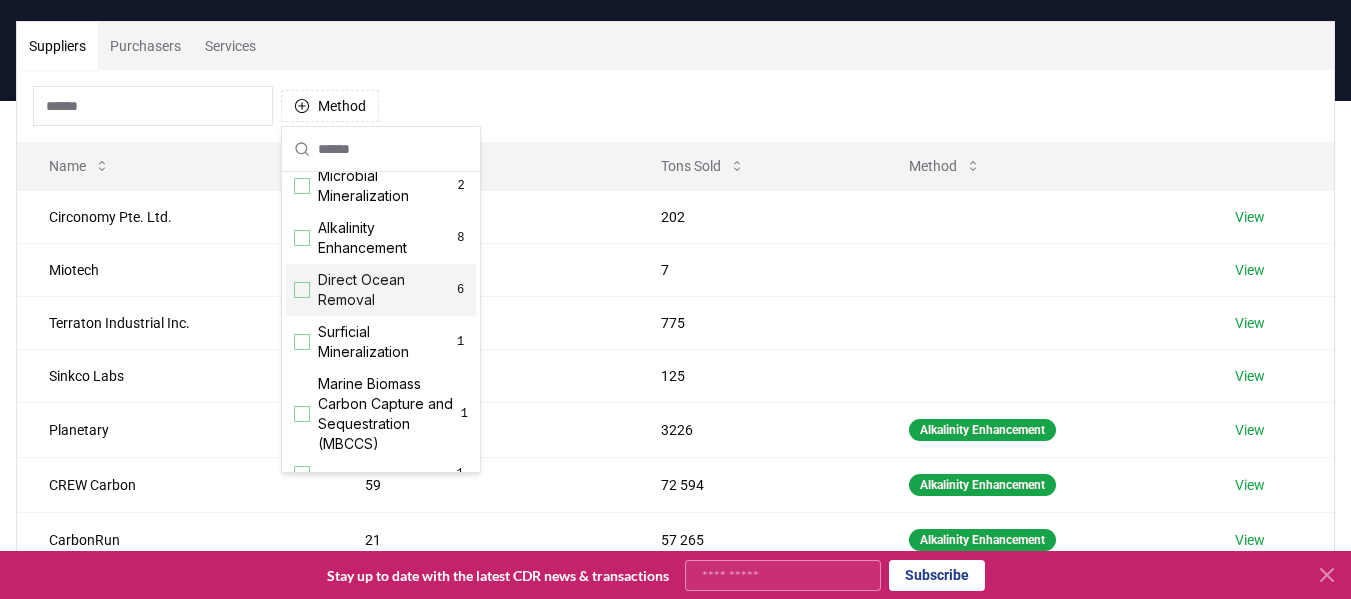 click on "Direct Ocean Removal 6" at bounding box center [381, 290] 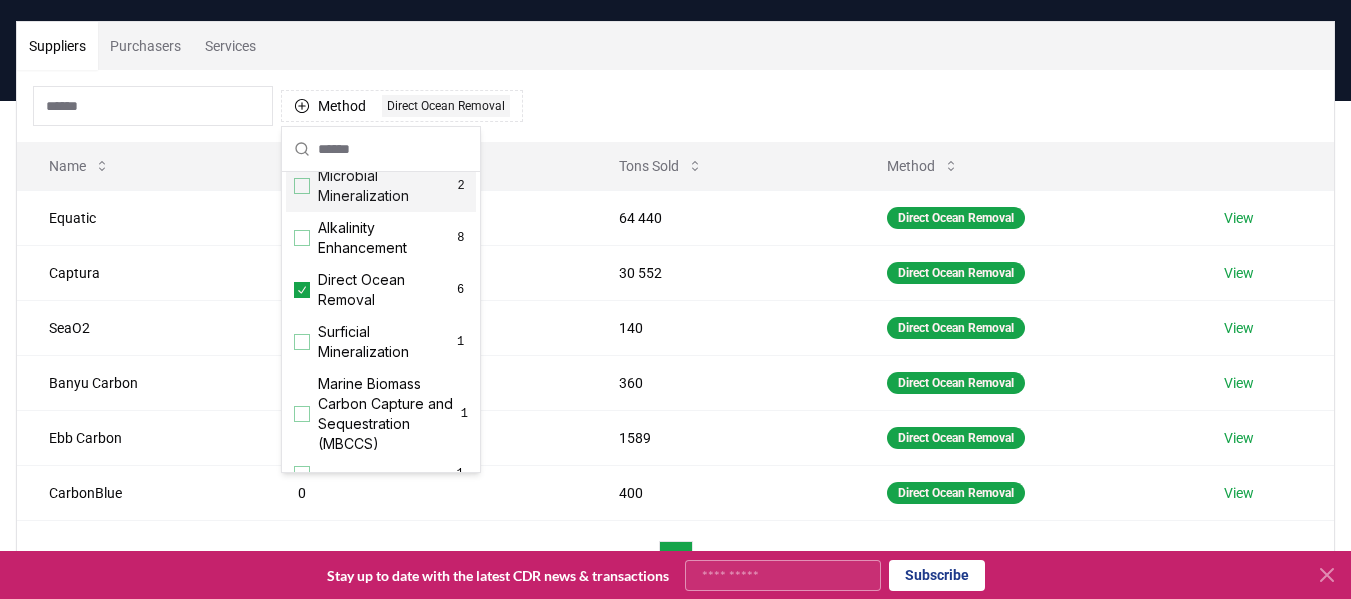 click on "Method 1 Direct Ocean Removal" at bounding box center [675, 106] 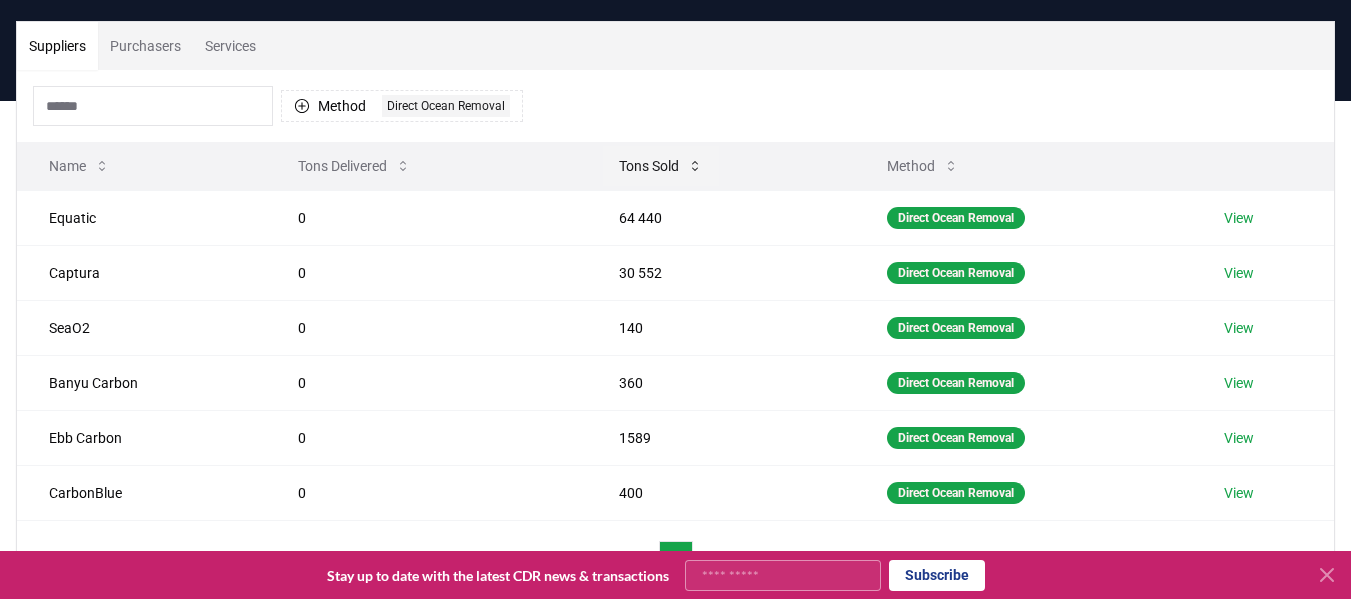 click on "Tons Sold" at bounding box center (661, 166) 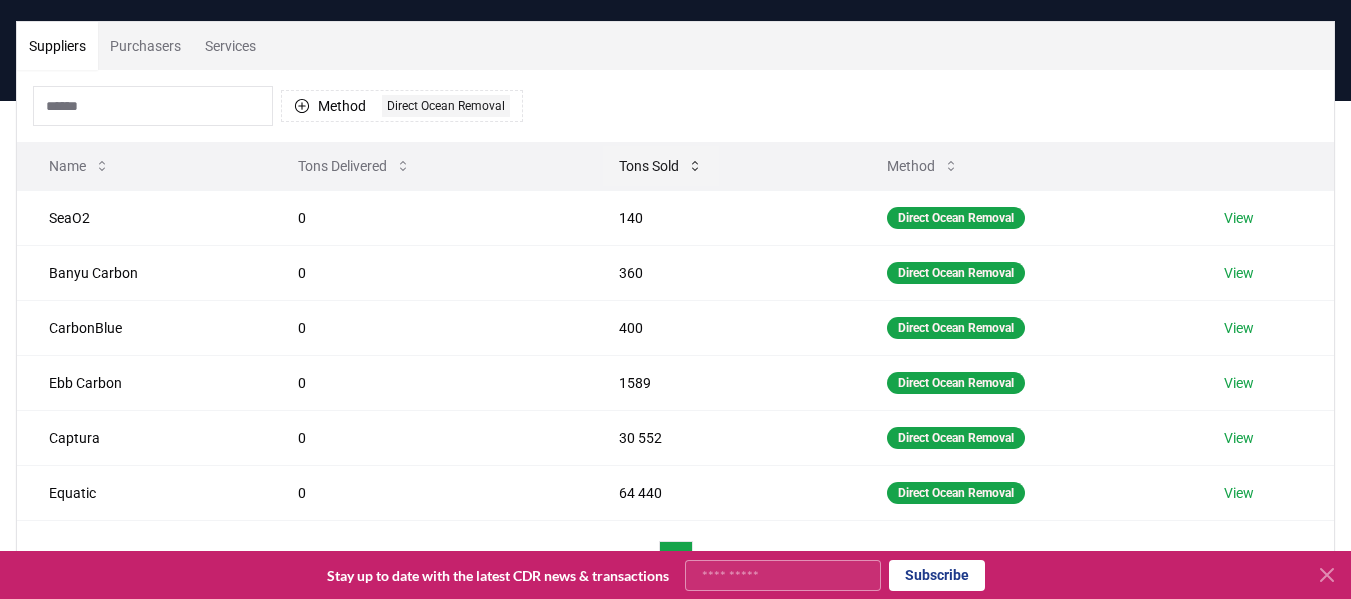 click on "Tons Sold" at bounding box center [661, 166] 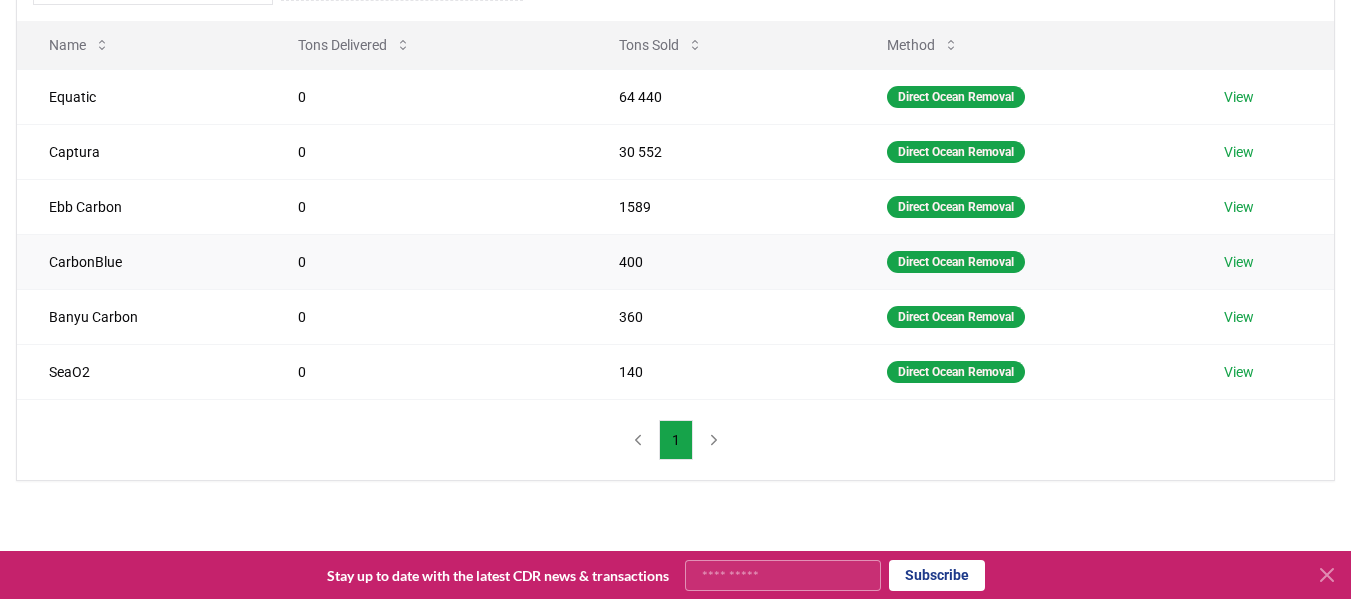 scroll, scrollTop: 253, scrollLeft: 0, axis: vertical 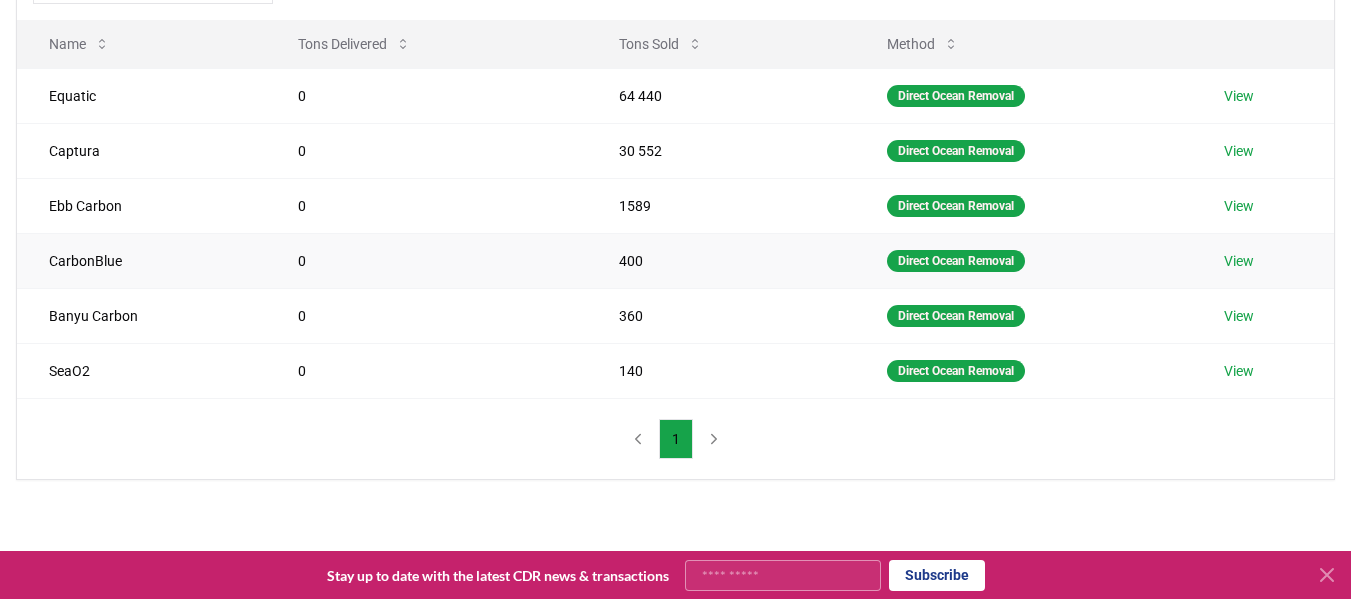 type 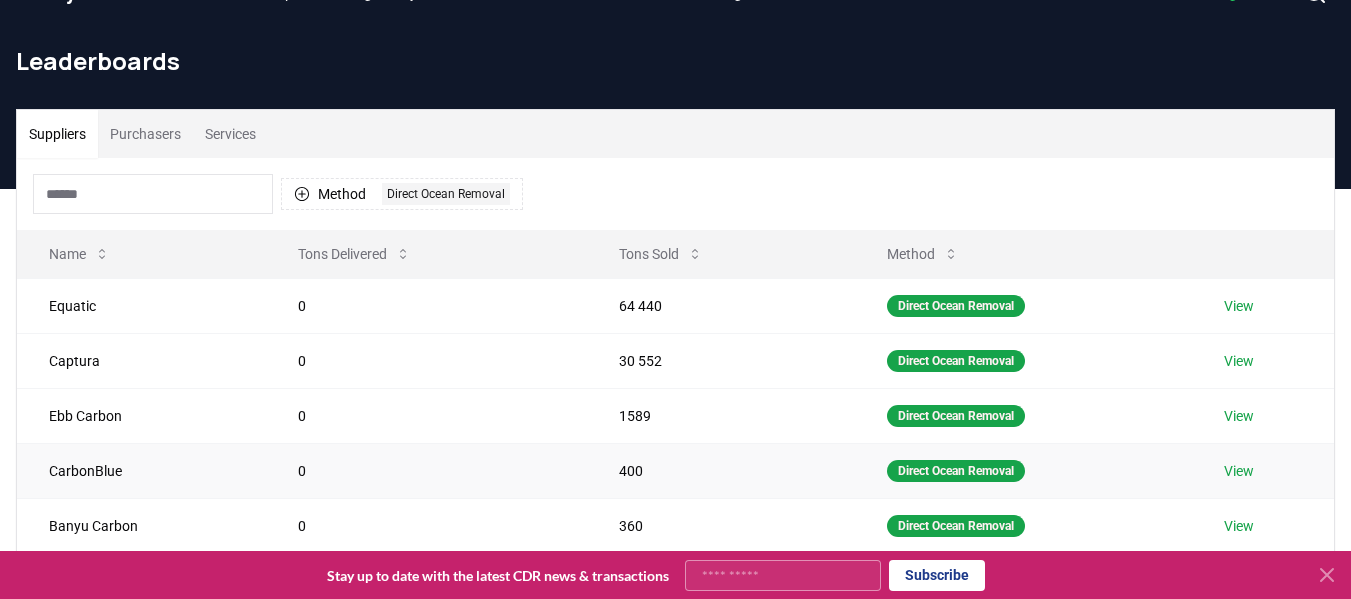 scroll, scrollTop: 0, scrollLeft: 0, axis: both 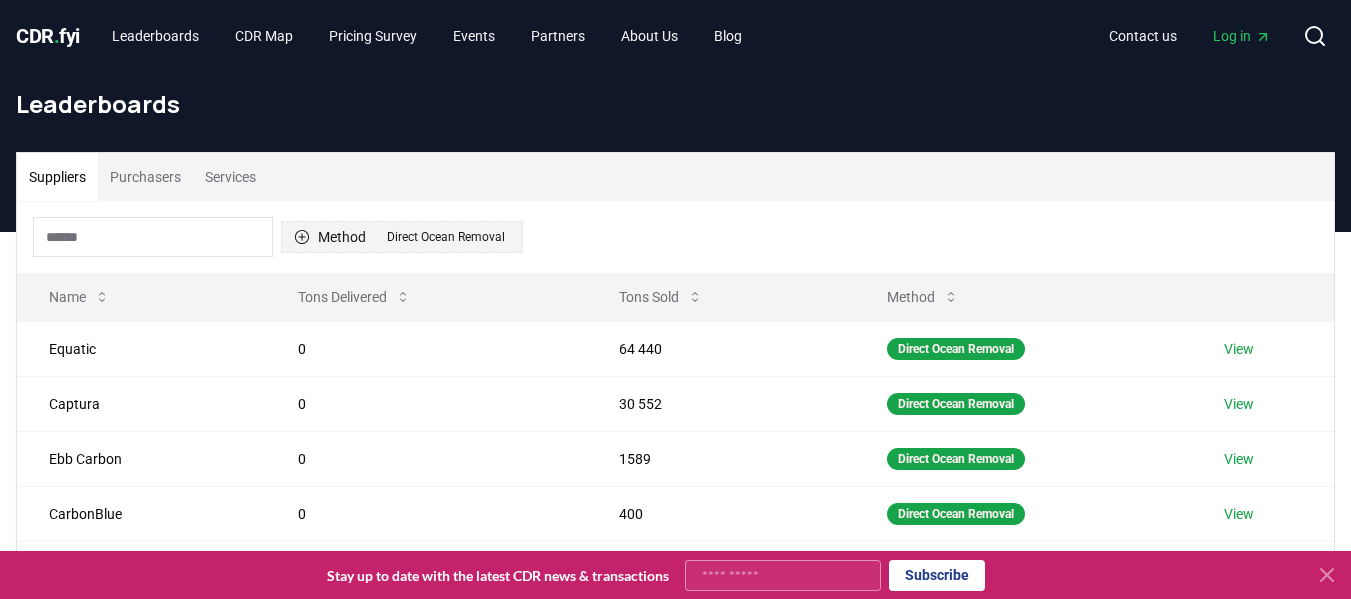 click on "Method 1 Direct Ocean Removal" at bounding box center (402, 237) 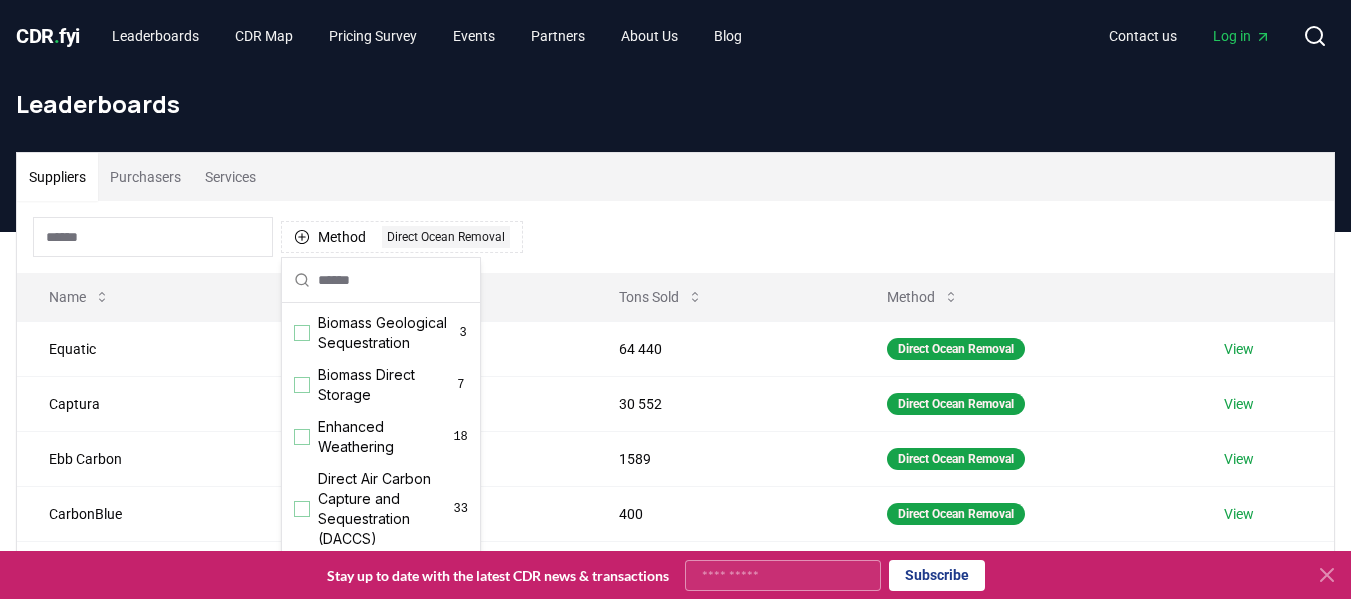 scroll, scrollTop: 255, scrollLeft: 0, axis: vertical 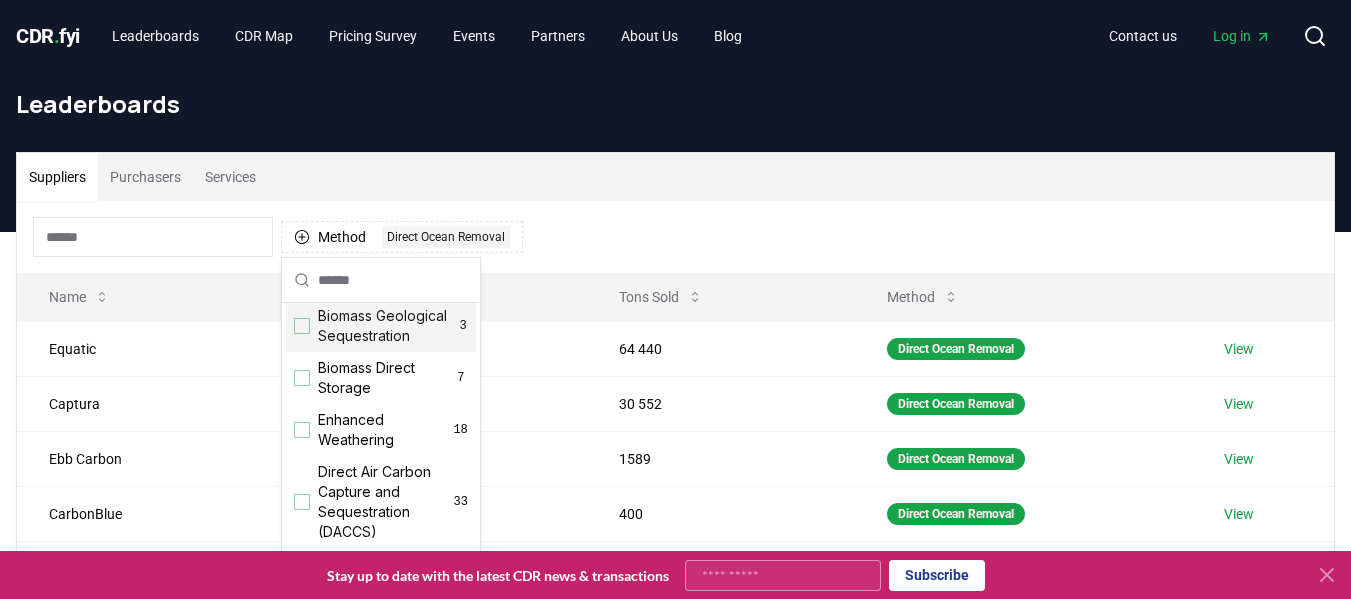 click at bounding box center (302, 326) 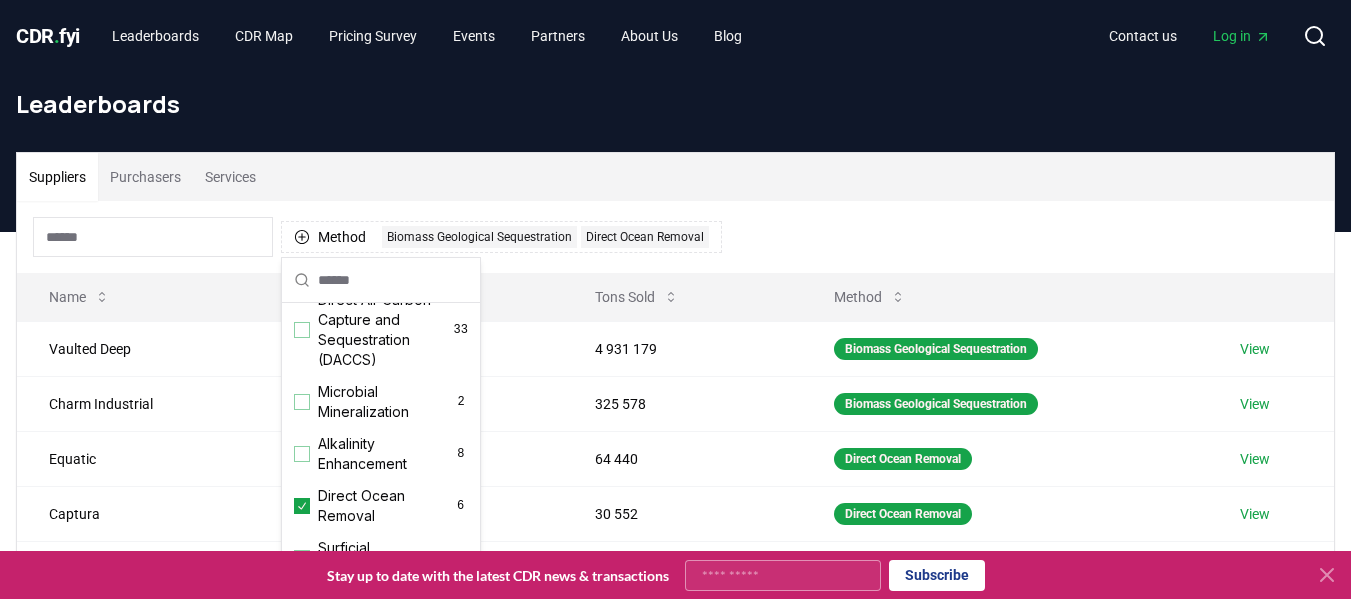 scroll, scrollTop: 450, scrollLeft: 0, axis: vertical 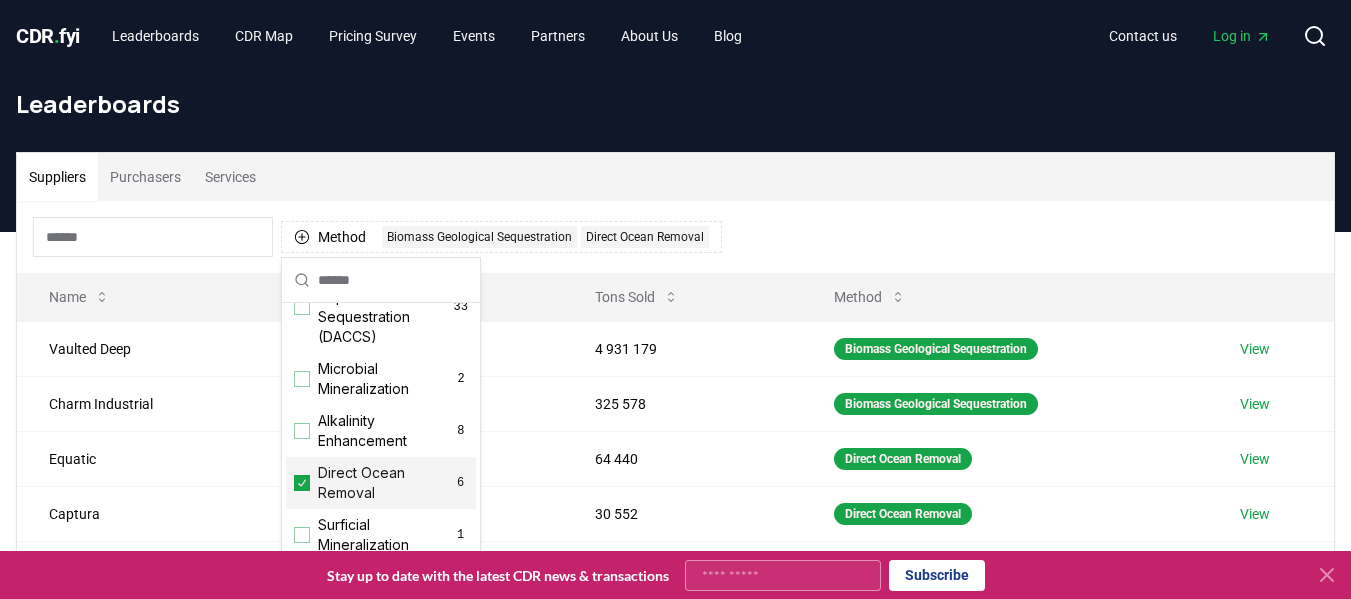 click 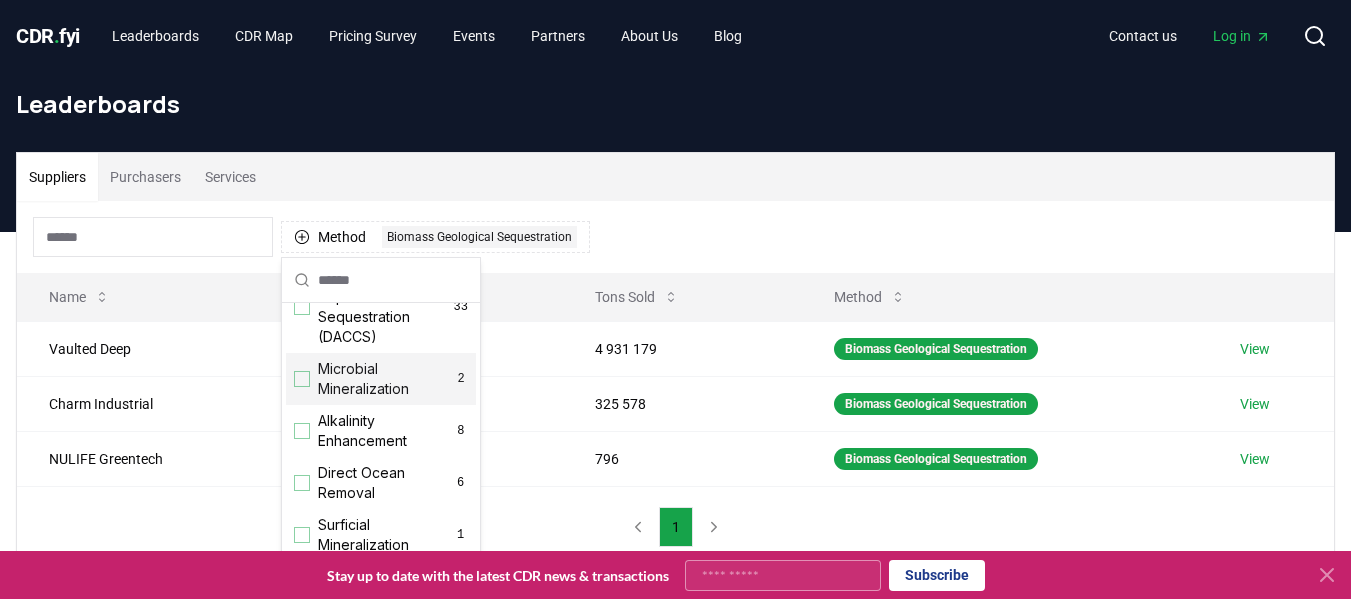 click on "Method 1 Biomass Geological Sequestration" at bounding box center (675, 237) 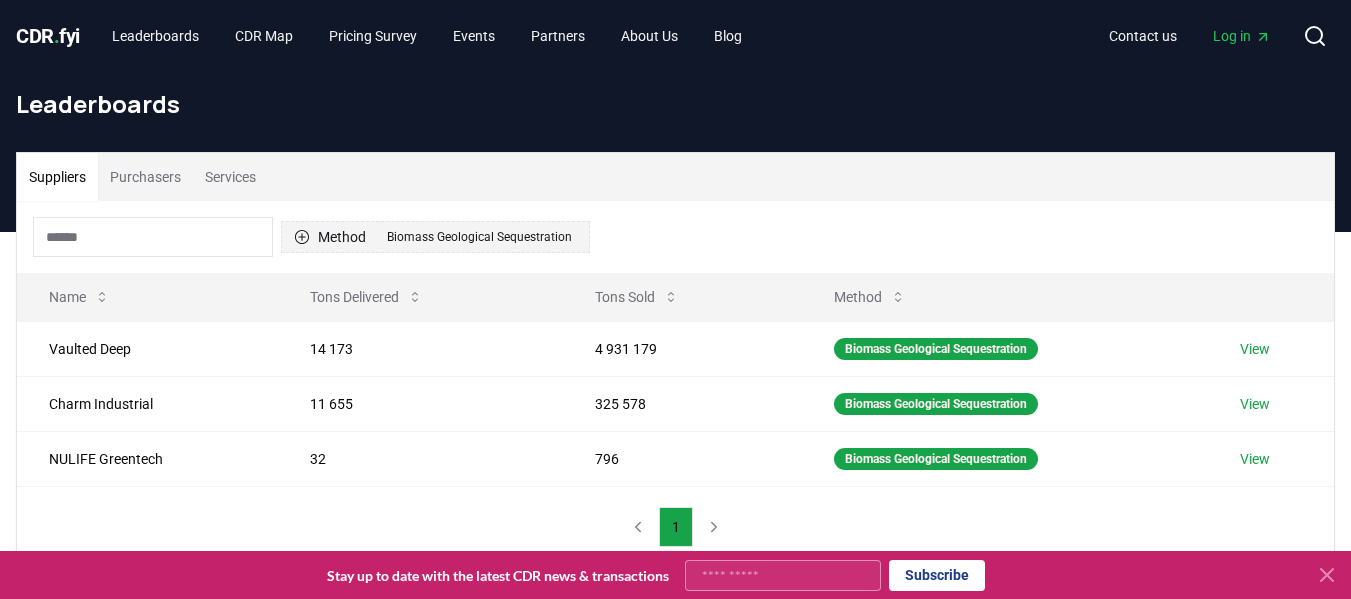 click on "Method 1 Biomass Geological Sequestration" at bounding box center [435, 237] 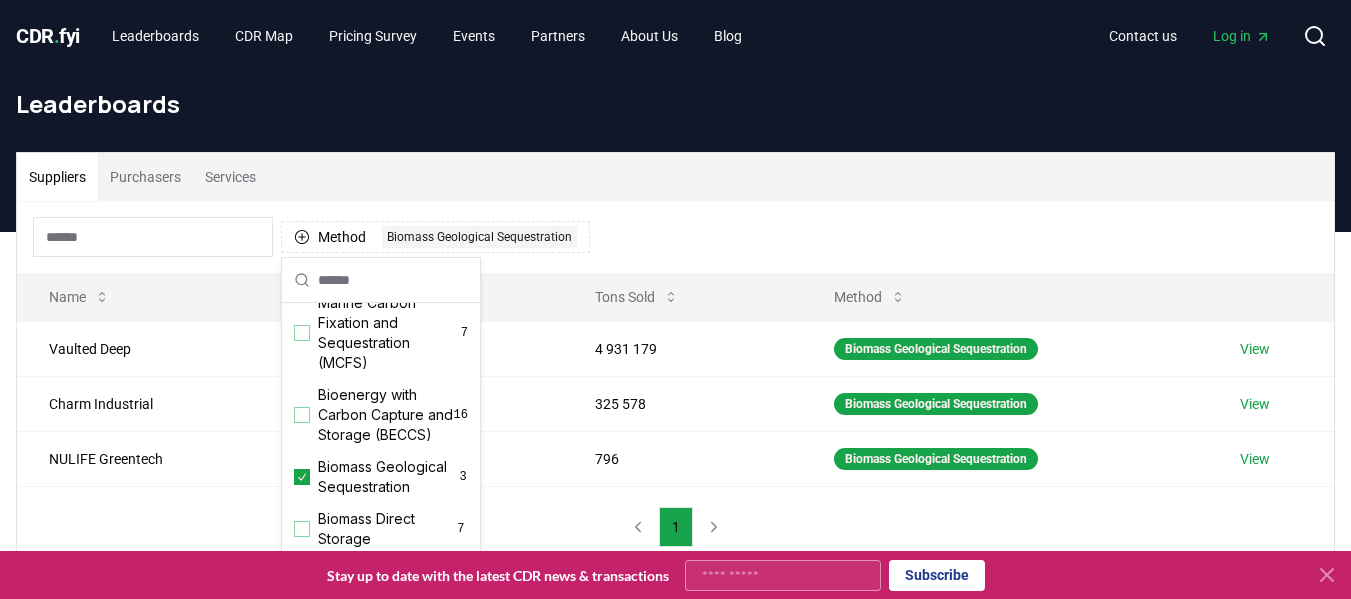 scroll, scrollTop: 158, scrollLeft: 0, axis: vertical 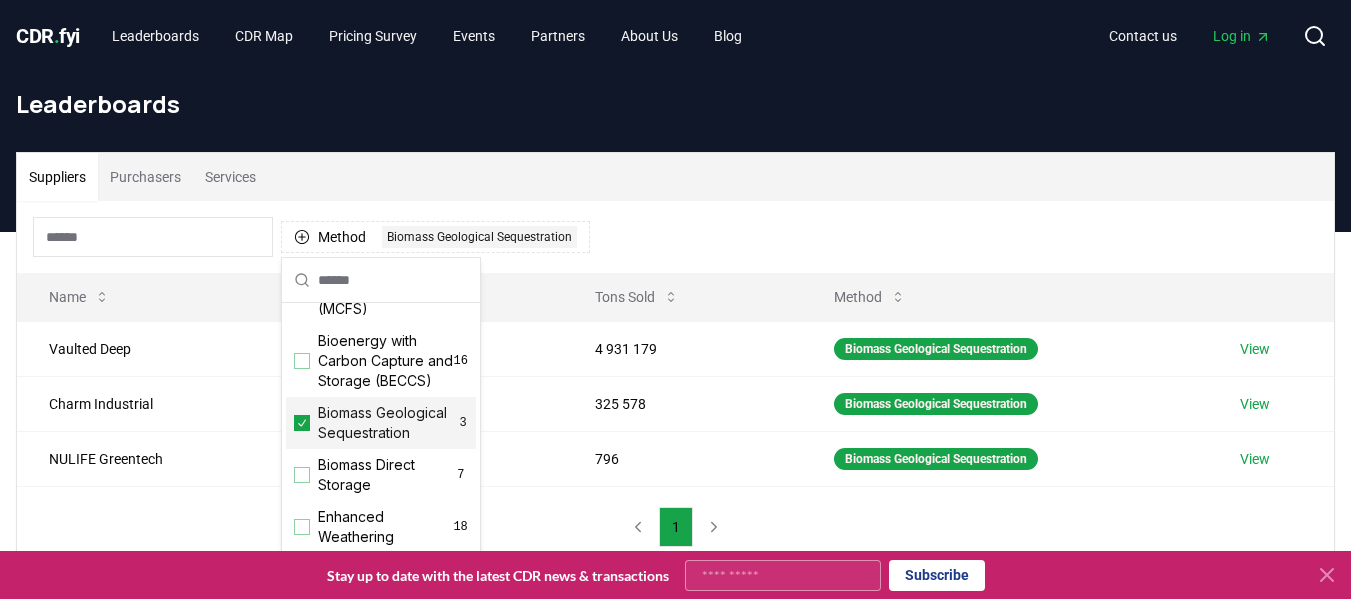 click 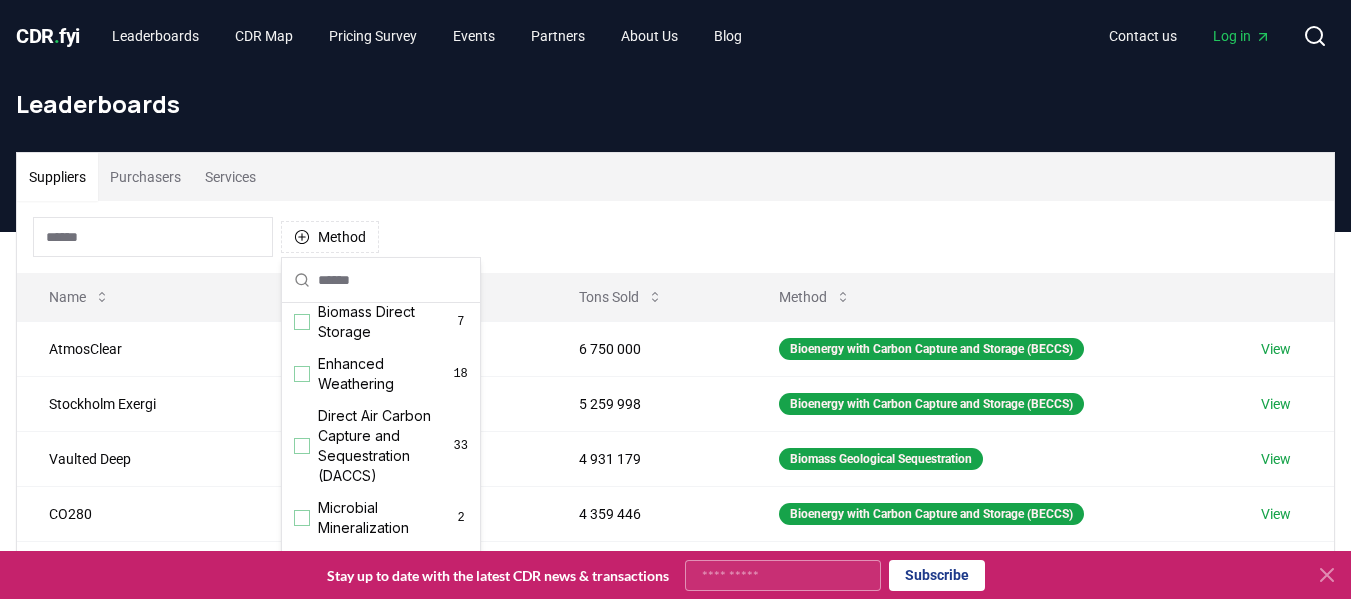scroll, scrollTop: 312, scrollLeft: 0, axis: vertical 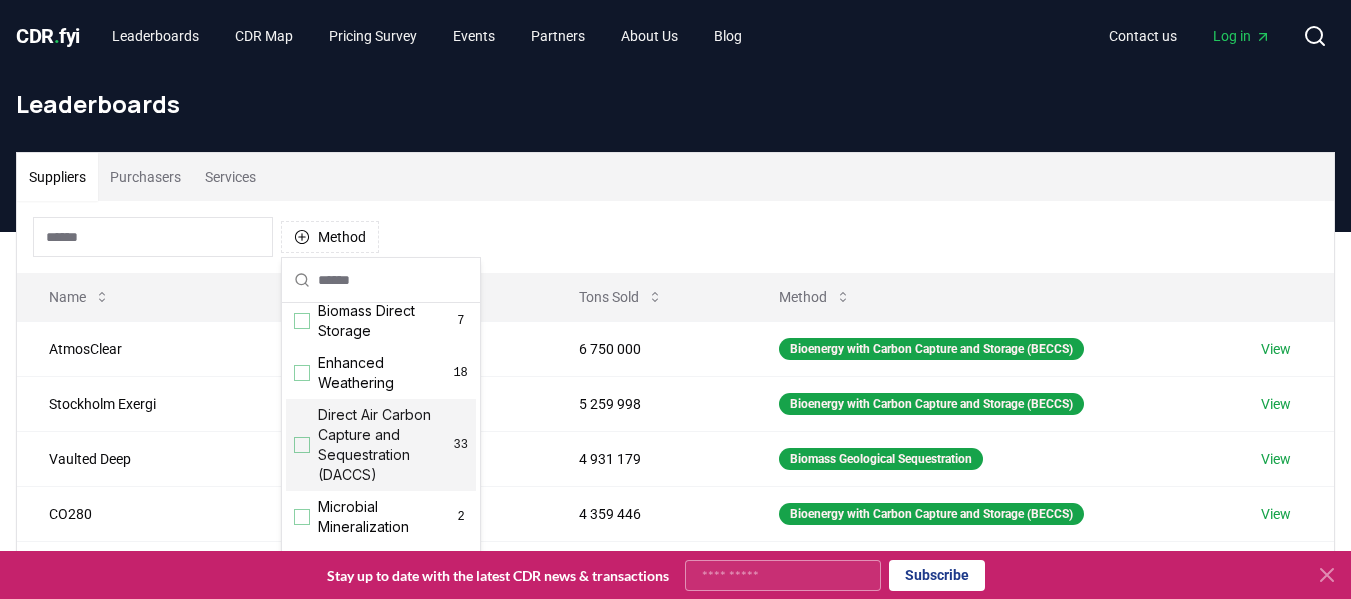 click at bounding box center [302, 445] 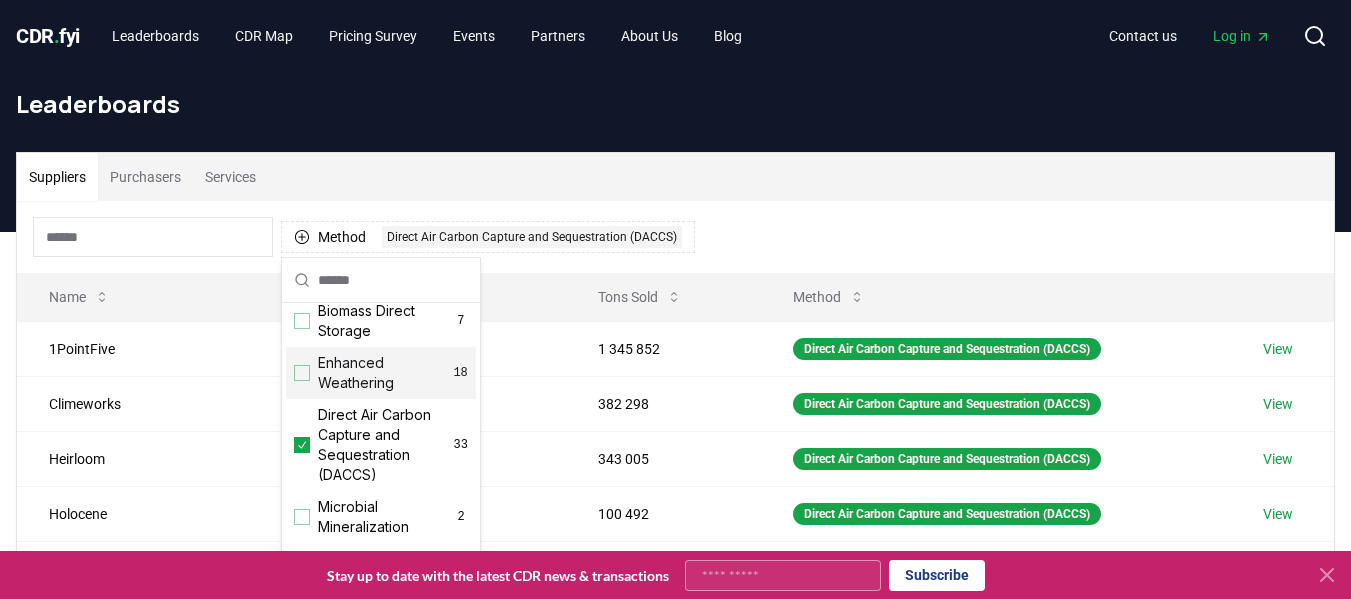 click on "Method 1 Direct Air Carbon Capture and Sequestration (DACCS)" at bounding box center (675, 237) 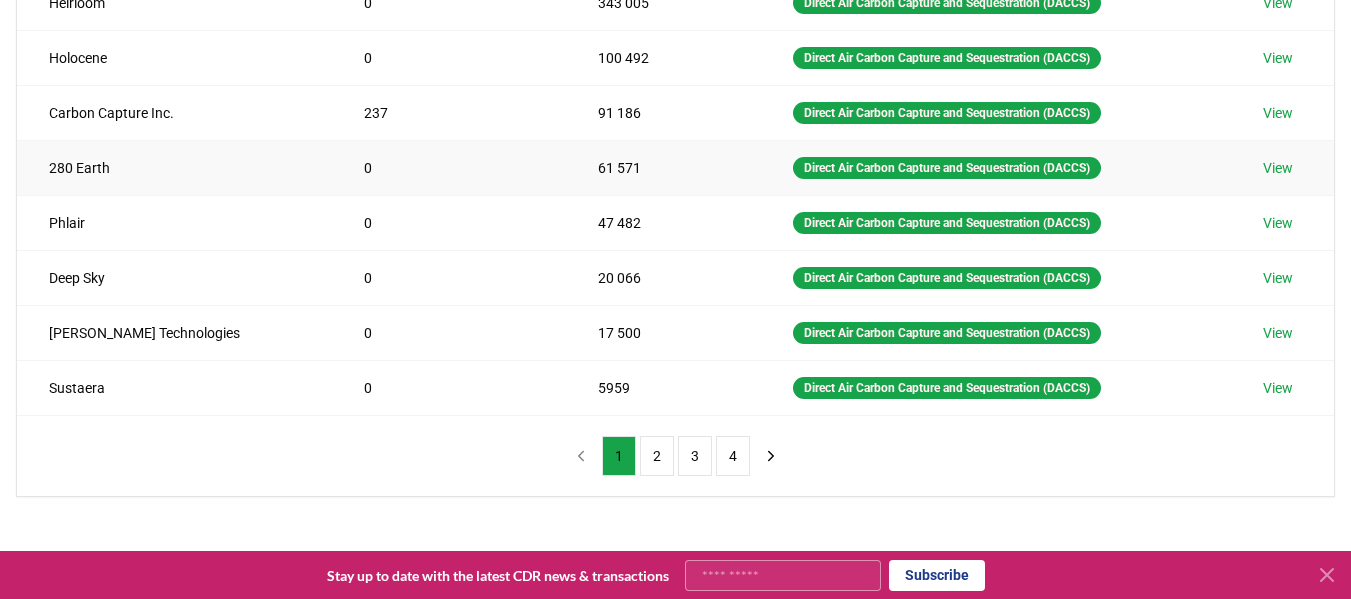 scroll, scrollTop: 457, scrollLeft: 0, axis: vertical 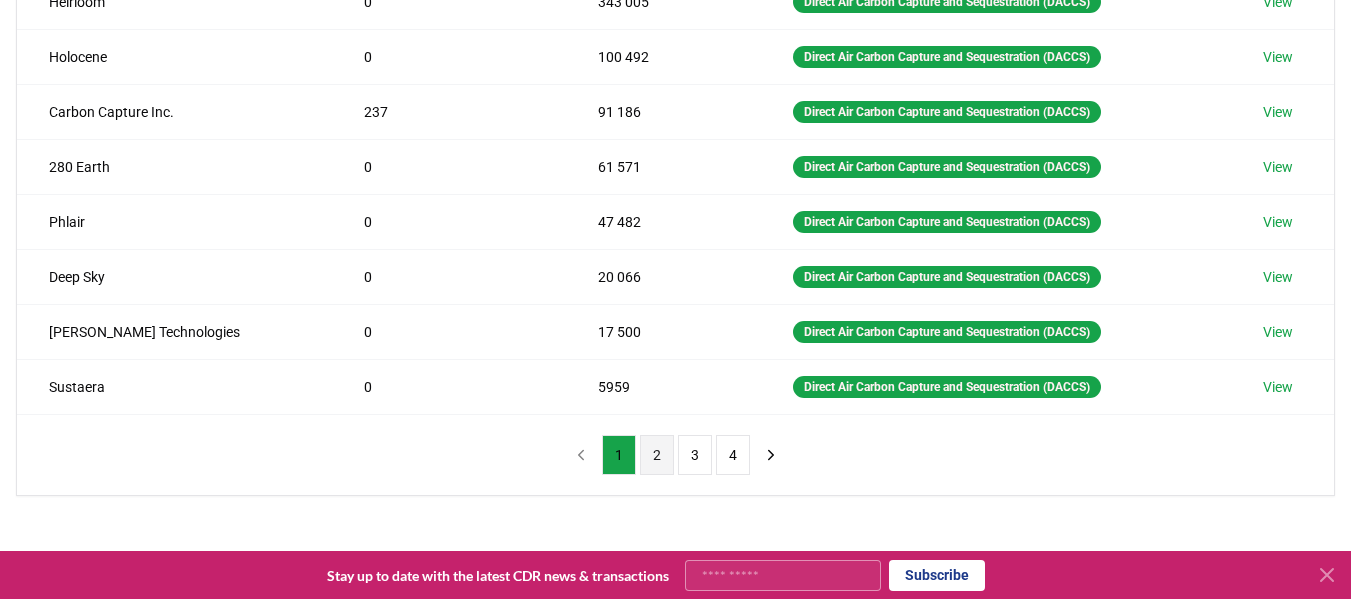 click on "2" at bounding box center [657, 455] 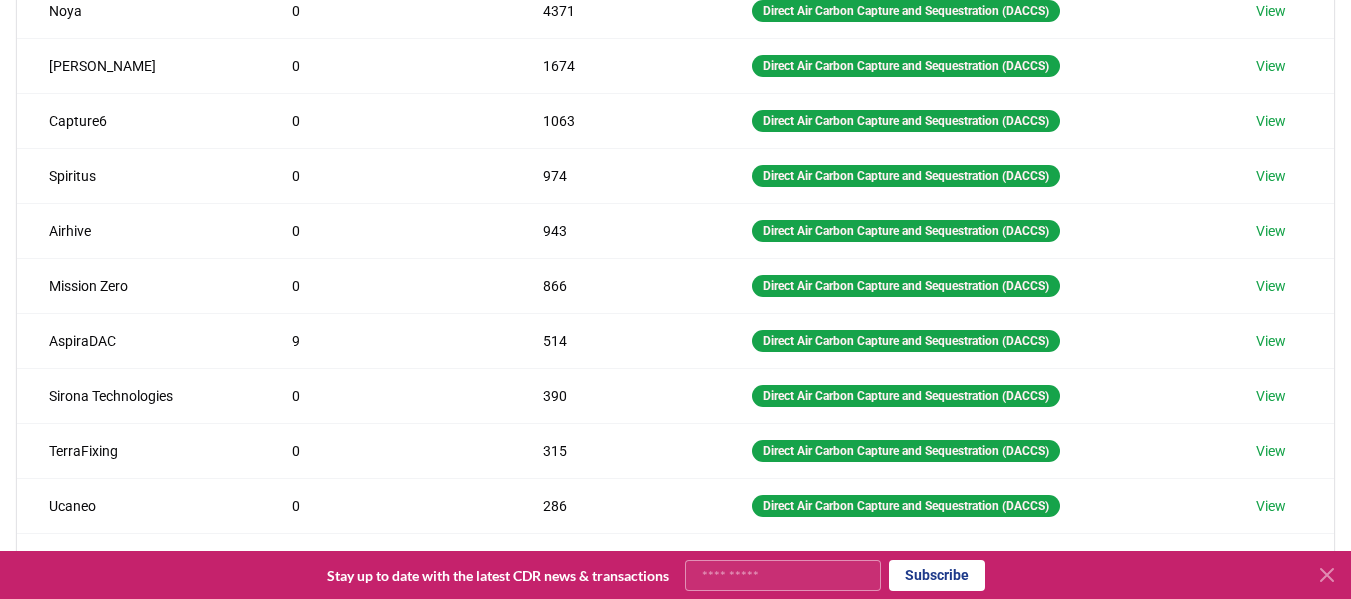 scroll, scrollTop: 380, scrollLeft: 0, axis: vertical 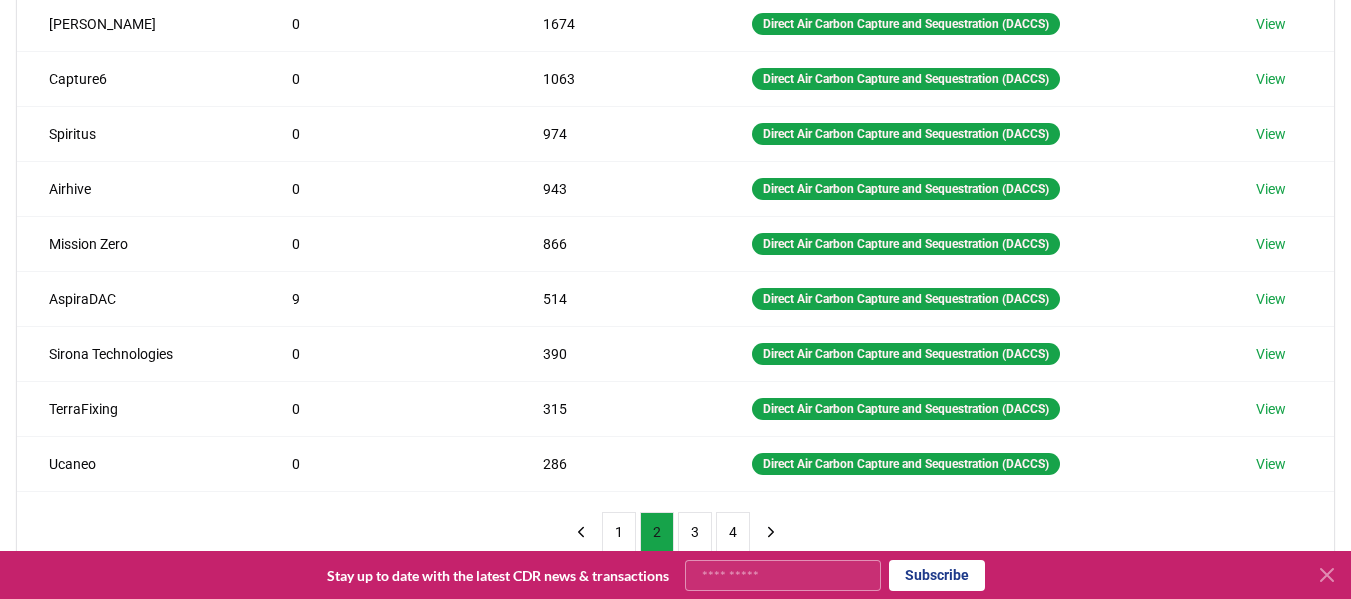 type 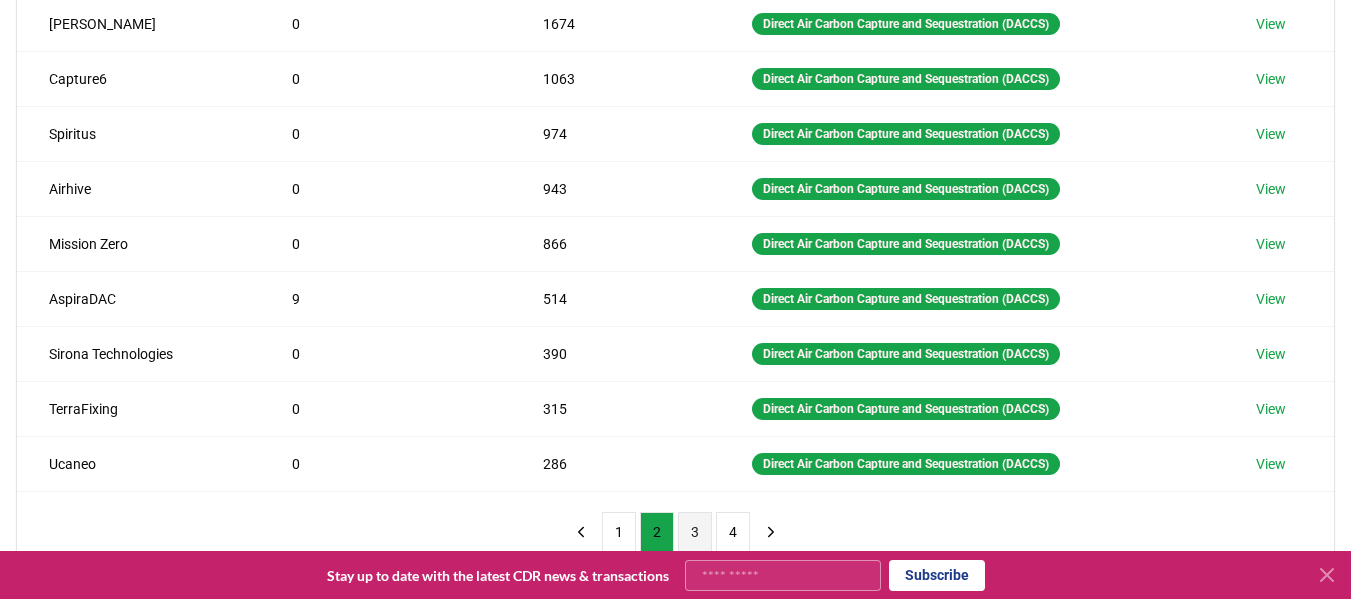 click on "3" at bounding box center [695, 532] 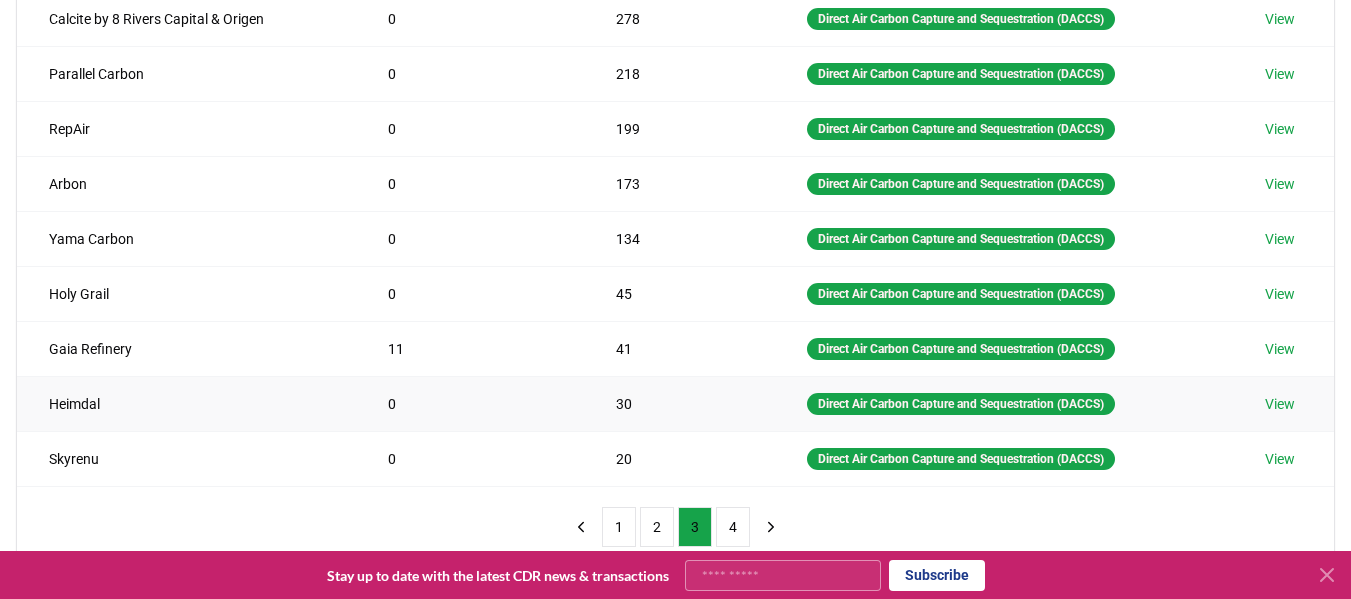 scroll, scrollTop: 386, scrollLeft: 0, axis: vertical 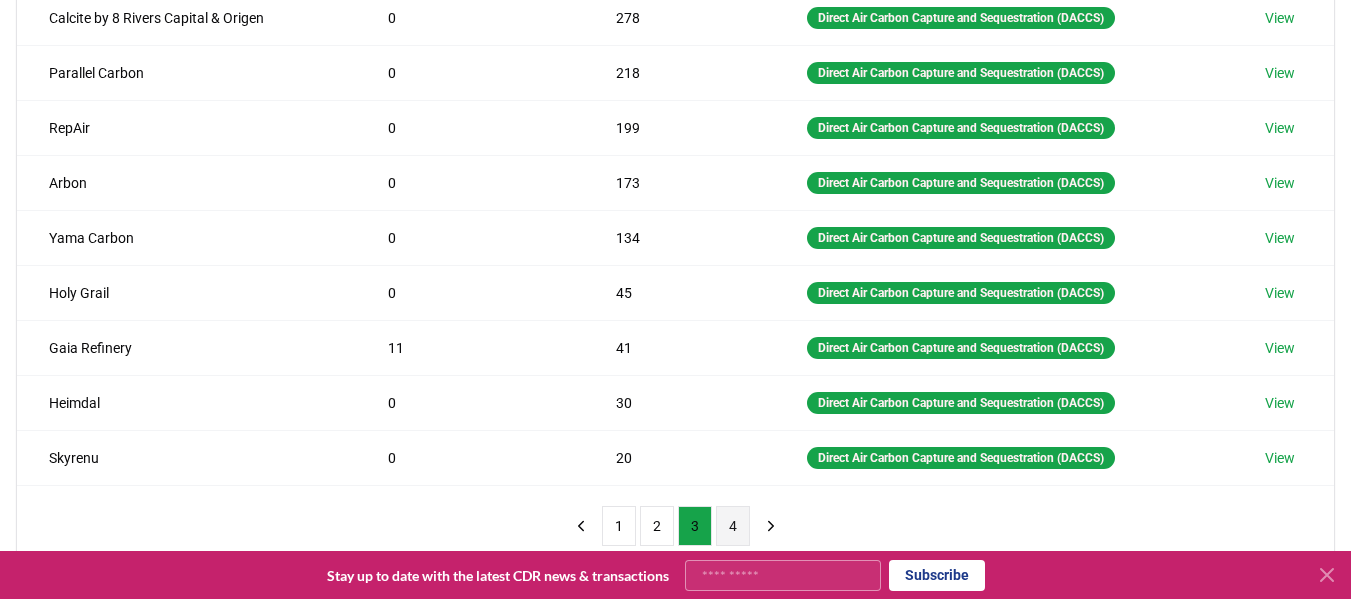 click on "4" at bounding box center (733, 526) 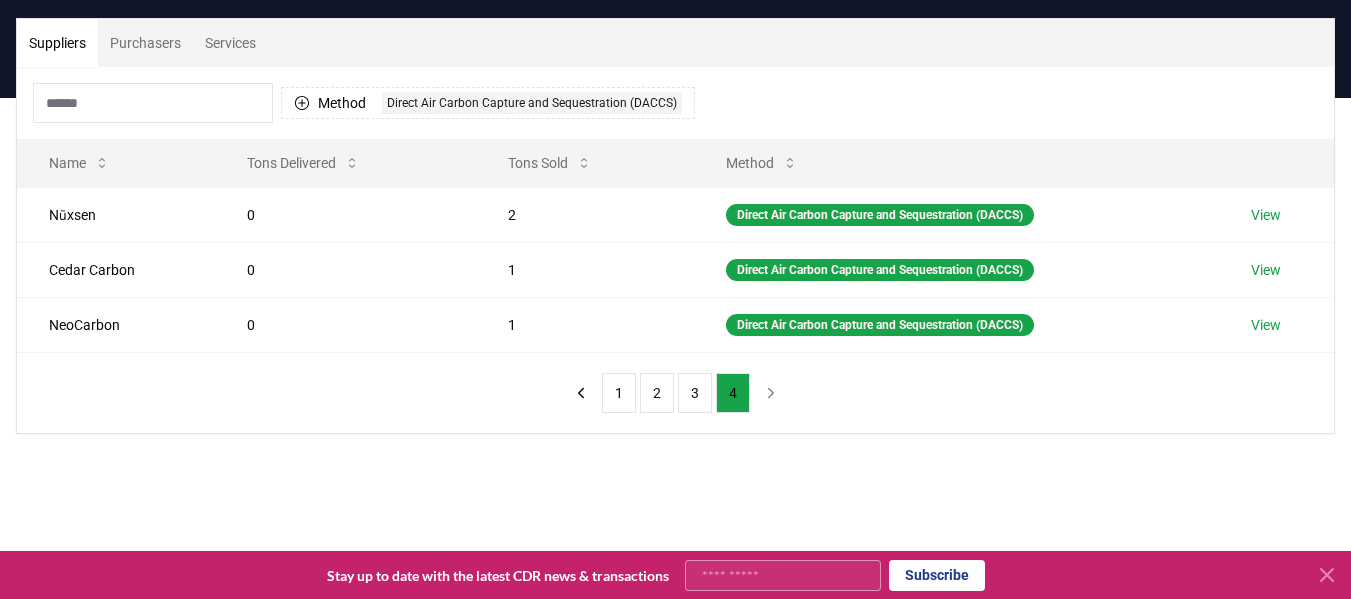 scroll, scrollTop: 131, scrollLeft: 0, axis: vertical 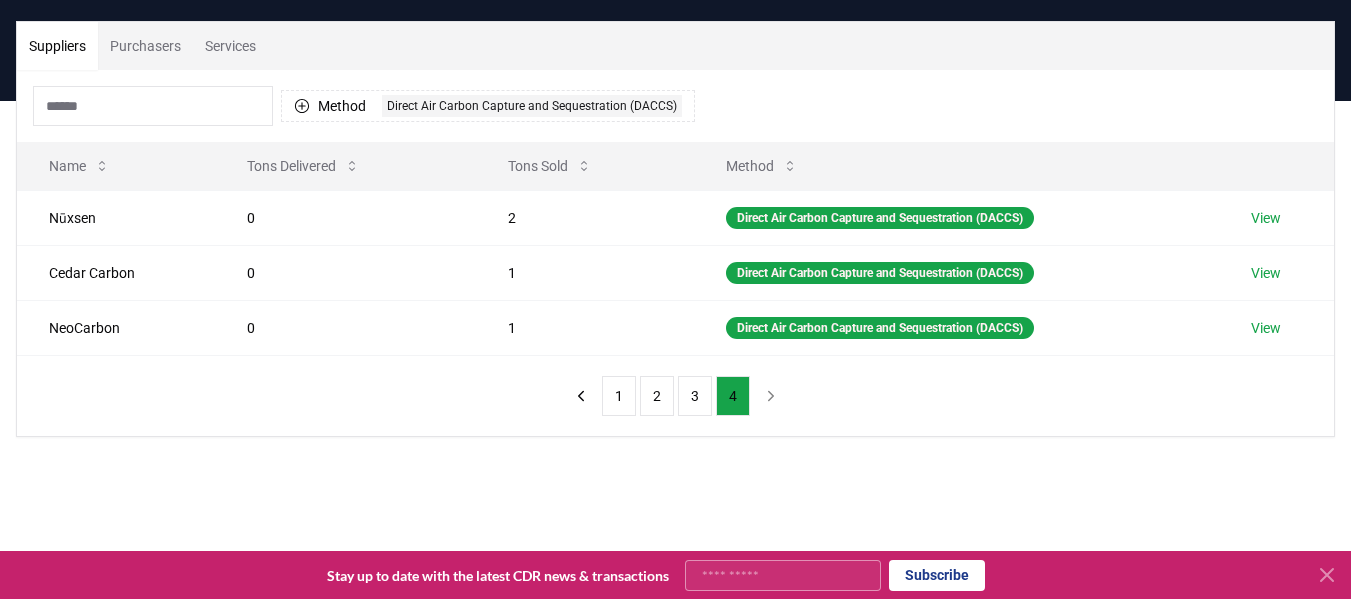 type 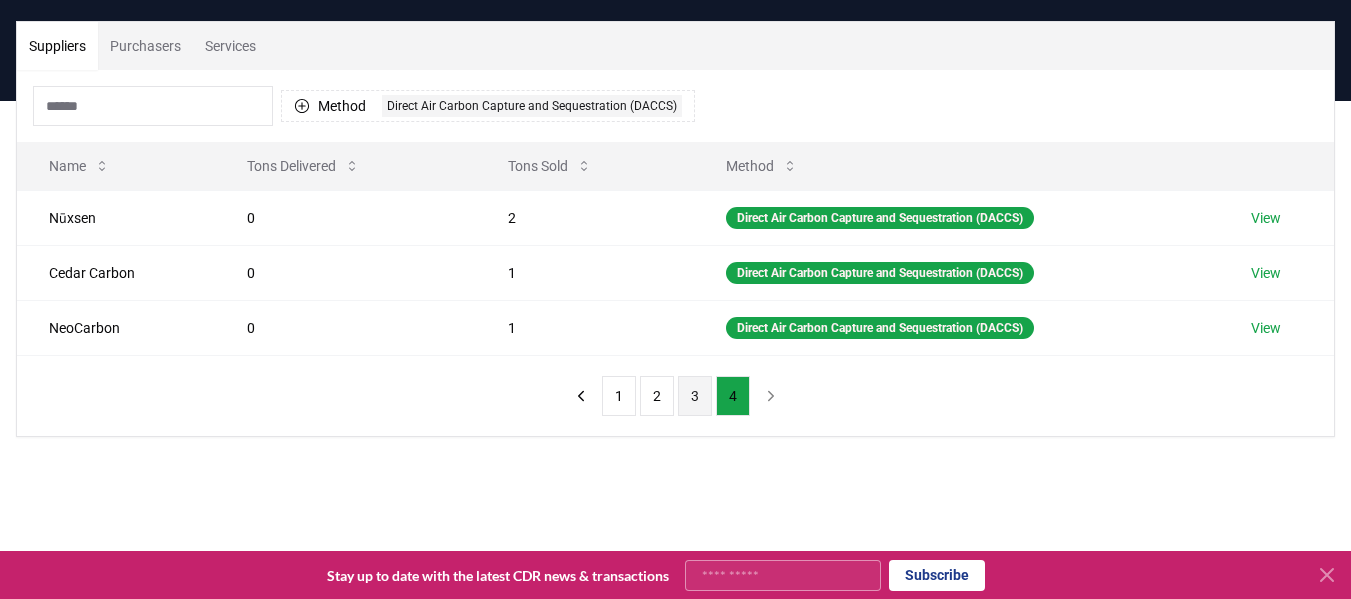 click on "3" at bounding box center [695, 396] 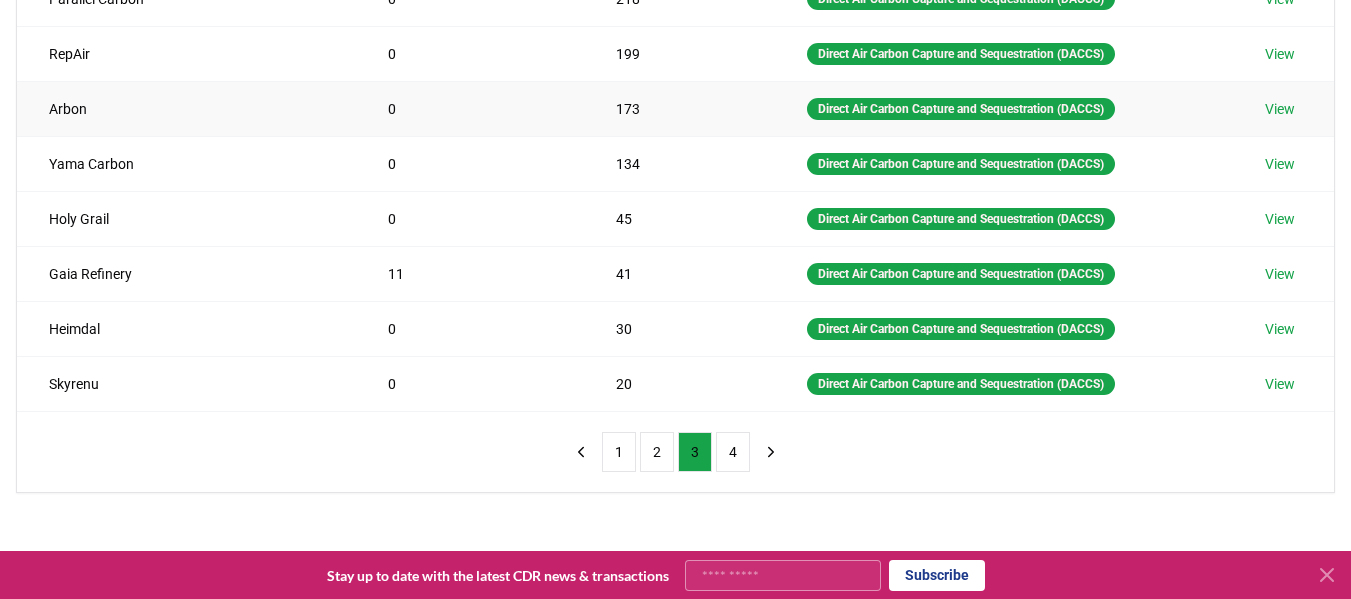 scroll, scrollTop: 461, scrollLeft: 0, axis: vertical 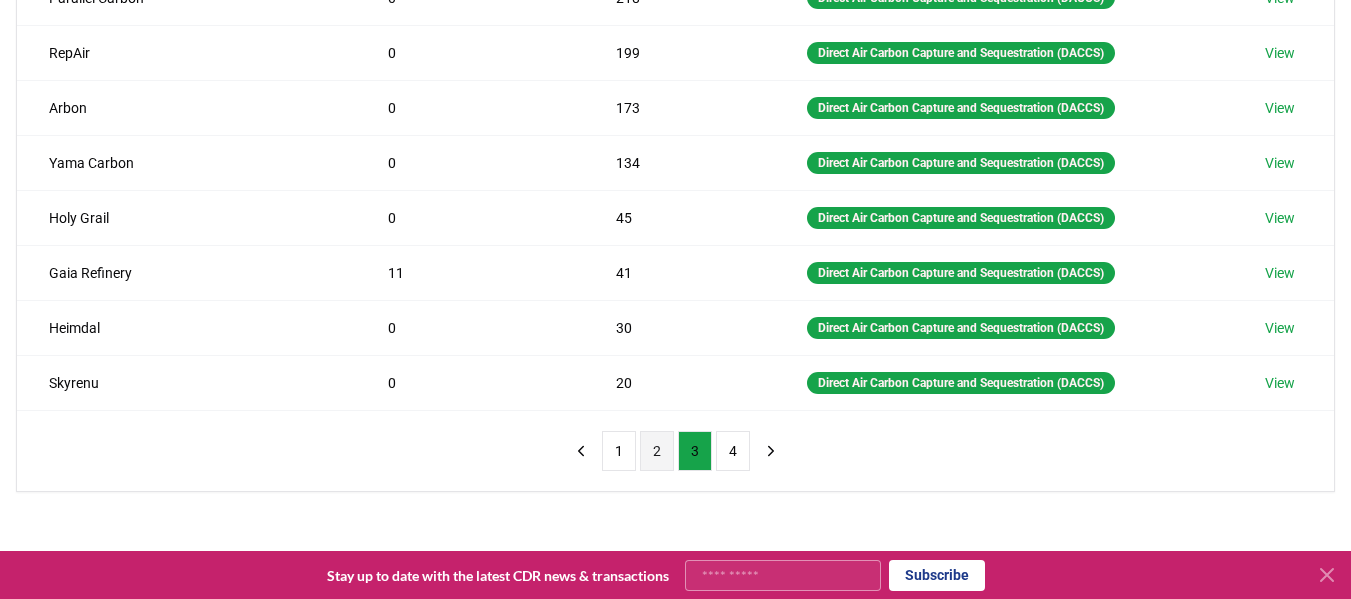 click on "2" at bounding box center [657, 451] 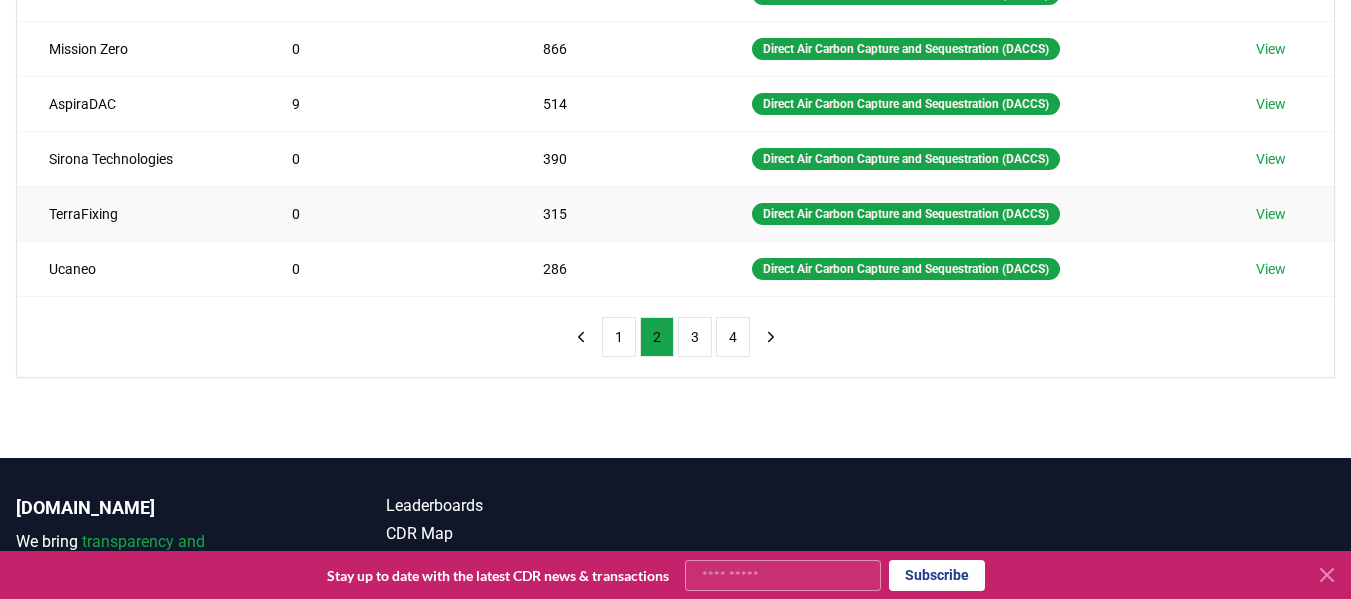 scroll, scrollTop: 576, scrollLeft: 0, axis: vertical 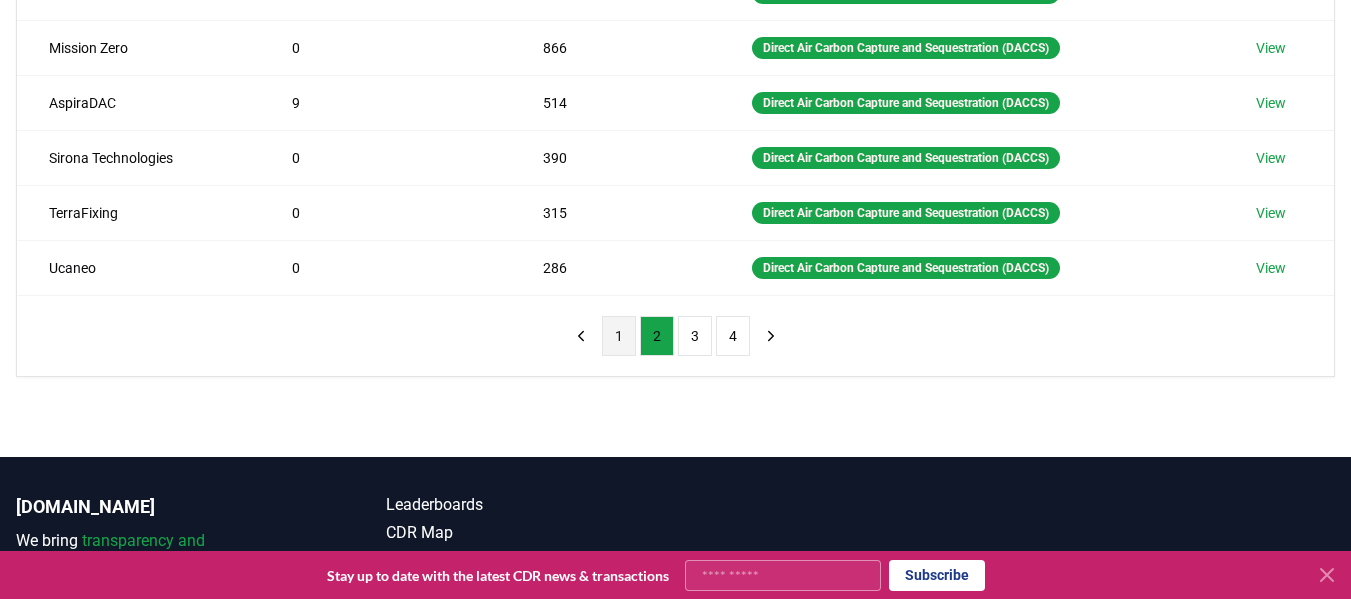 click on "1" at bounding box center [619, 336] 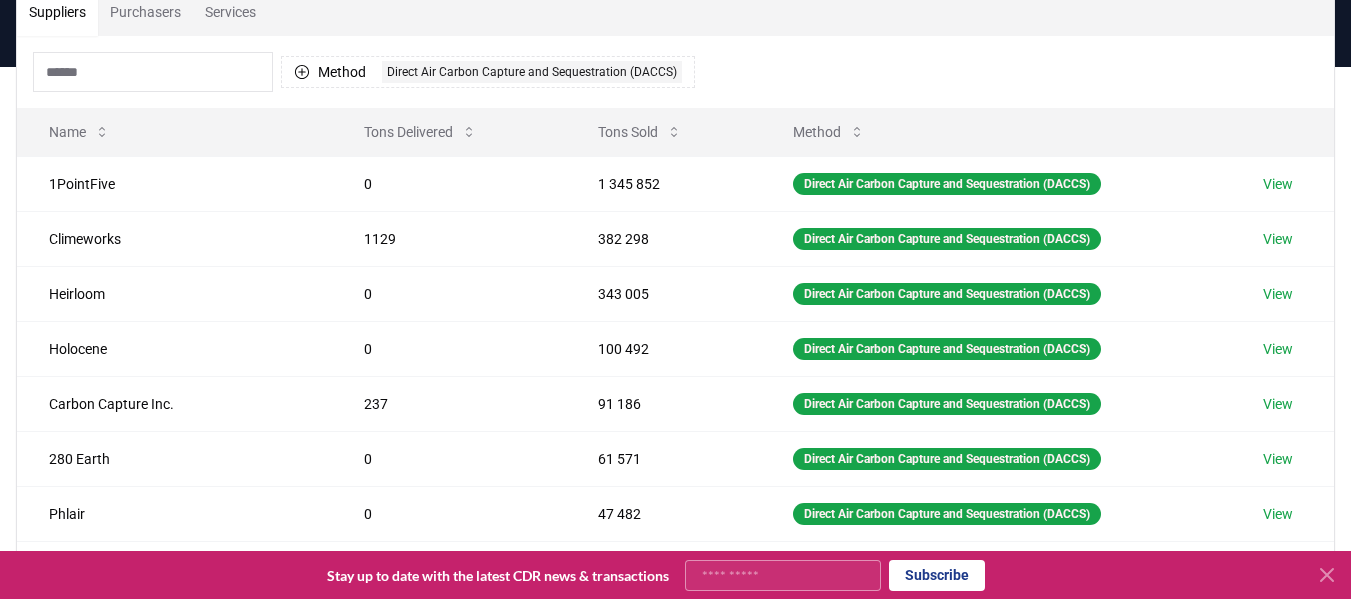 scroll, scrollTop: 163, scrollLeft: 0, axis: vertical 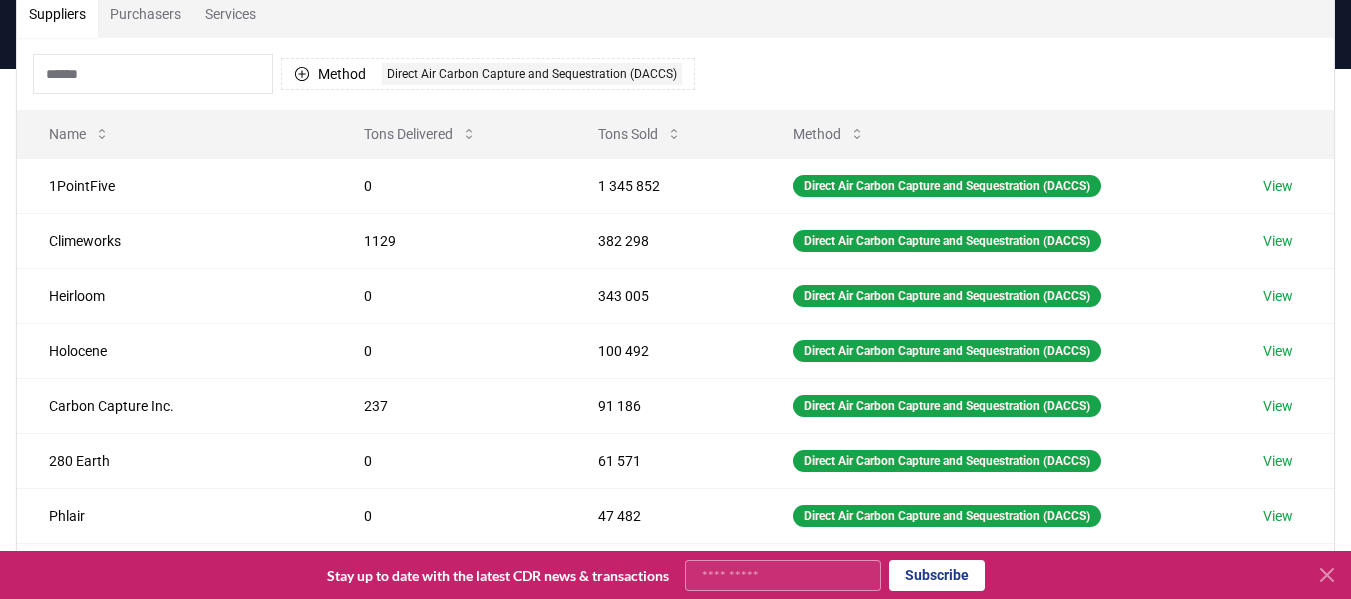type 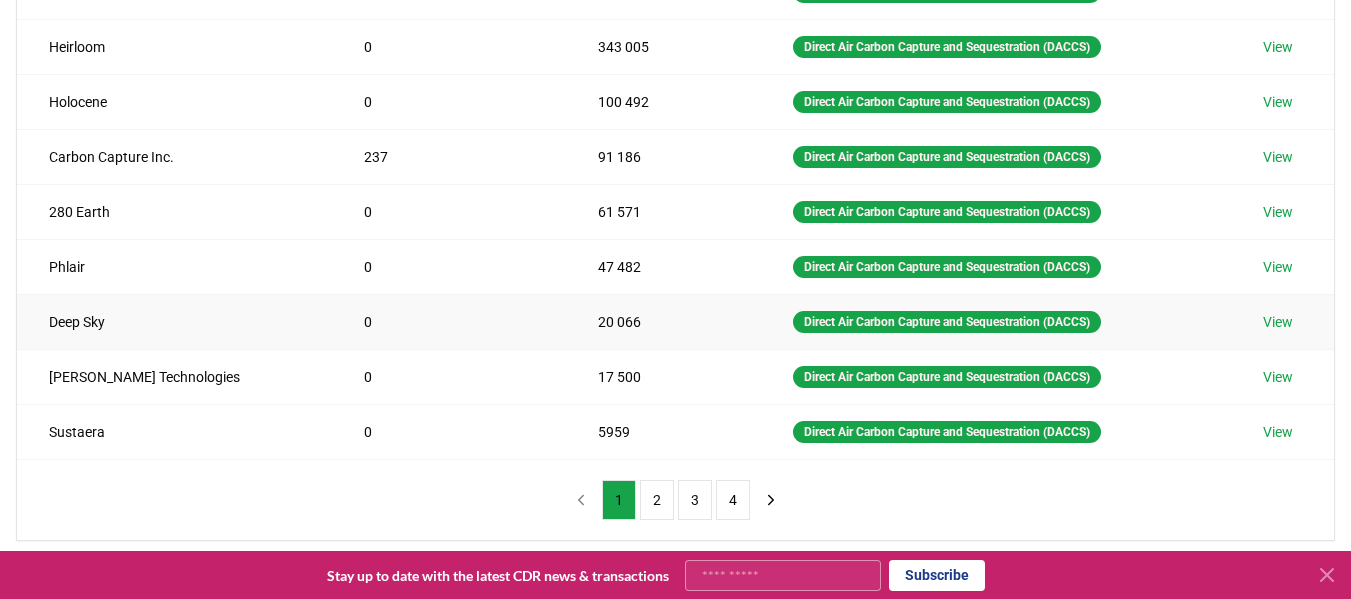 scroll, scrollTop: 459, scrollLeft: 0, axis: vertical 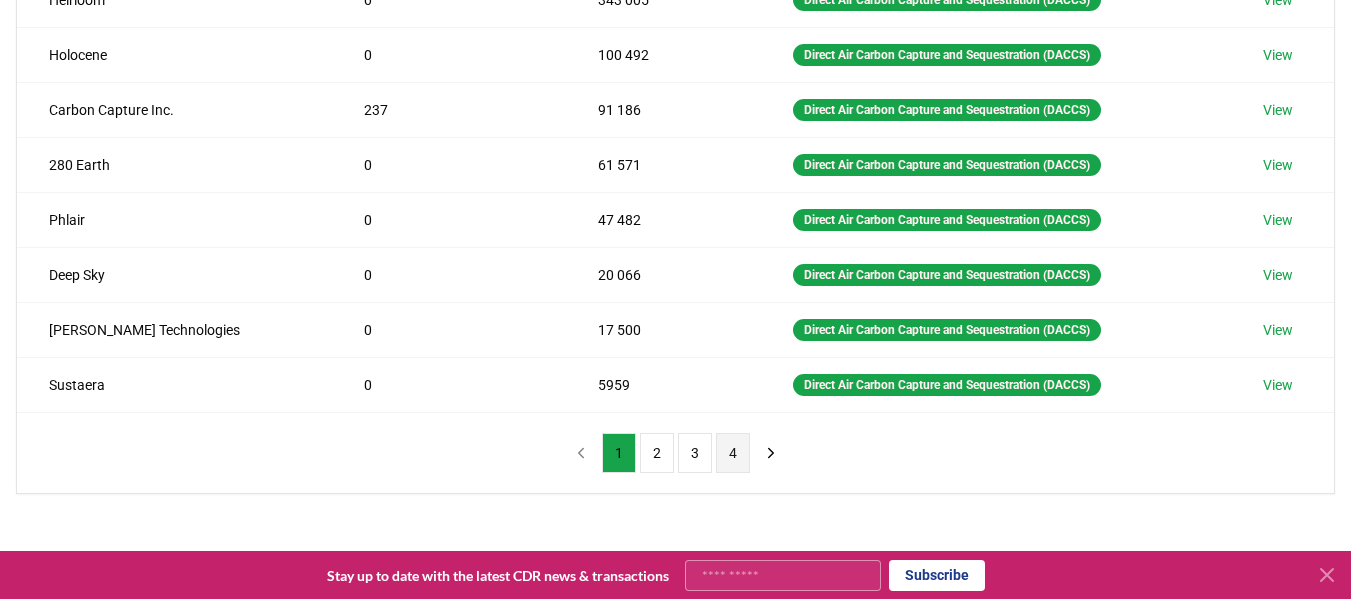 click on "4" at bounding box center [733, 453] 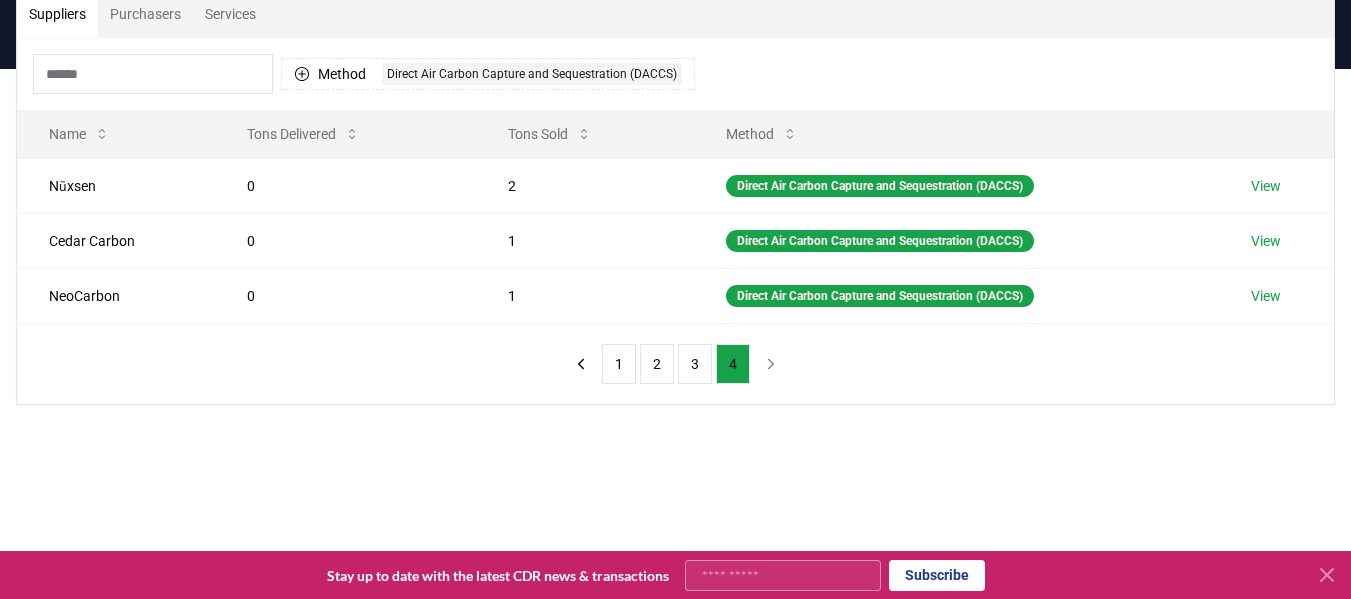 scroll, scrollTop: 162, scrollLeft: 0, axis: vertical 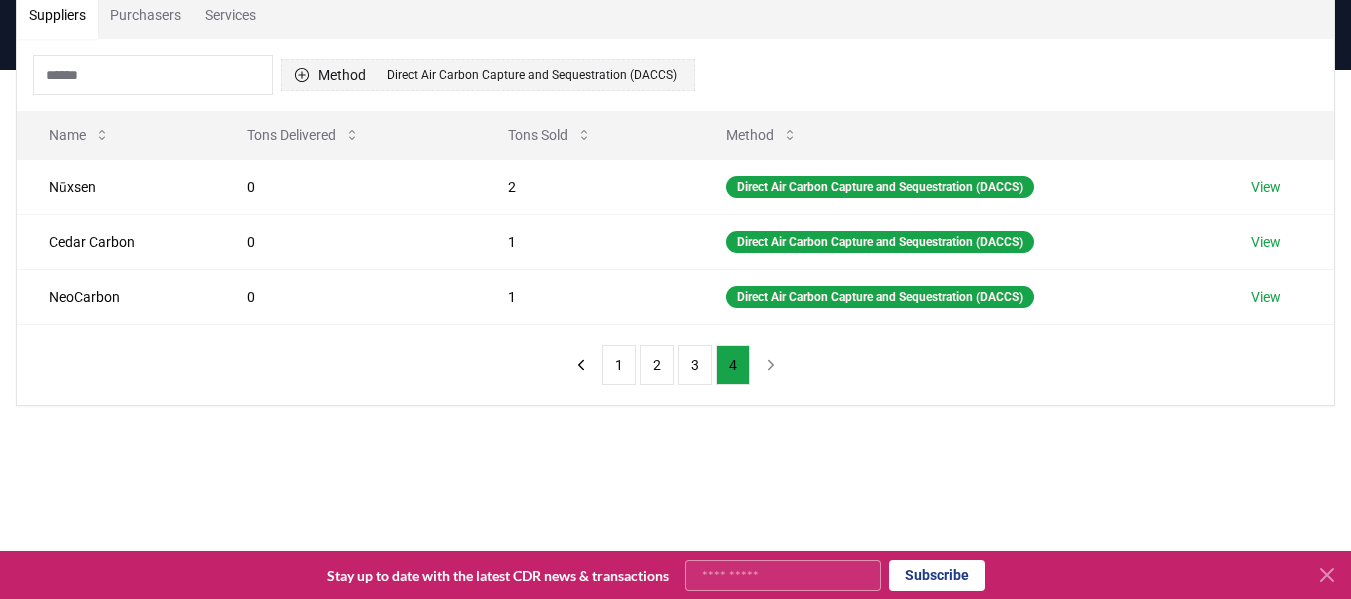 click on "Method 1 Direct Air Carbon Capture and Sequestration (DACCS)" at bounding box center (488, 75) 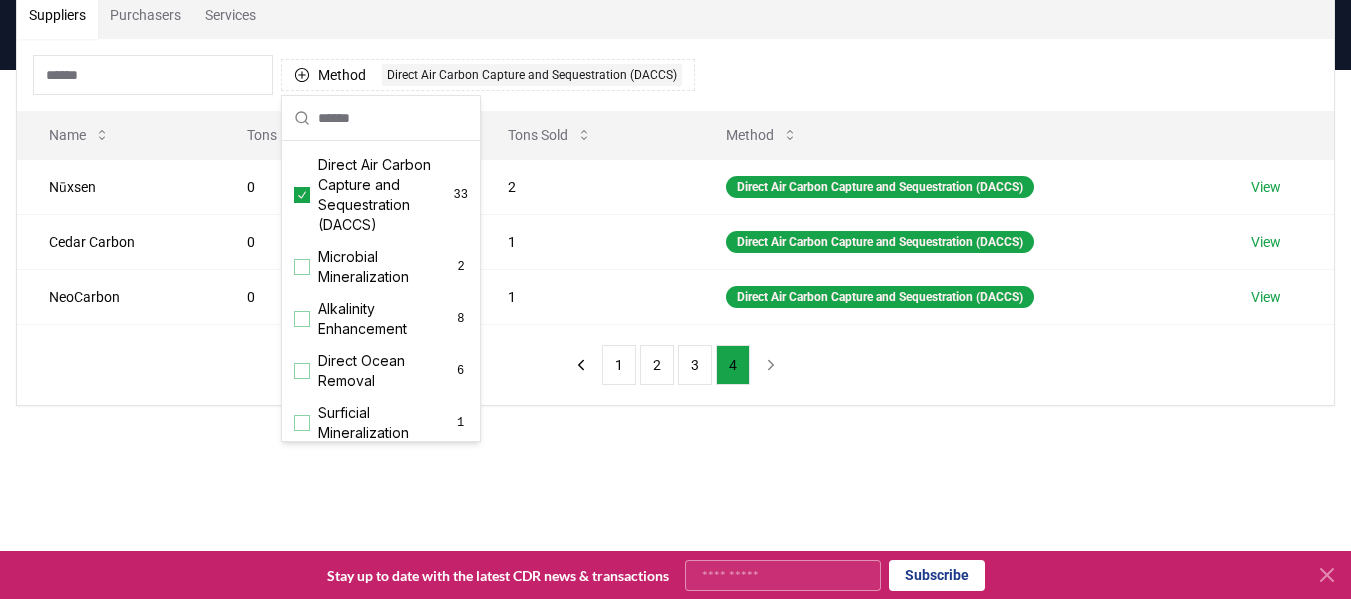 scroll, scrollTop: 401, scrollLeft: 0, axis: vertical 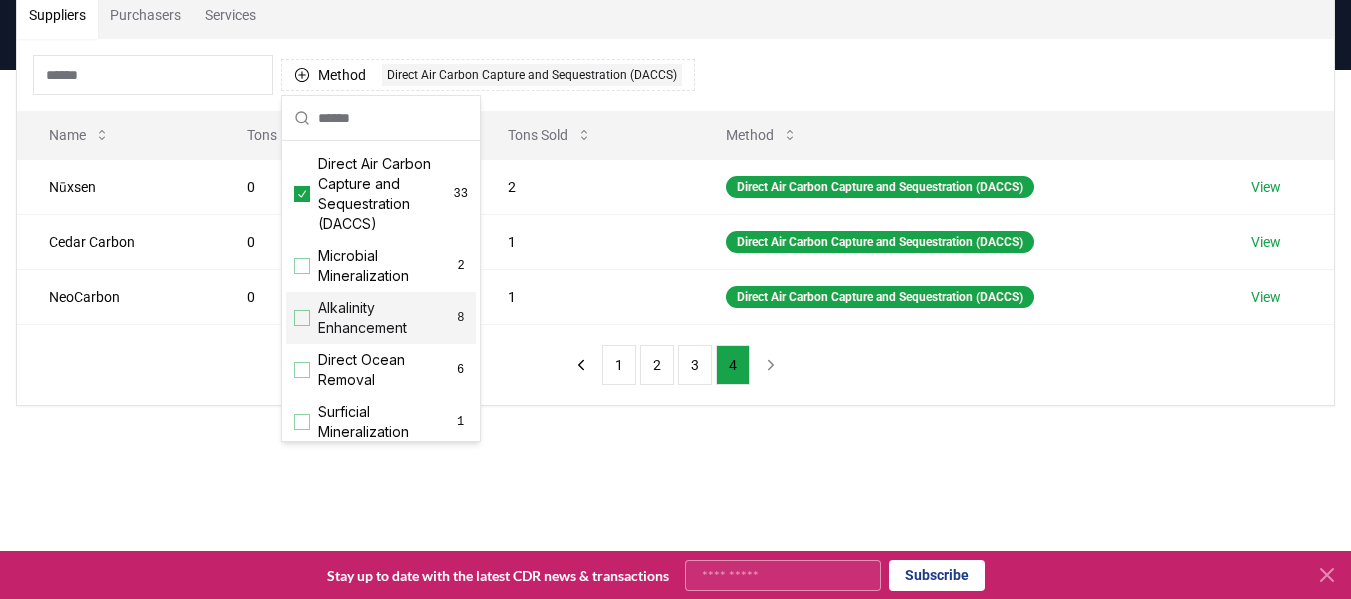 click at bounding box center [302, 318] 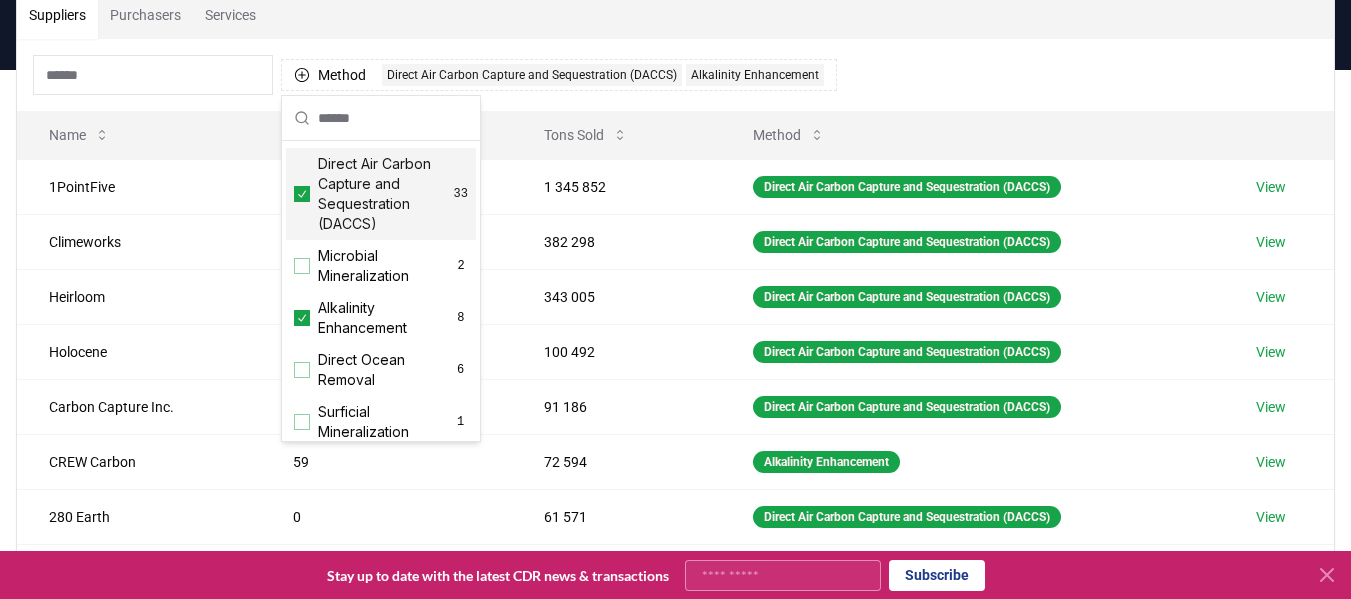 click 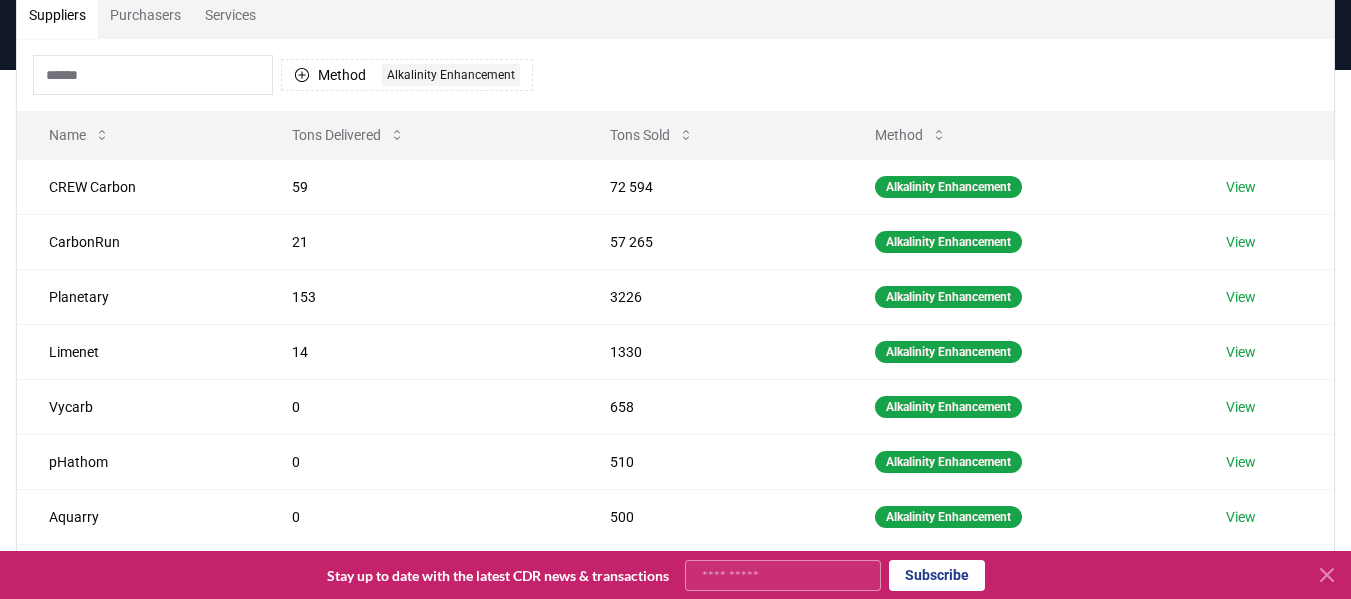 click on "Method 1 Alkalinity Enhancement" at bounding box center (675, 75) 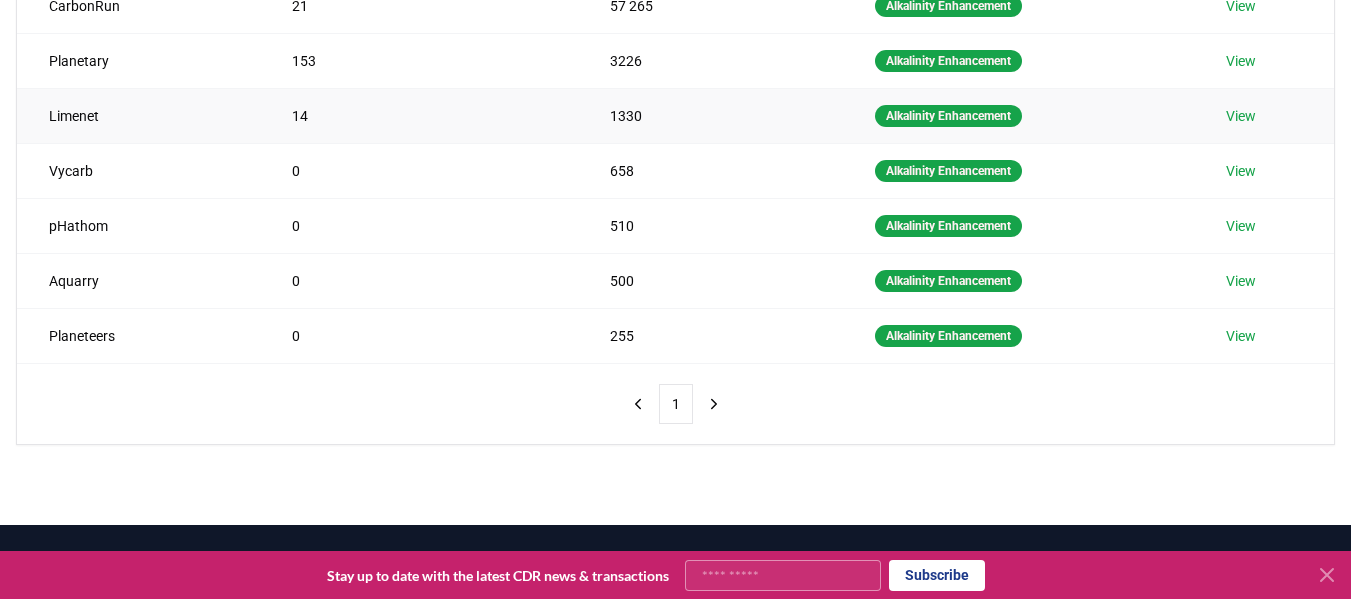scroll, scrollTop: 432, scrollLeft: 0, axis: vertical 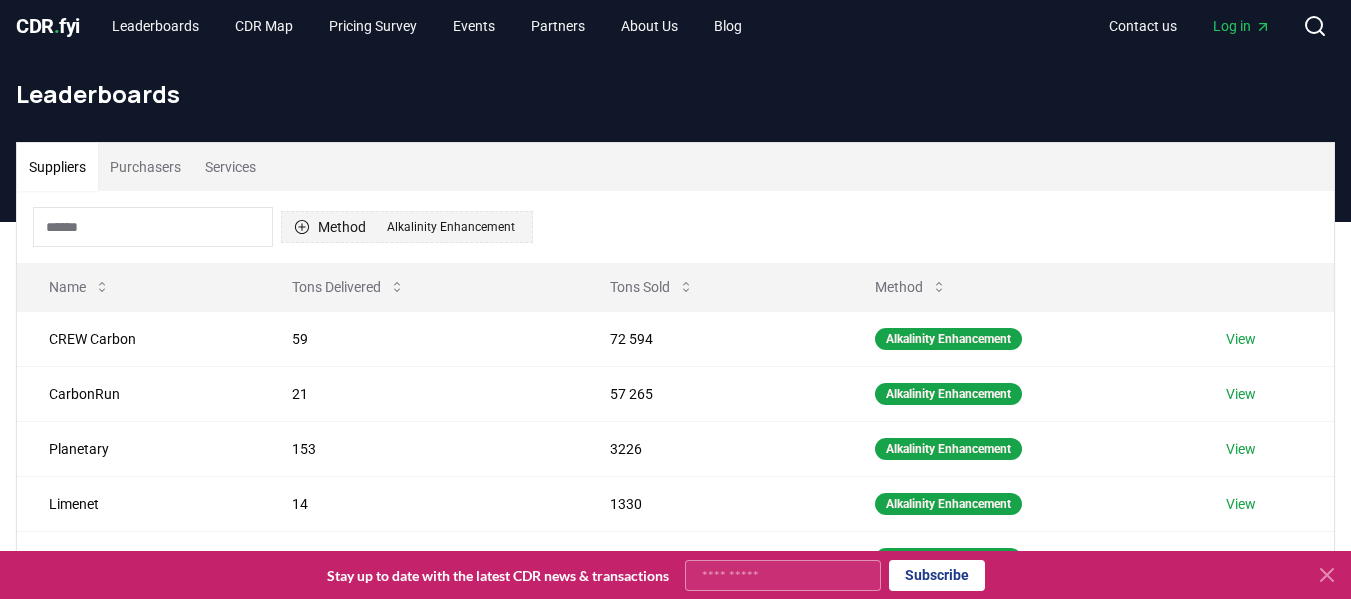 click on "Method 1 Alkalinity Enhancement" at bounding box center [407, 227] 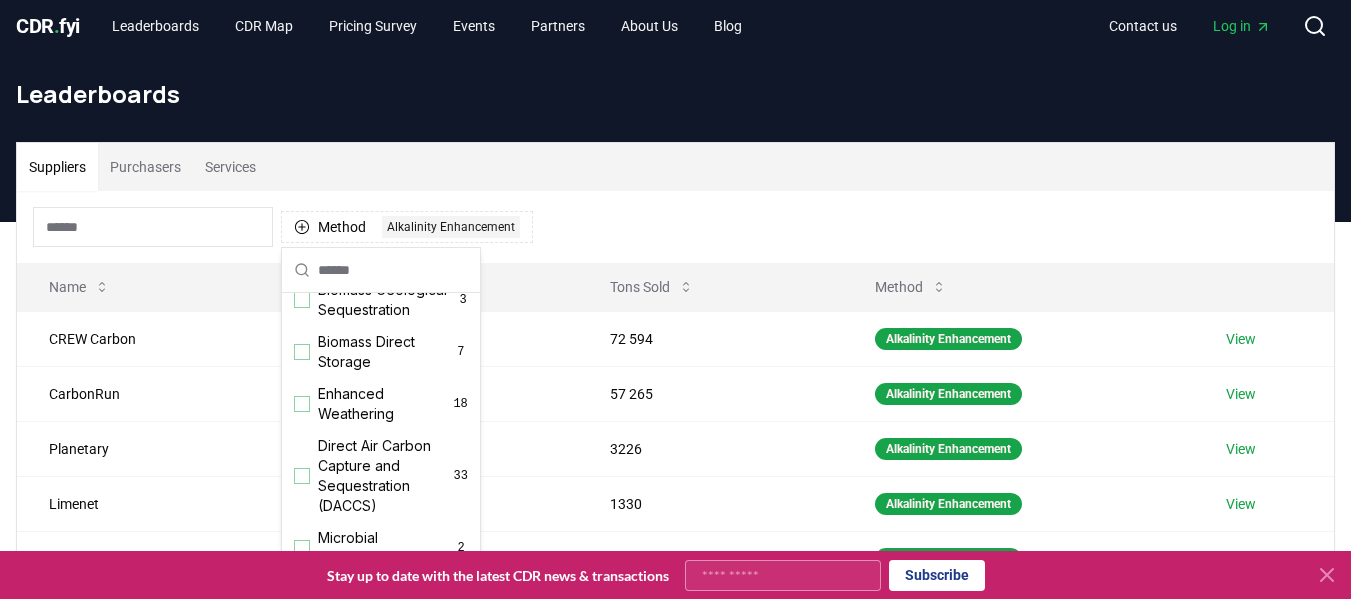 scroll, scrollTop: 287, scrollLeft: 0, axis: vertical 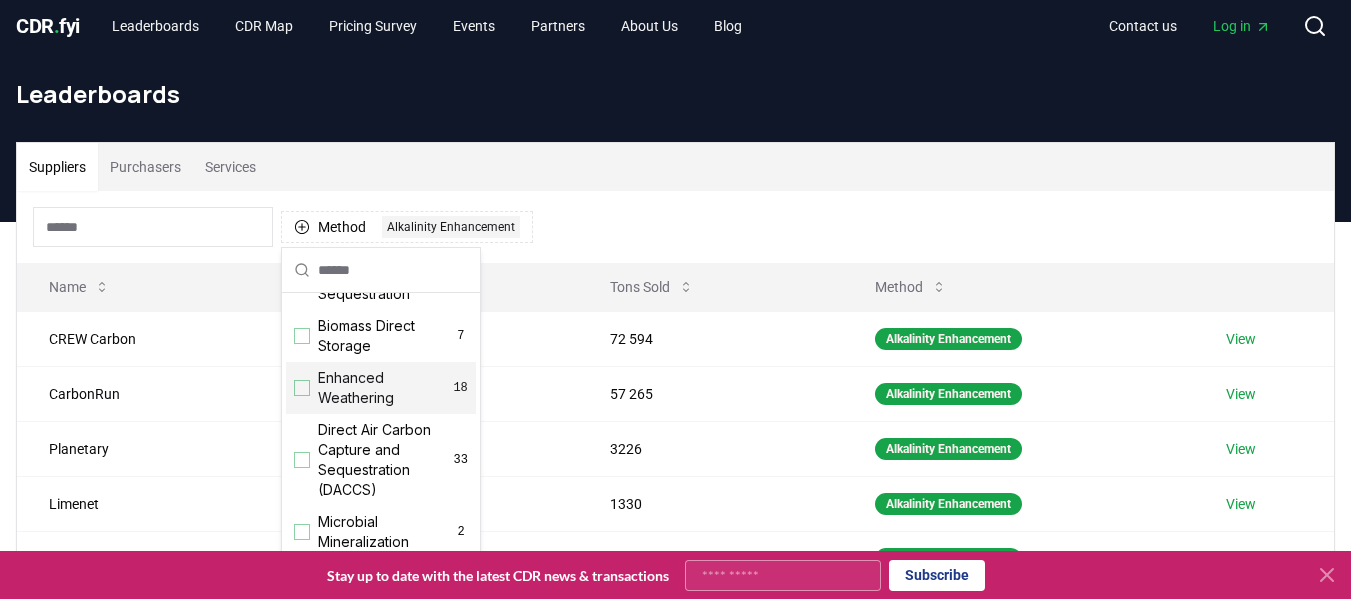 click at bounding box center (302, 388) 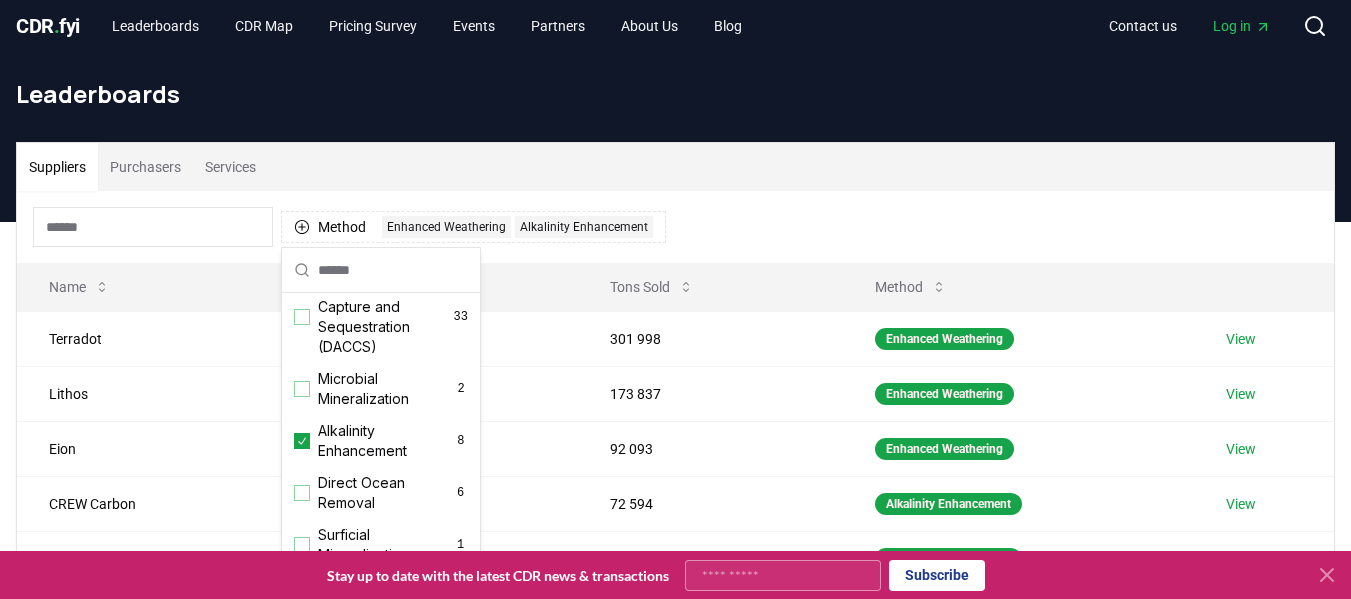 scroll, scrollTop: 458, scrollLeft: 0, axis: vertical 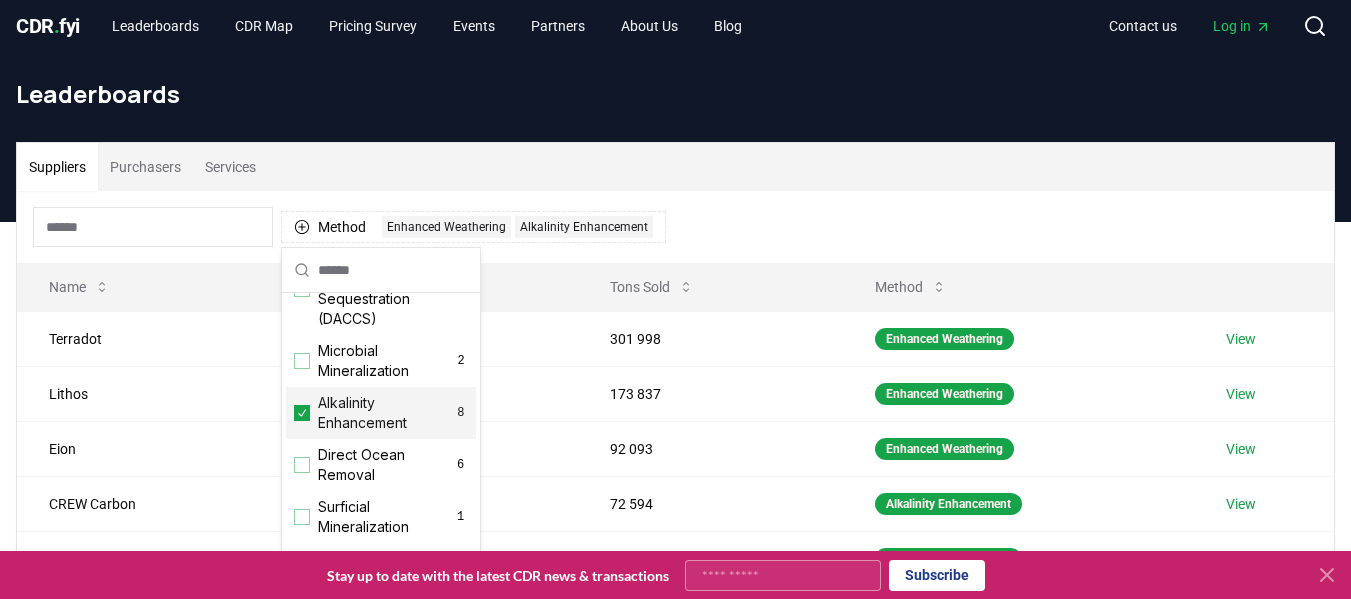 click 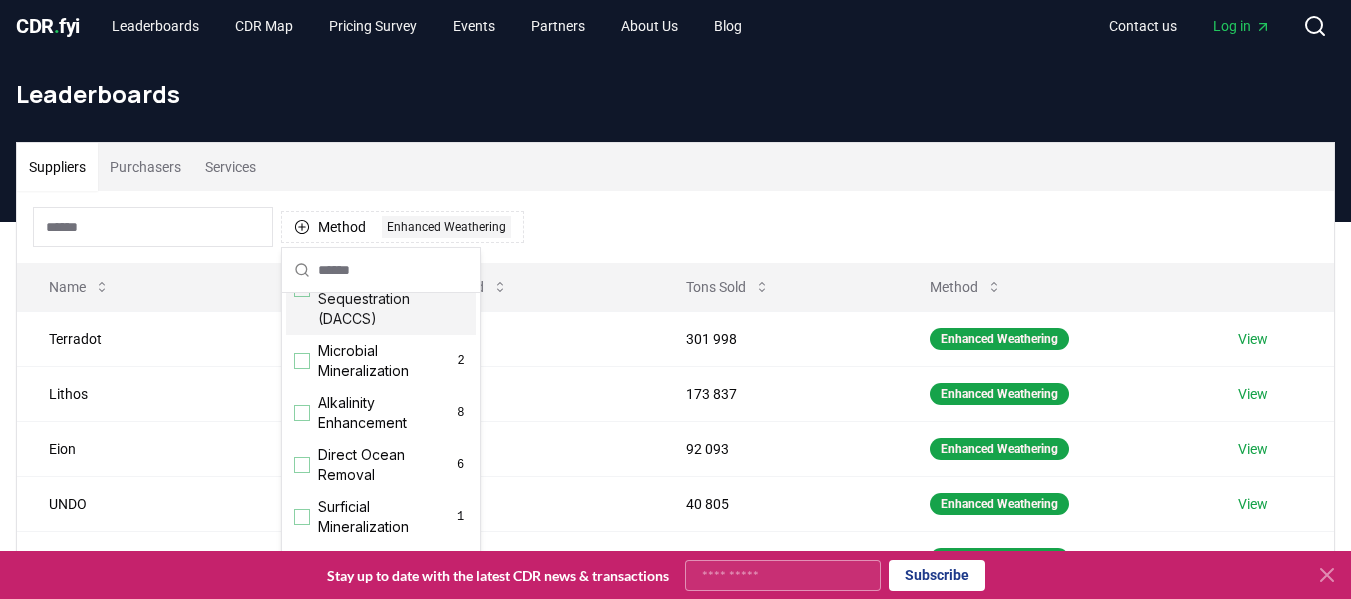 click on "Method 1 Enhanced Weathering" at bounding box center (675, 227) 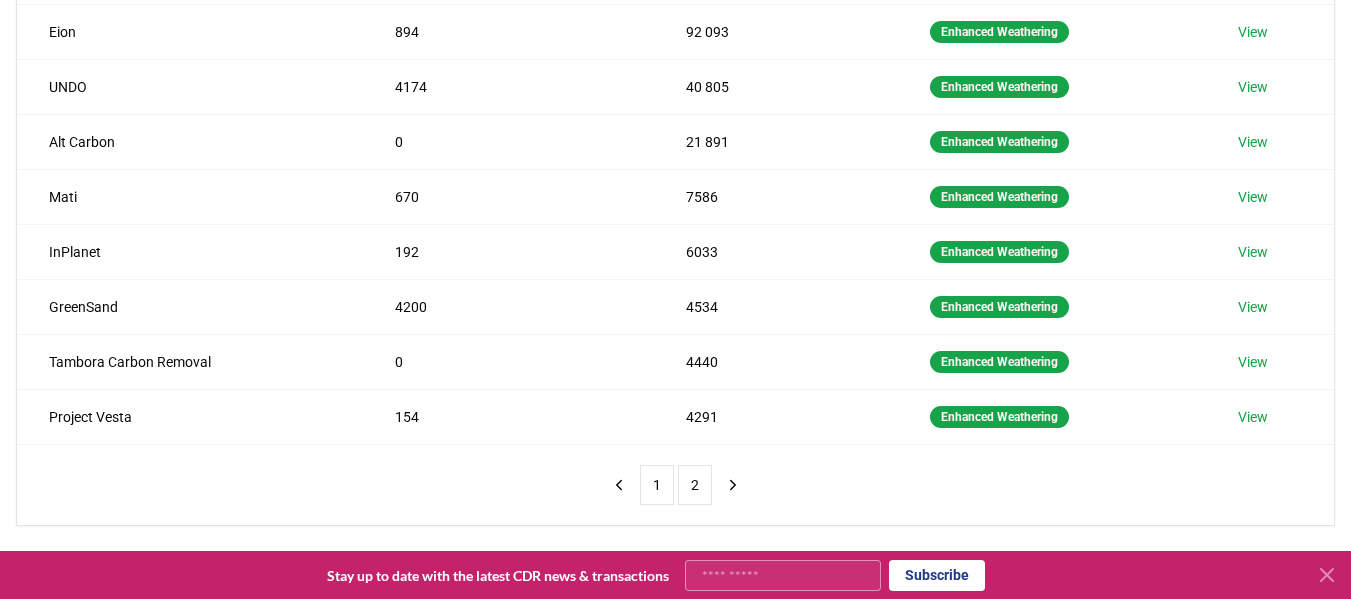 scroll, scrollTop: 434, scrollLeft: 0, axis: vertical 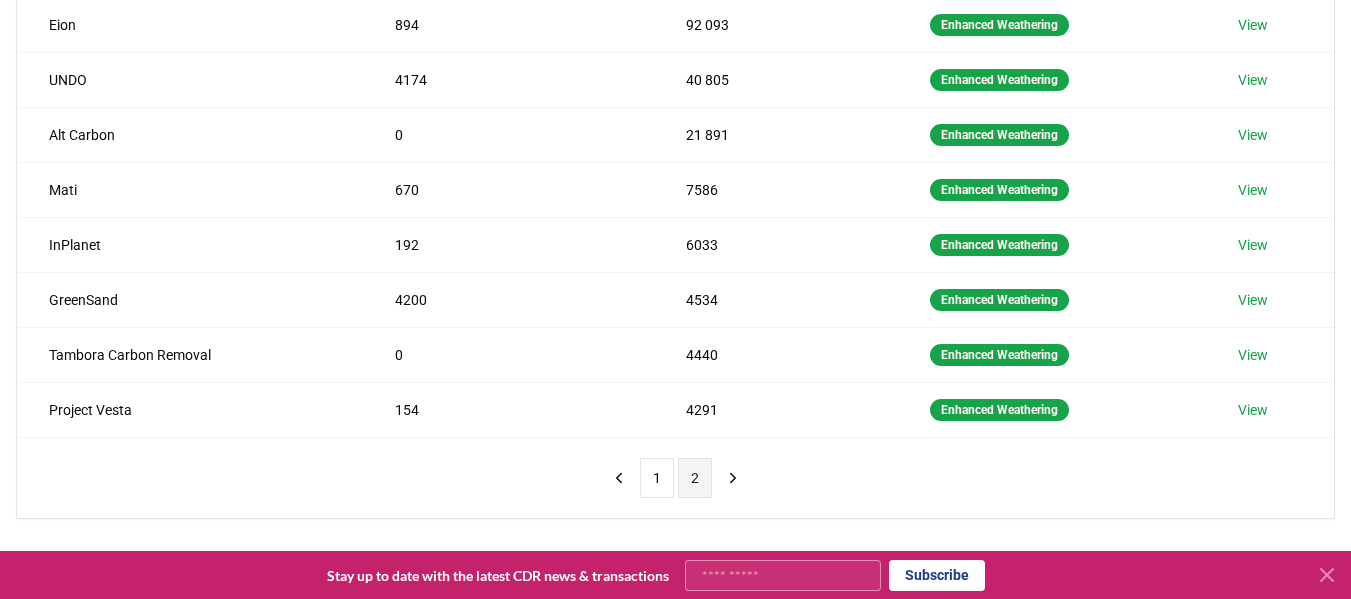 click on "2" at bounding box center [695, 478] 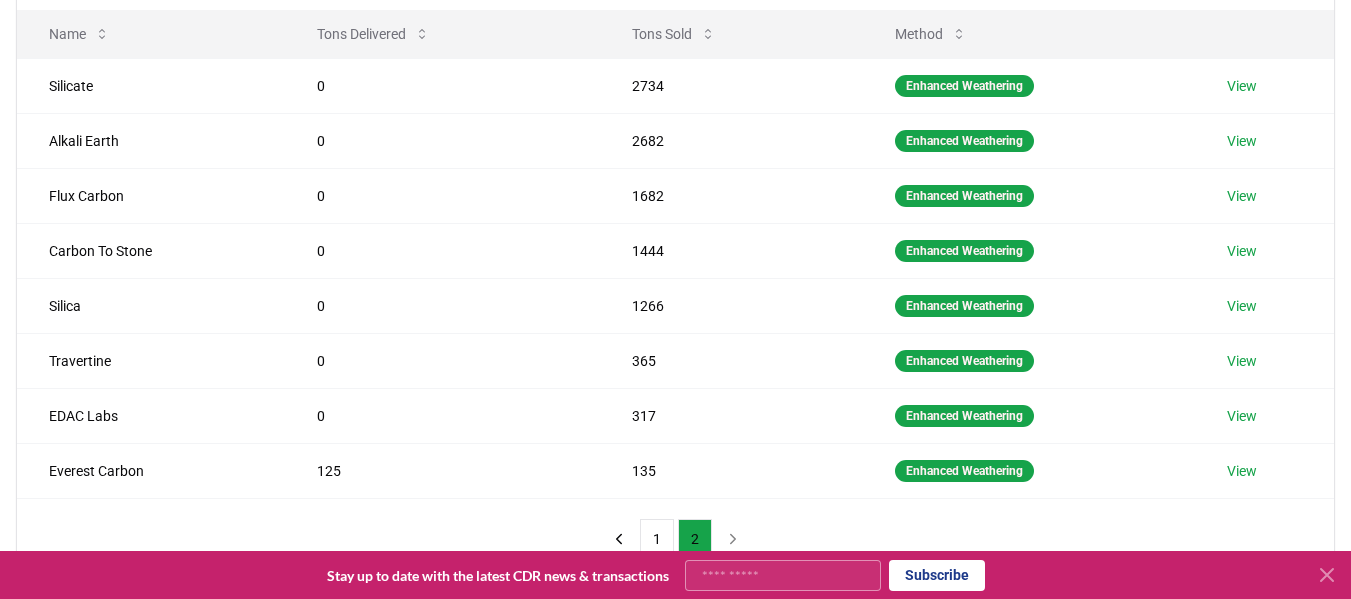 scroll, scrollTop: 262, scrollLeft: 0, axis: vertical 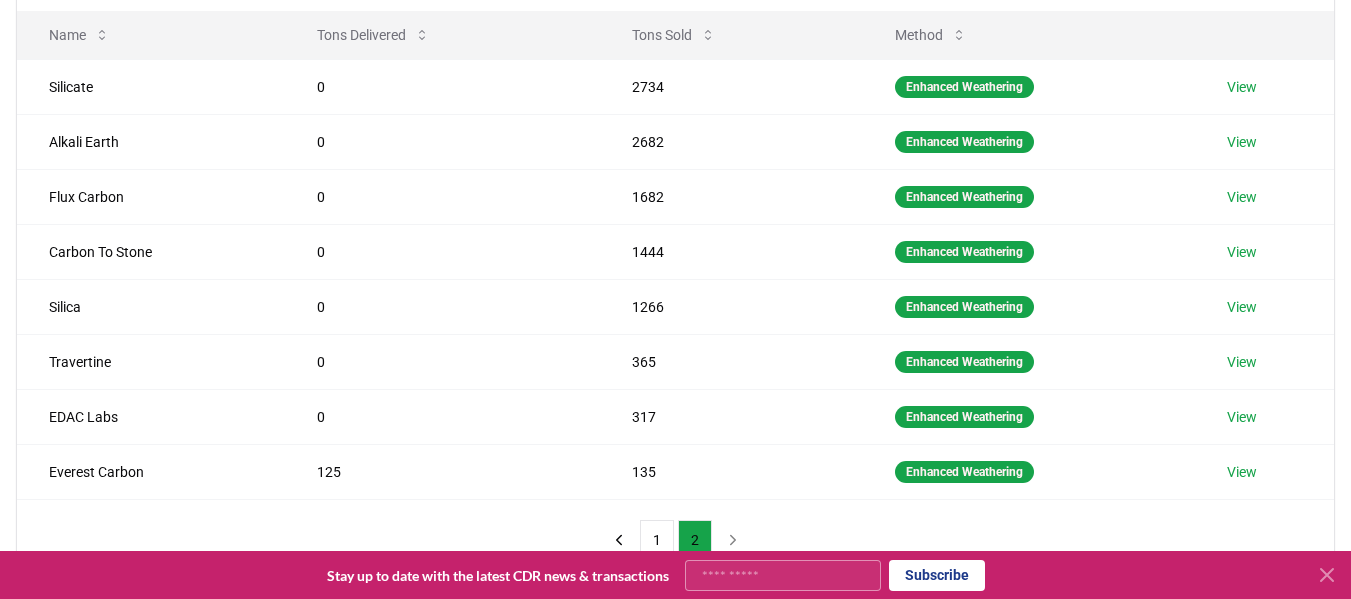 type 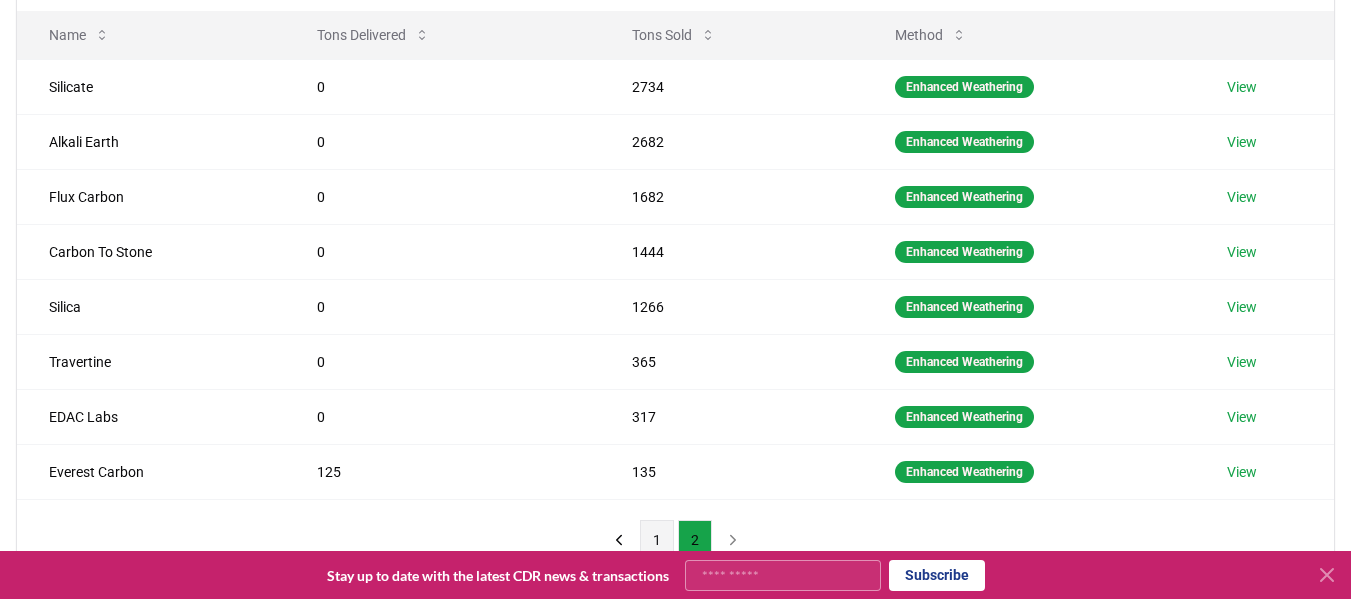 click on "1" at bounding box center (657, 540) 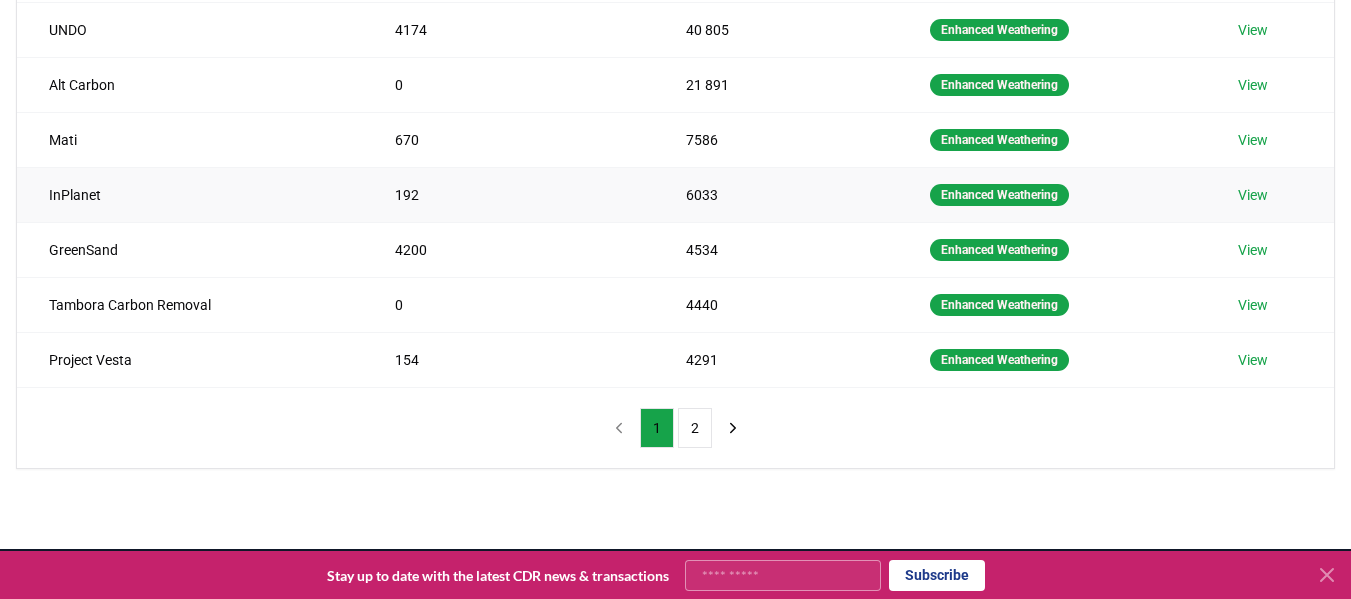 scroll, scrollTop: 485, scrollLeft: 0, axis: vertical 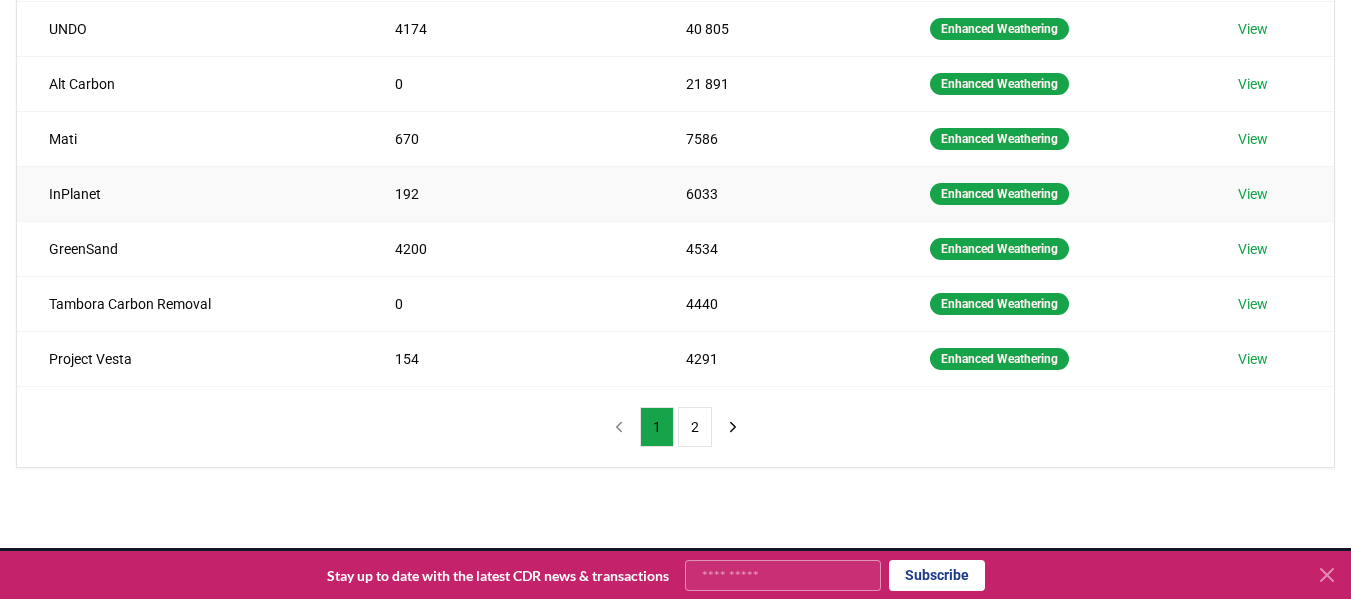 type 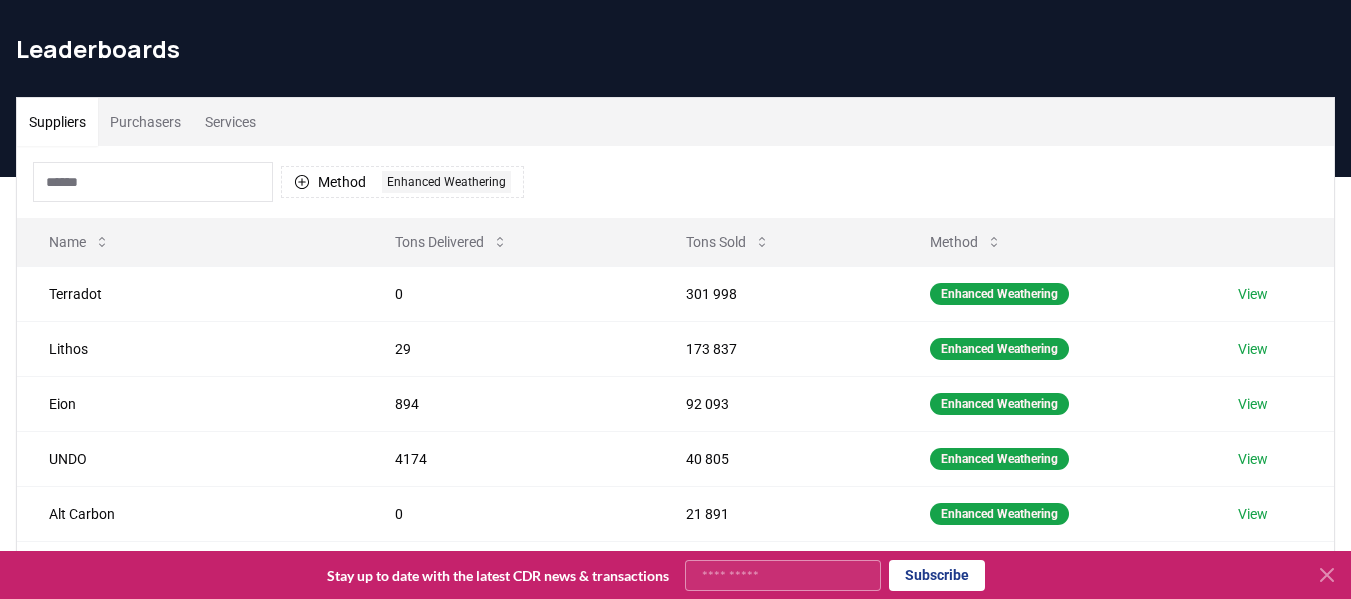 scroll, scrollTop: 45, scrollLeft: 0, axis: vertical 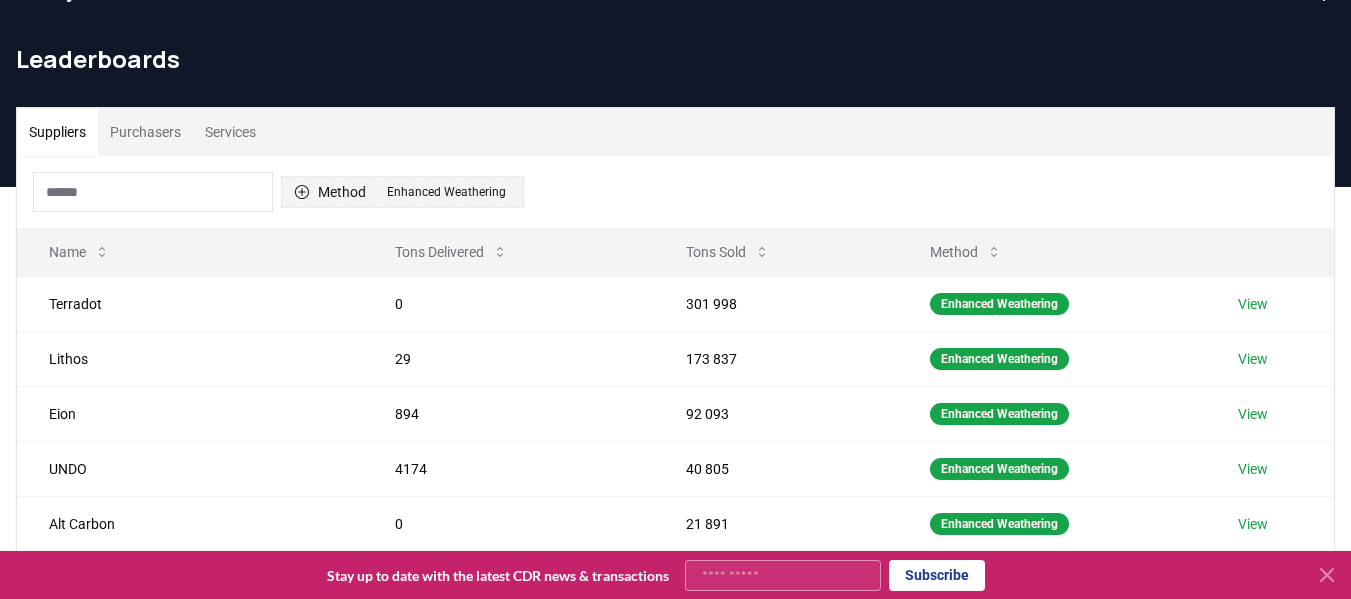 click on "Method 1 Enhanced Weathering" at bounding box center (402, 192) 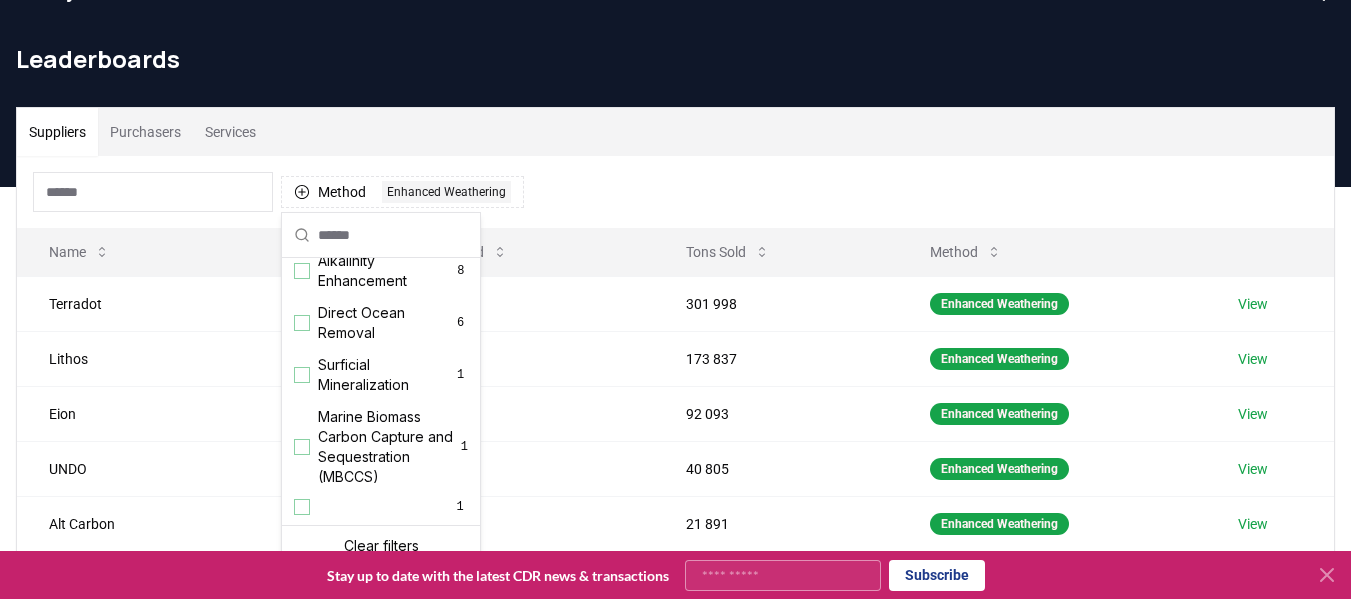 scroll, scrollTop: 613, scrollLeft: 0, axis: vertical 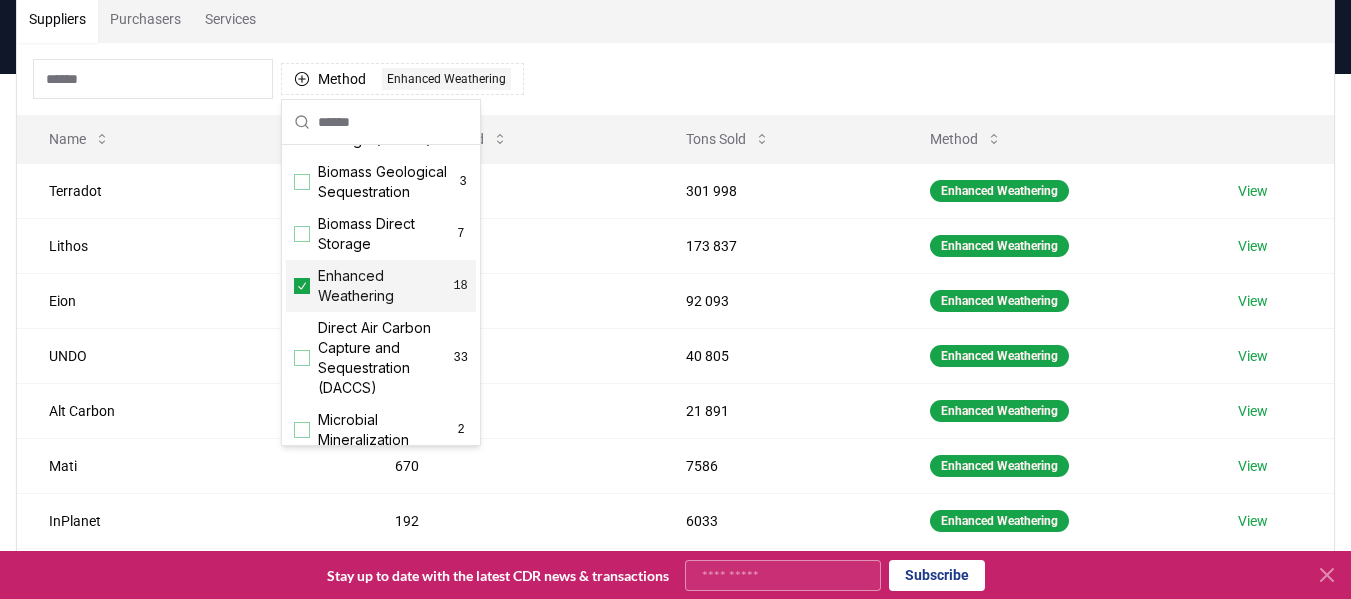 click 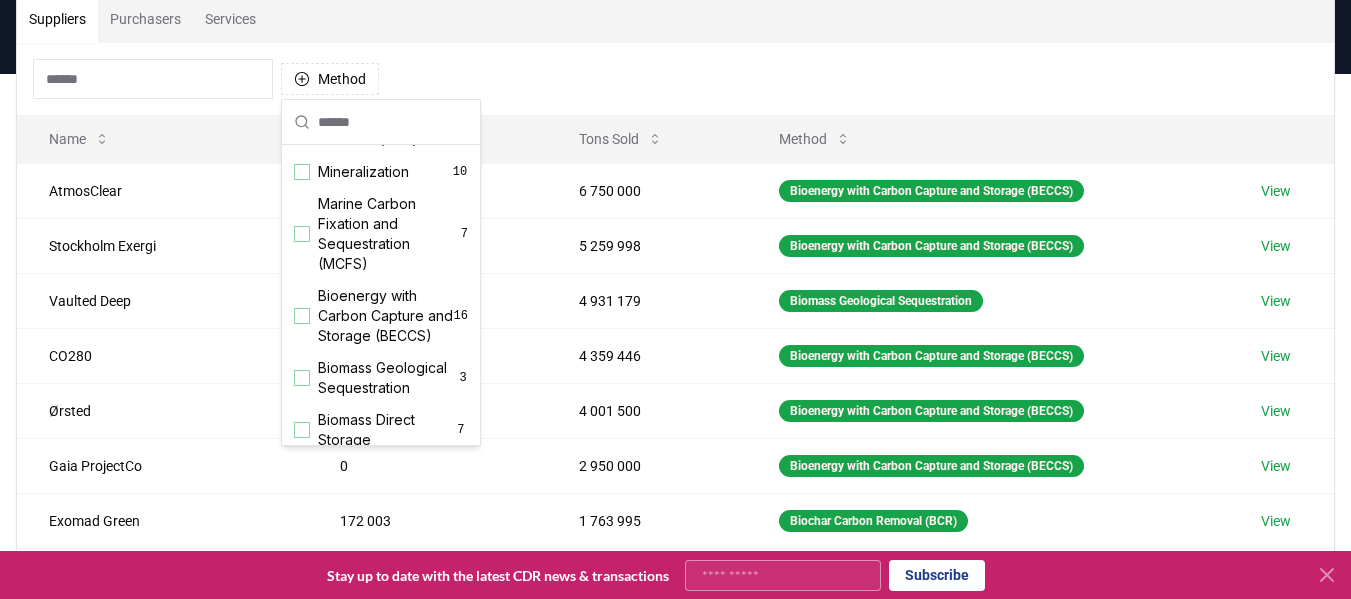 scroll, scrollTop: 0, scrollLeft: 0, axis: both 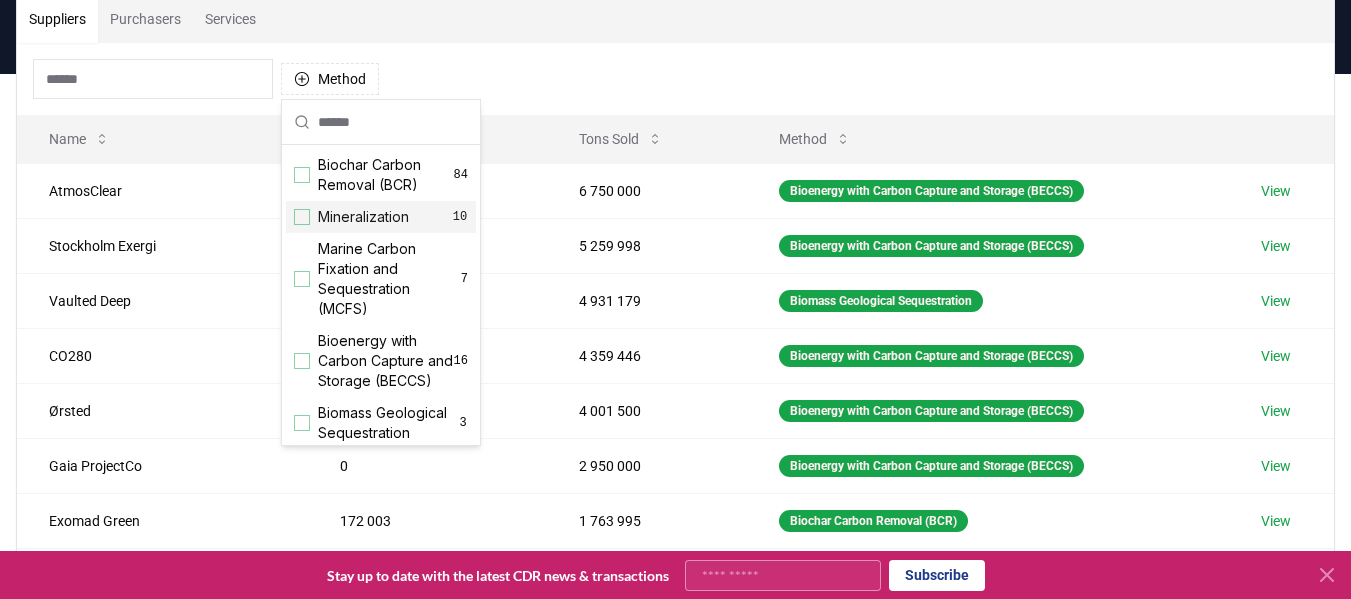 click at bounding box center [302, 217] 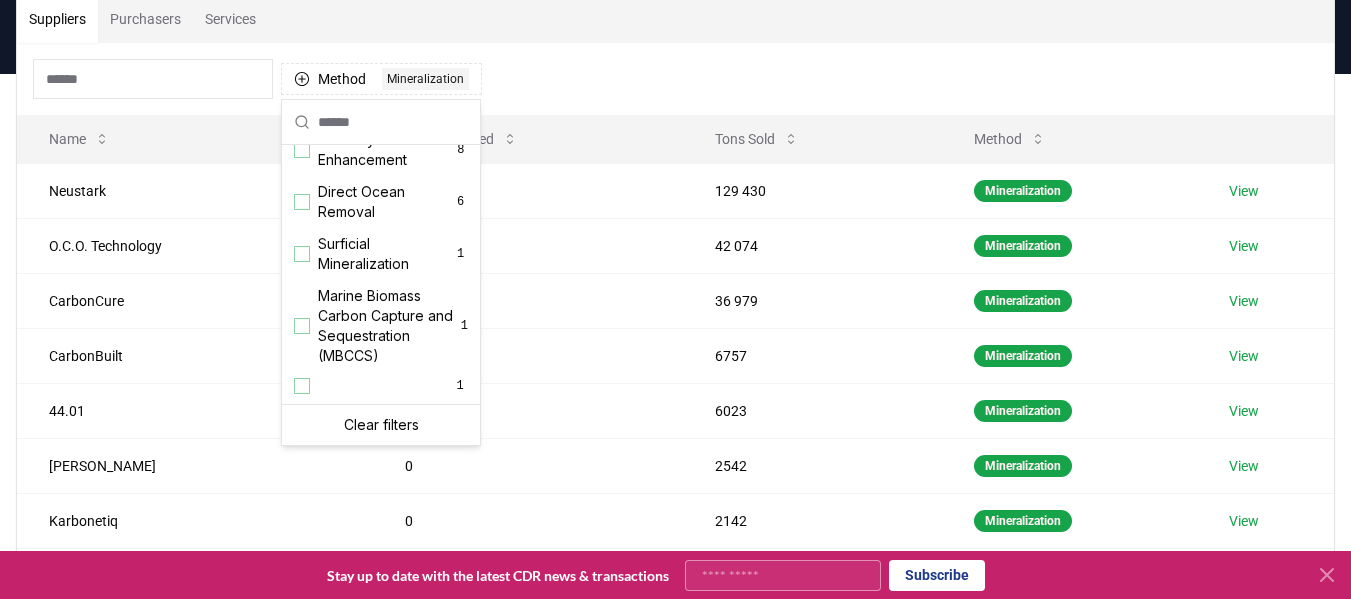 scroll, scrollTop: 578, scrollLeft: 0, axis: vertical 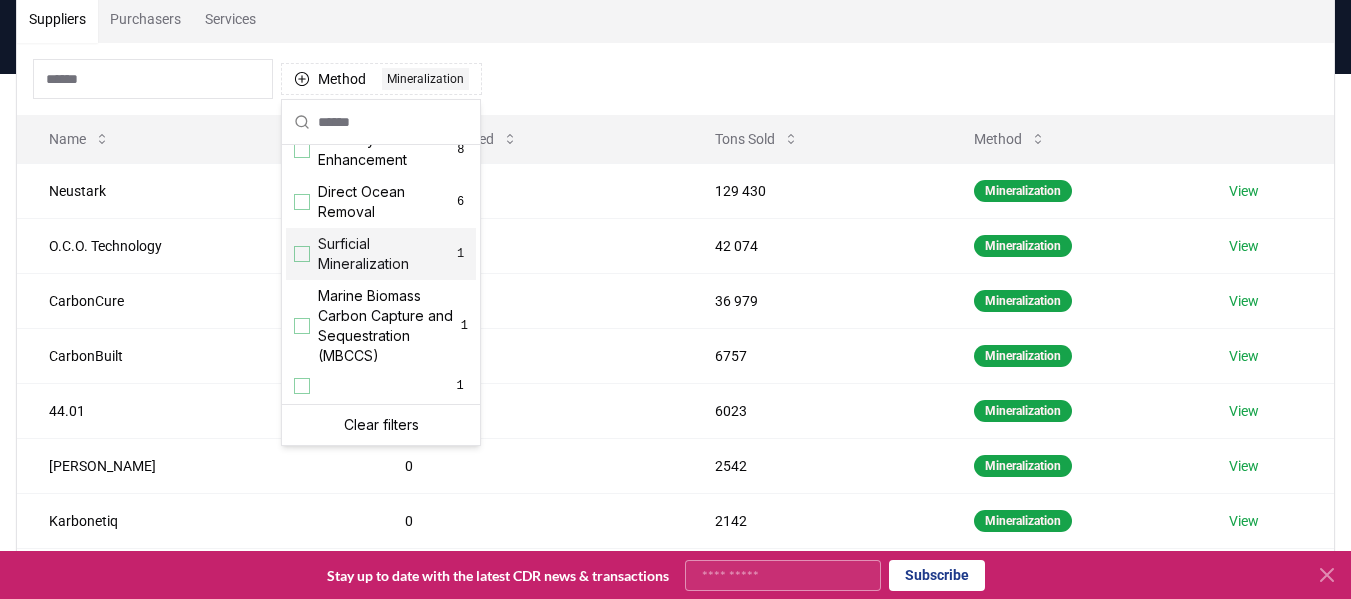 click at bounding box center [302, 254] 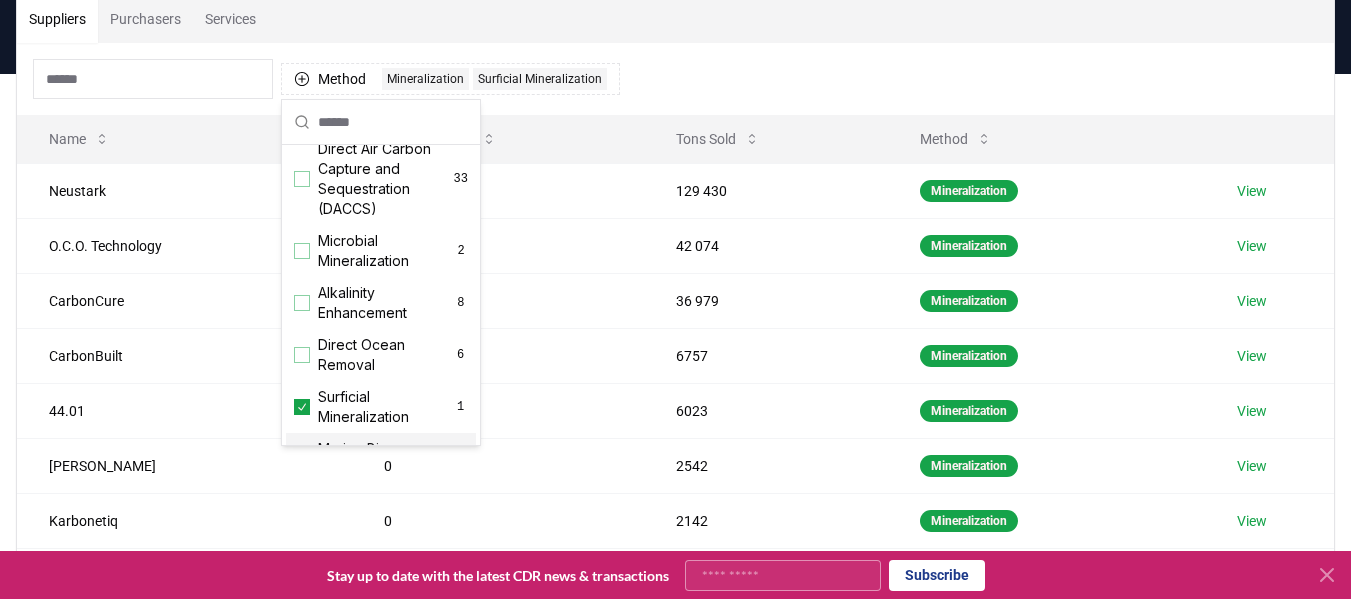 scroll, scrollTop: 419, scrollLeft: 0, axis: vertical 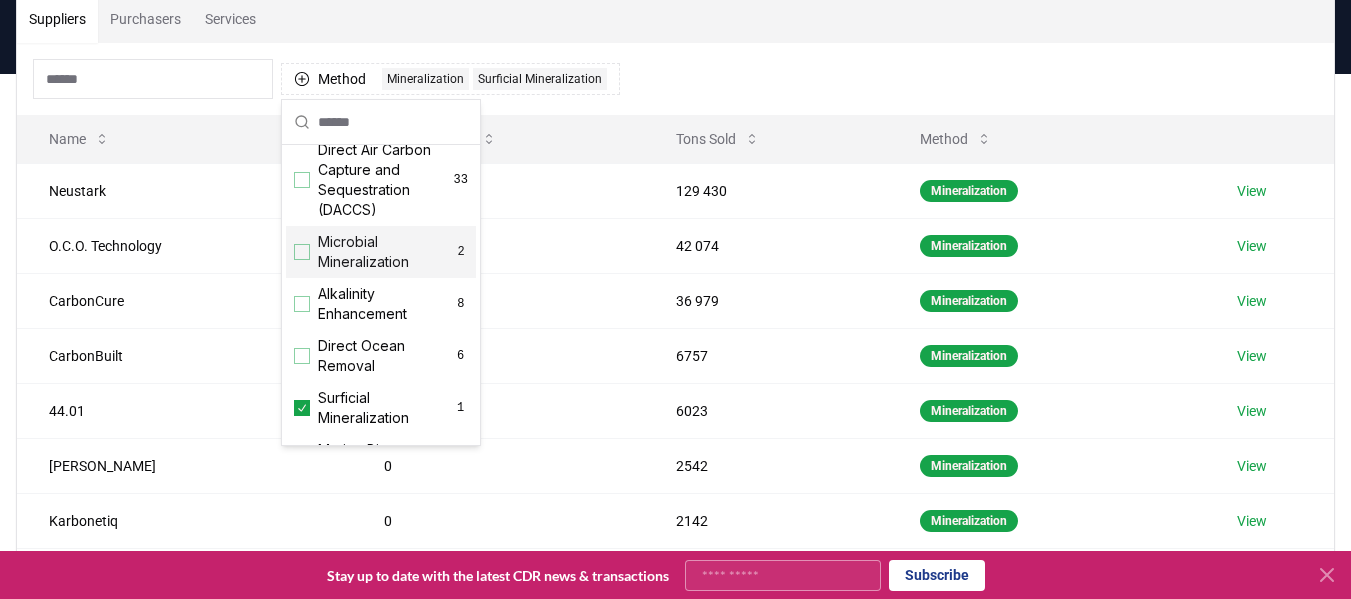 click on "Microbial Mineralization 2" at bounding box center (381, 252) 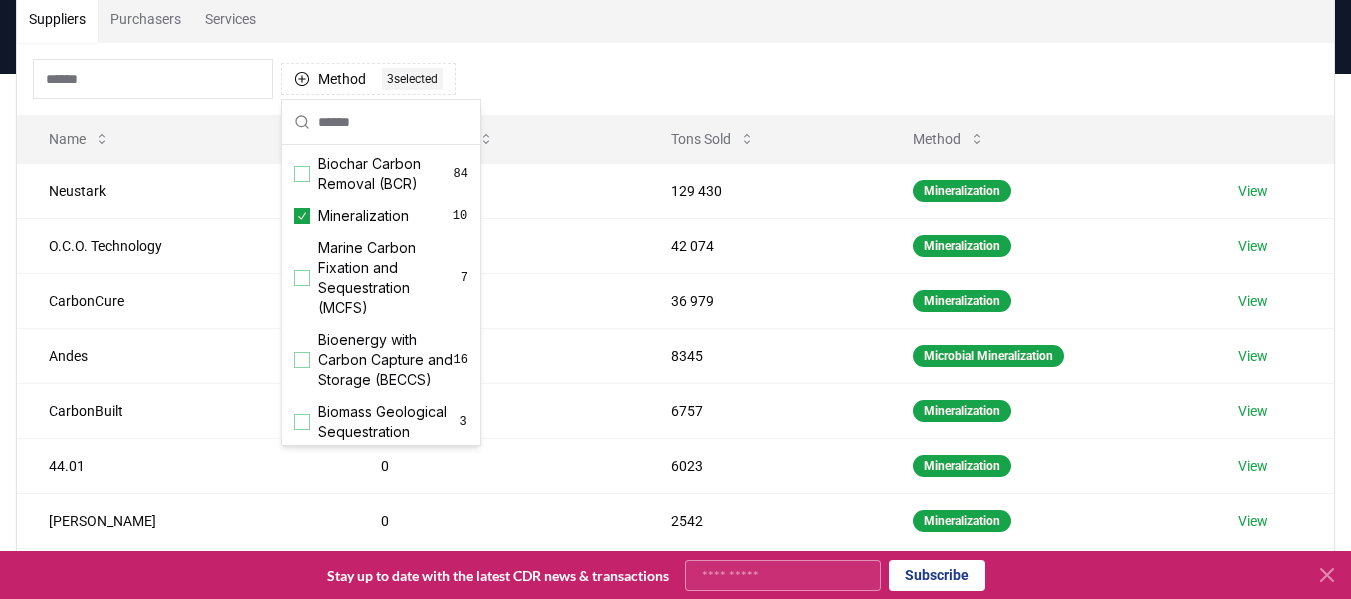 scroll, scrollTop: 0, scrollLeft: 0, axis: both 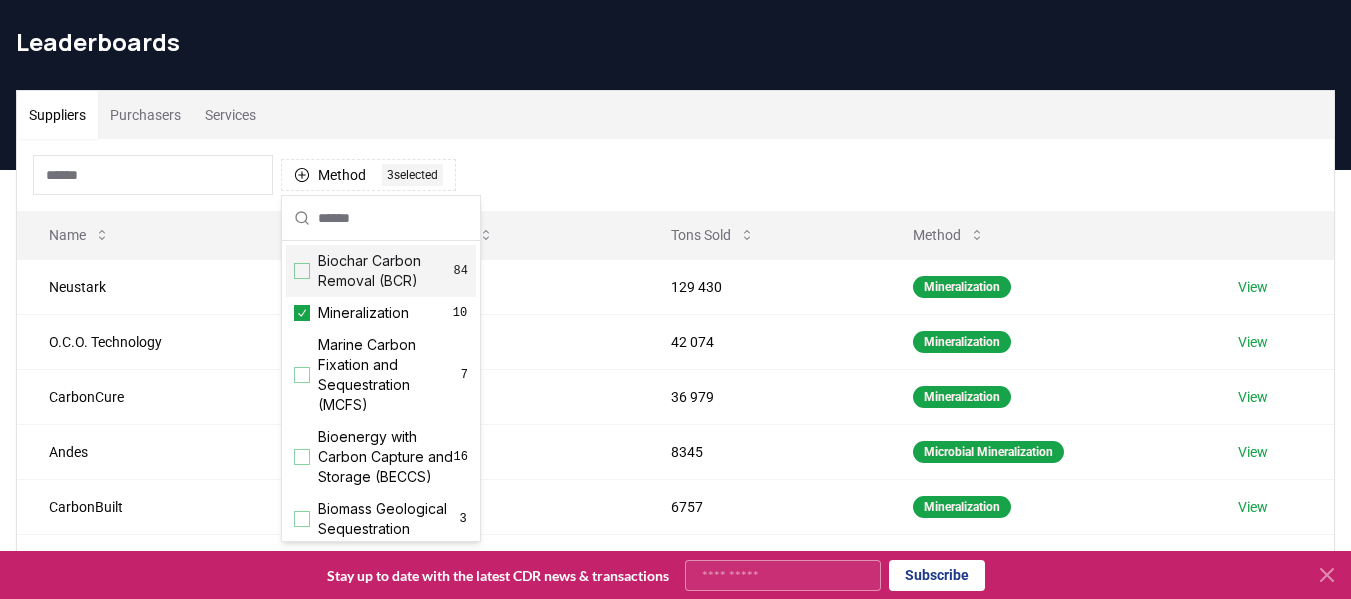click on "Method 3 3  selected" at bounding box center (675, 175) 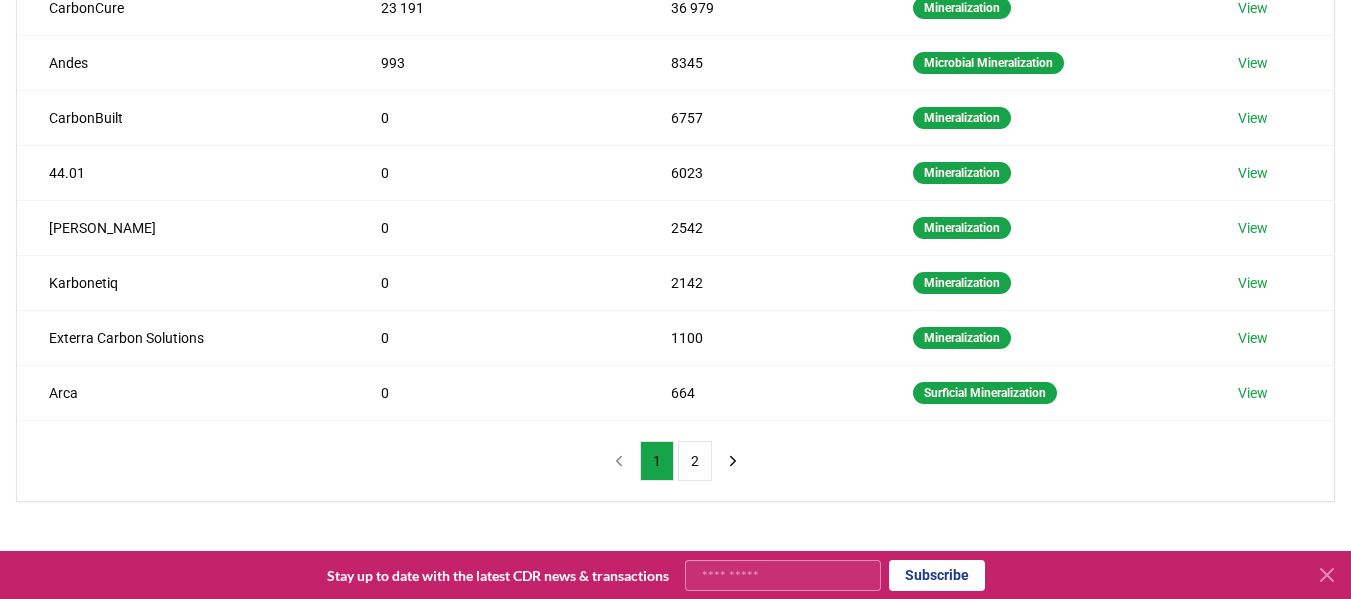 scroll, scrollTop: 452, scrollLeft: 0, axis: vertical 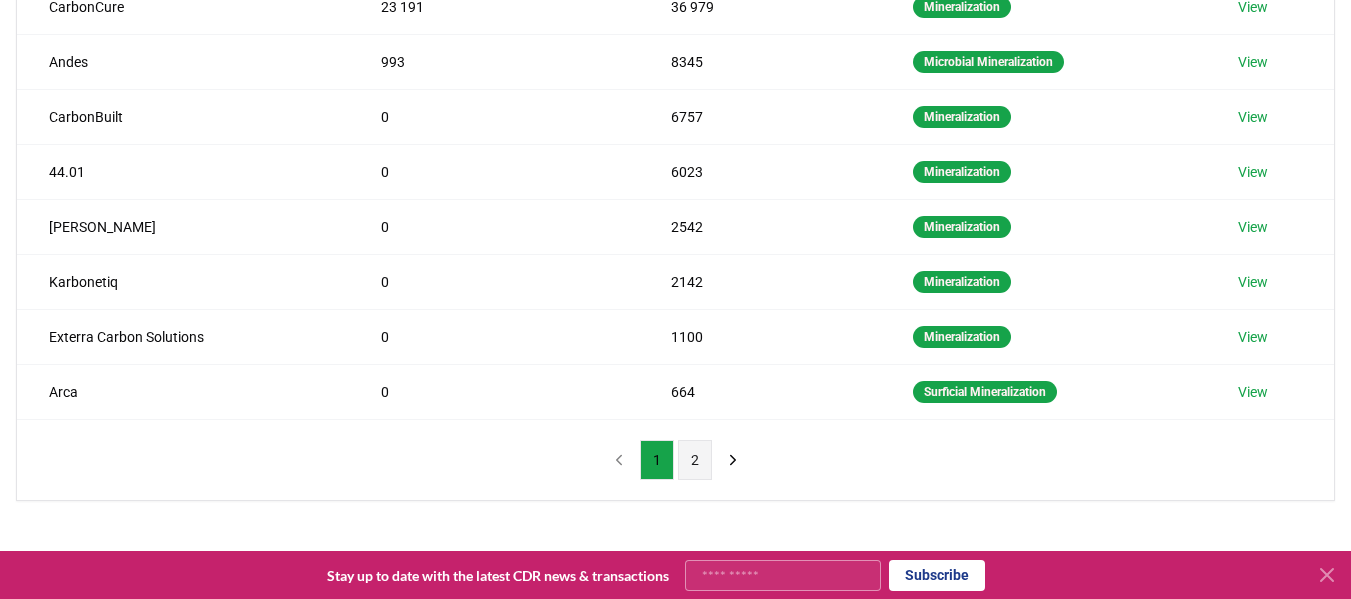 click on "2" at bounding box center (695, 460) 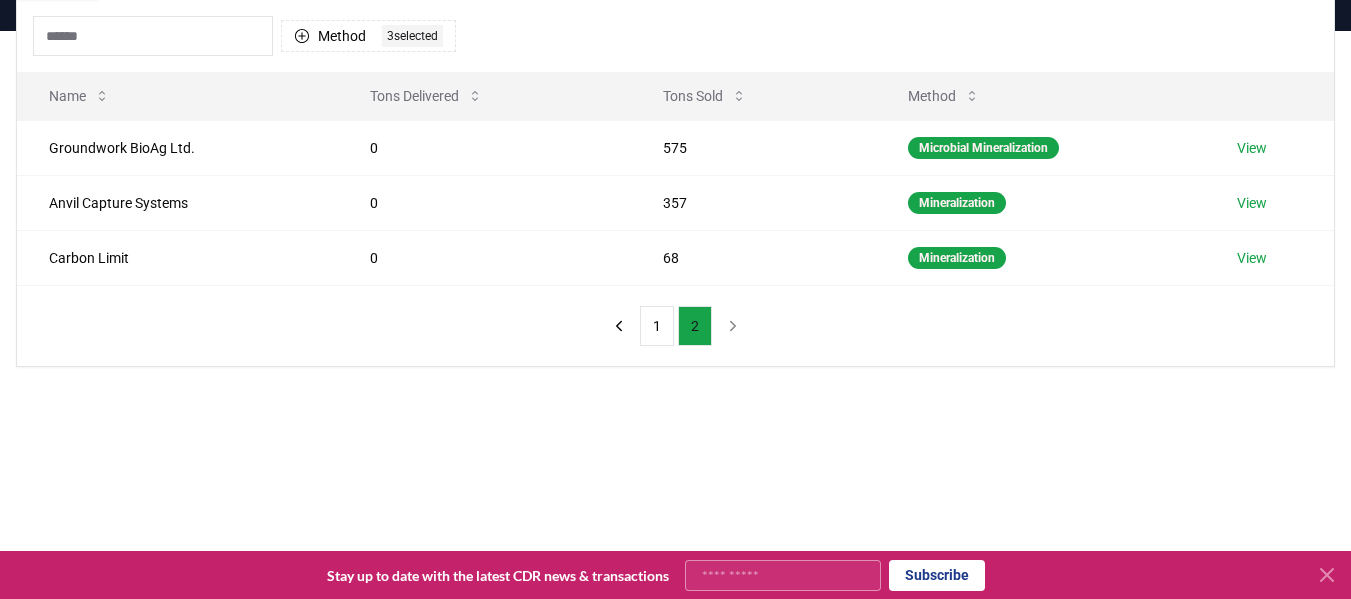 scroll, scrollTop: 143, scrollLeft: 0, axis: vertical 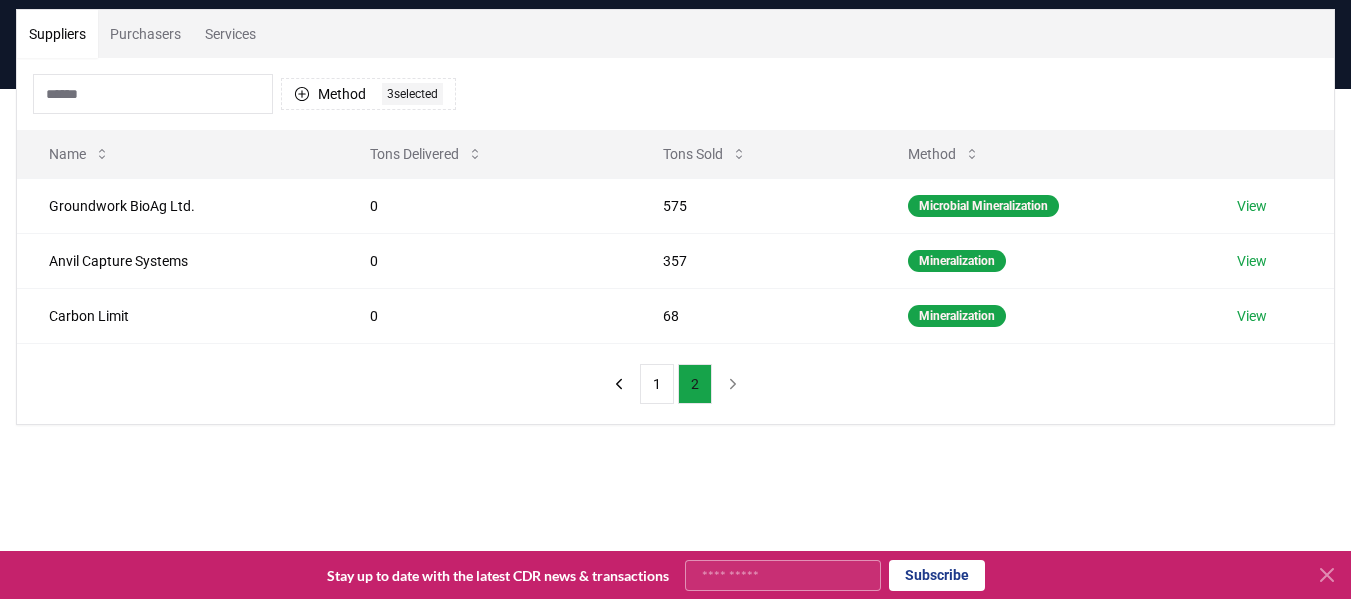 type 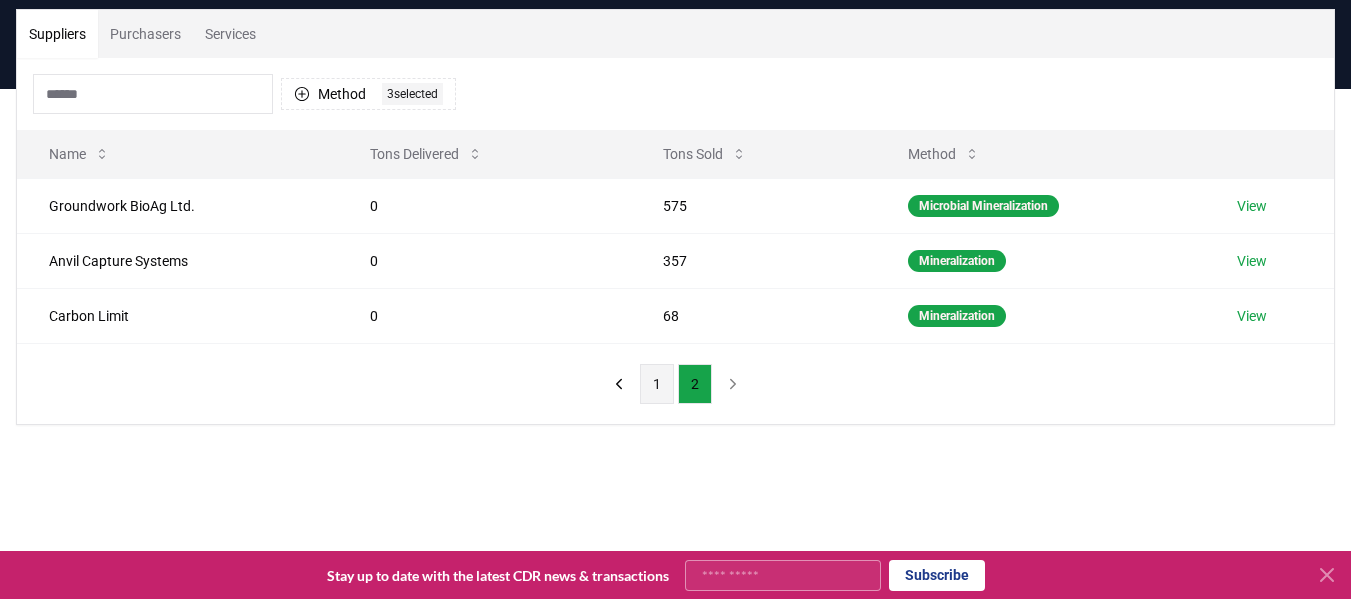 click on "1" at bounding box center (657, 384) 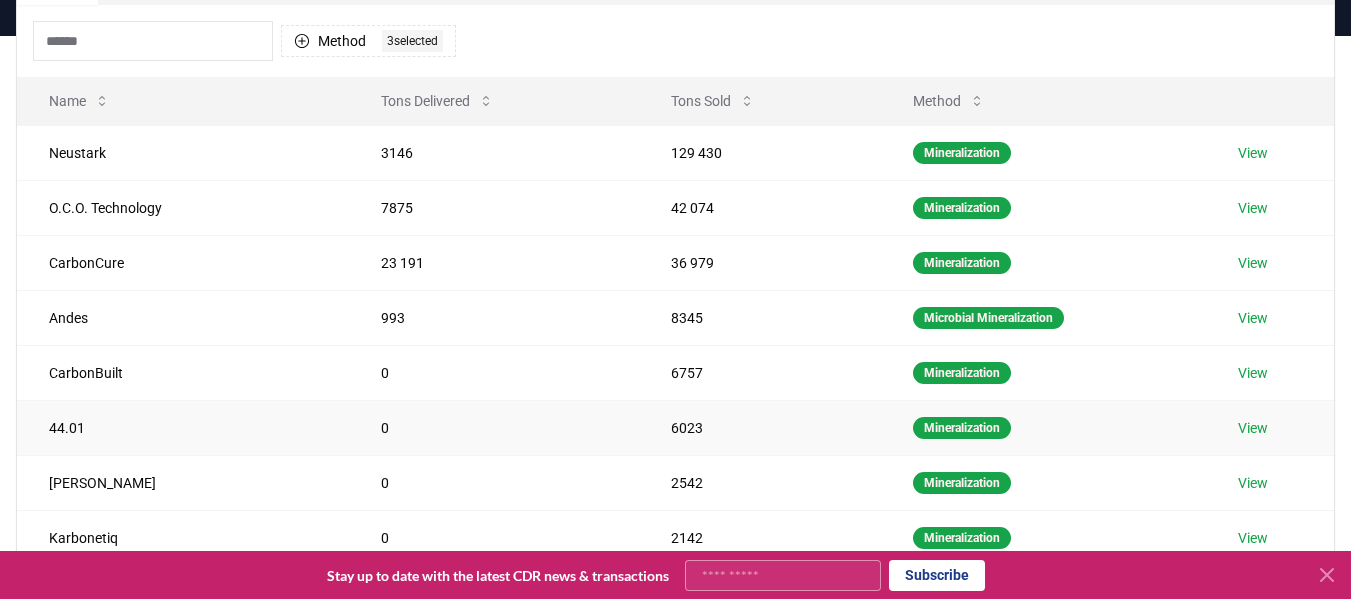 scroll, scrollTop: 186, scrollLeft: 0, axis: vertical 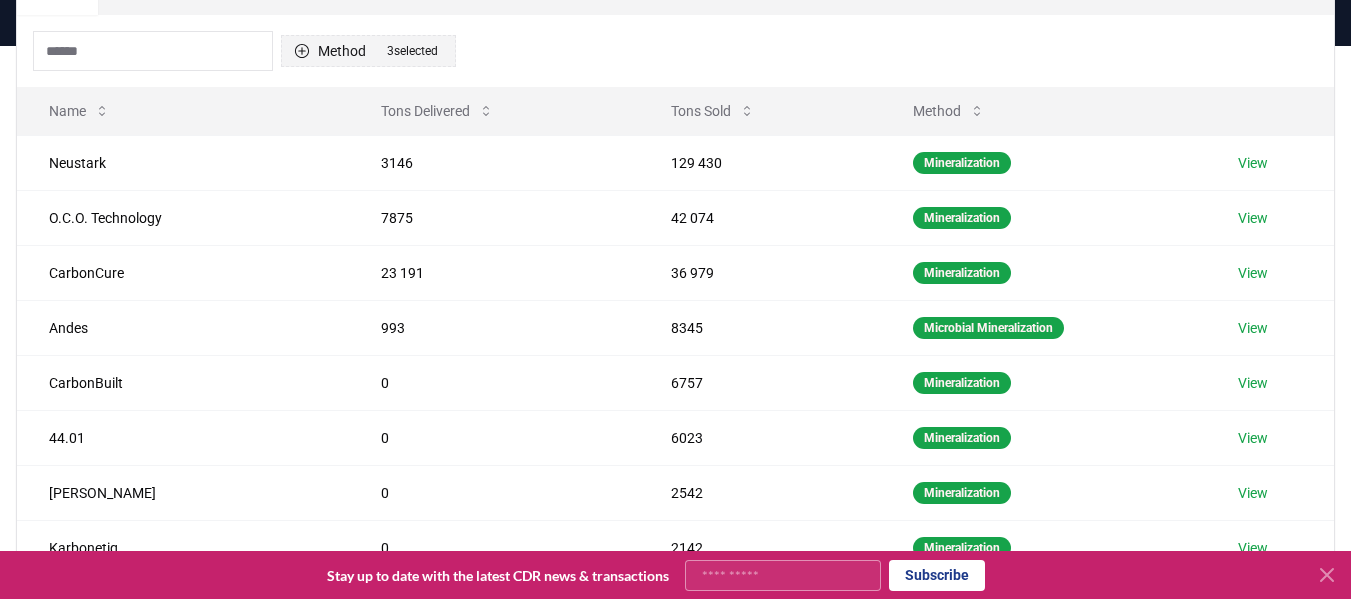 click on "Method 3 3  selected" at bounding box center (368, 51) 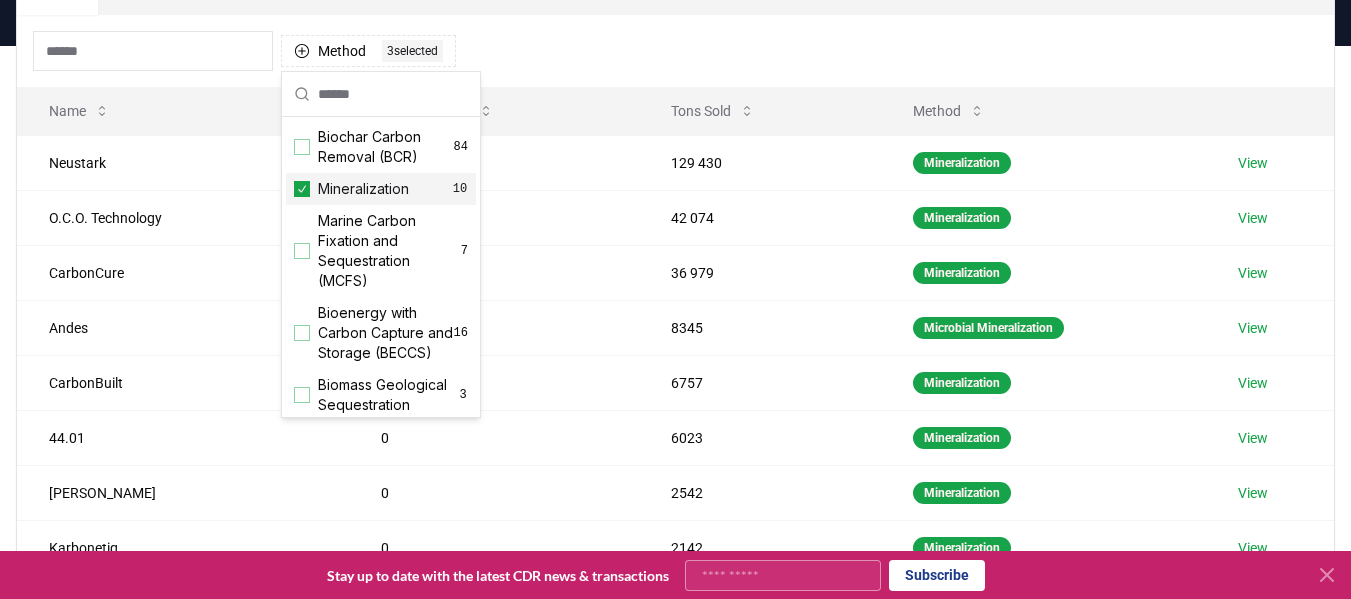 click 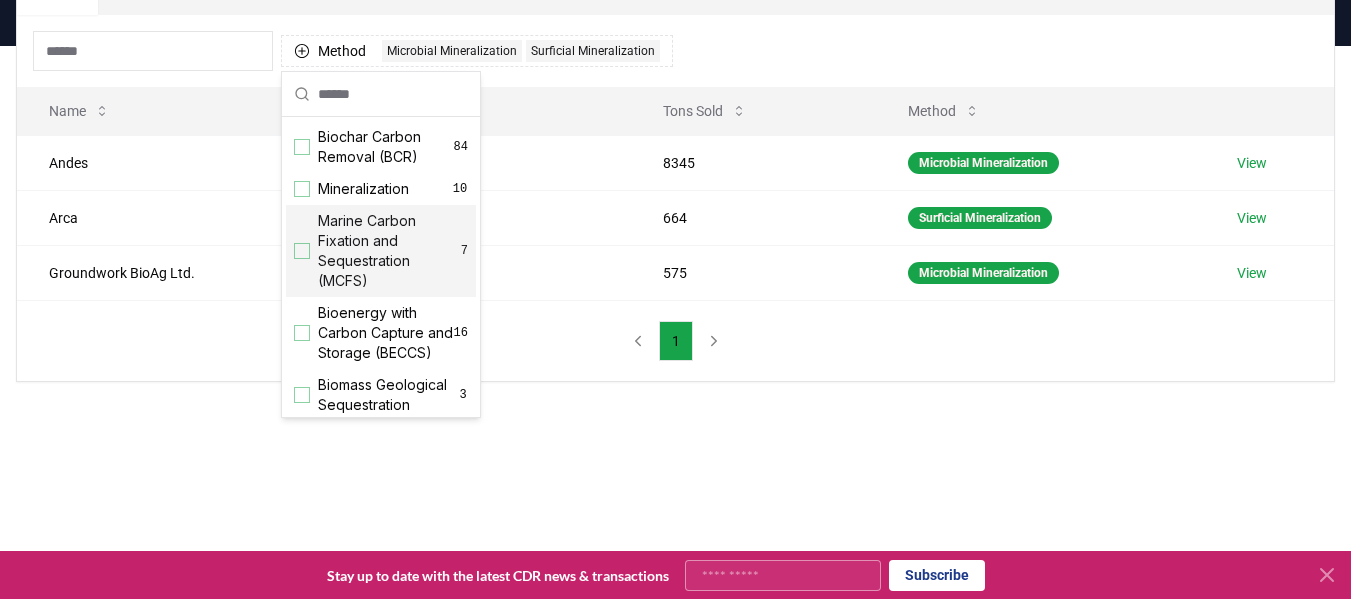 click at bounding box center (302, 251) 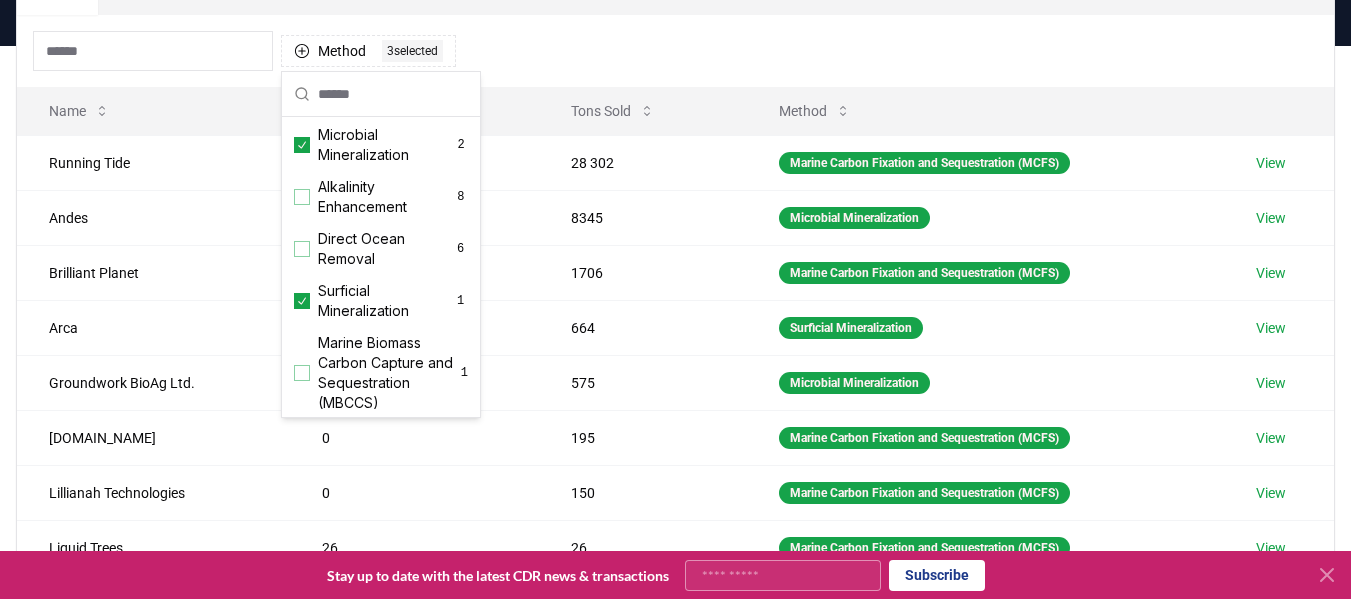 scroll, scrollTop: 499, scrollLeft: 0, axis: vertical 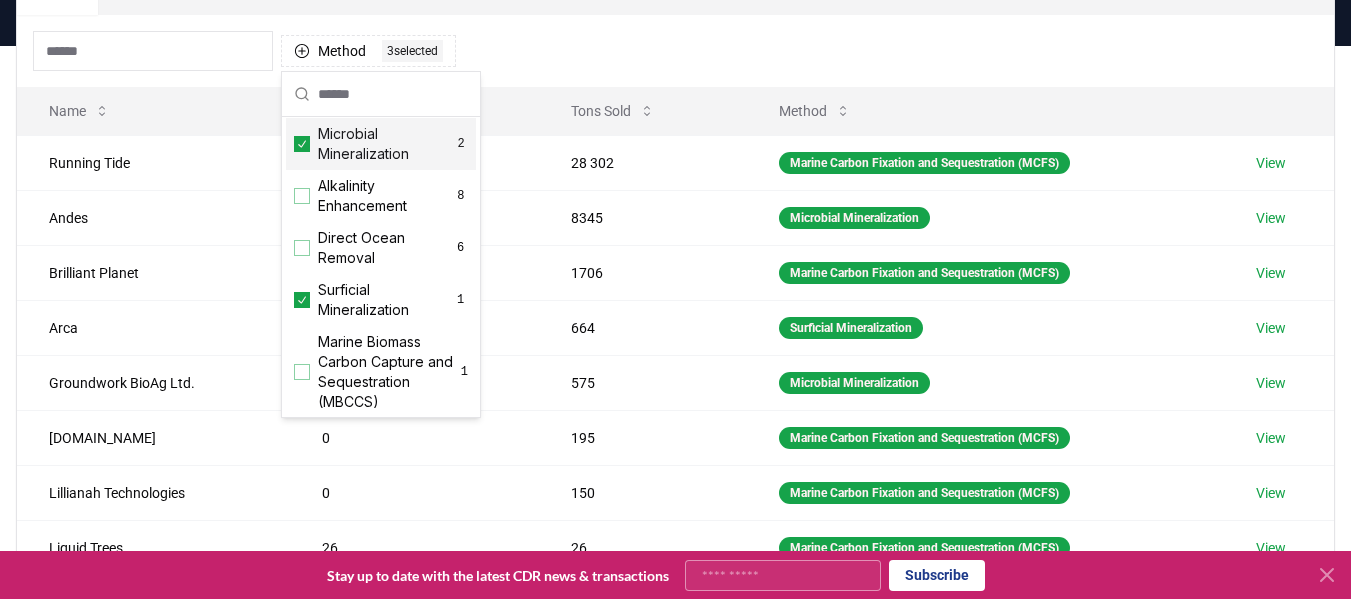 click 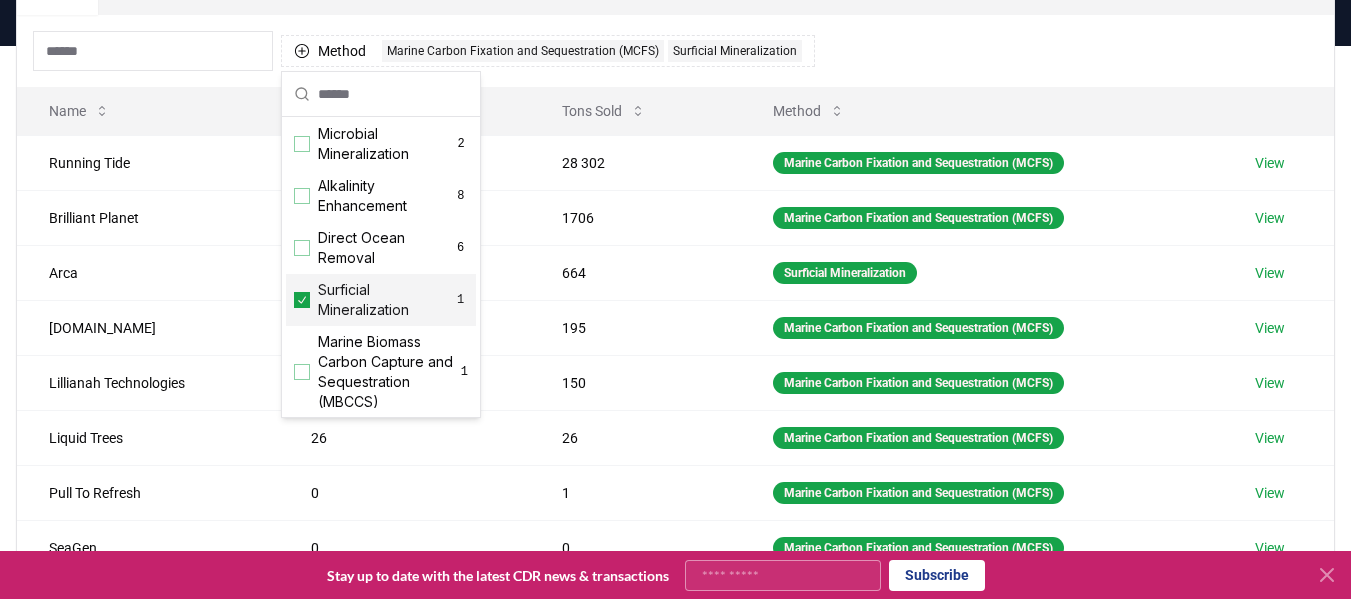 click 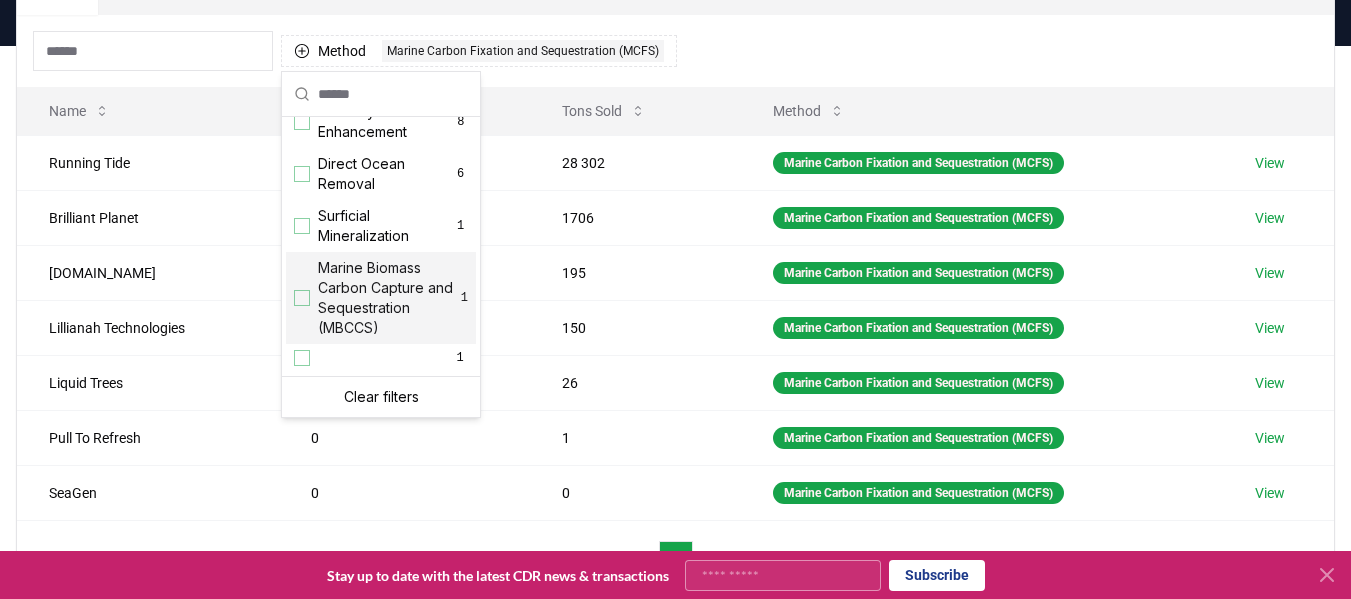 scroll, scrollTop: 613, scrollLeft: 0, axis: vertical 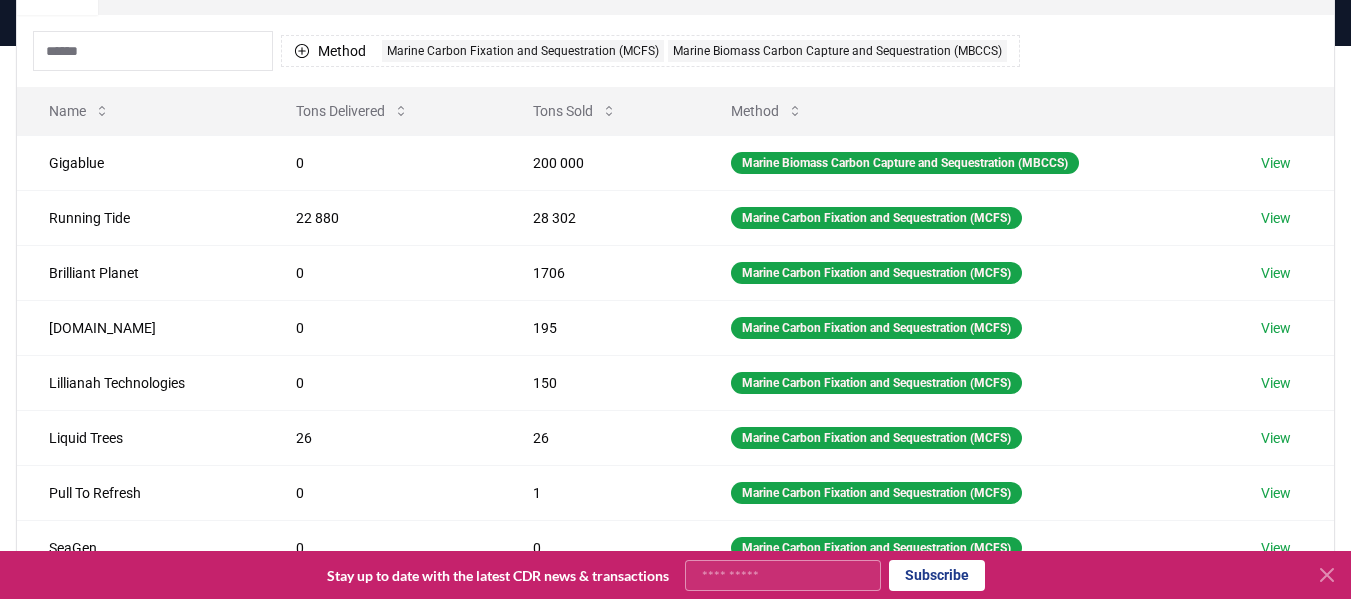 click on "Method 2 Marine Carbon Fixation and Sequestration (MCFS) Marine Biomass Carbon Capture and Sequestration (MBCCS)" at bounding box center [675, 51] 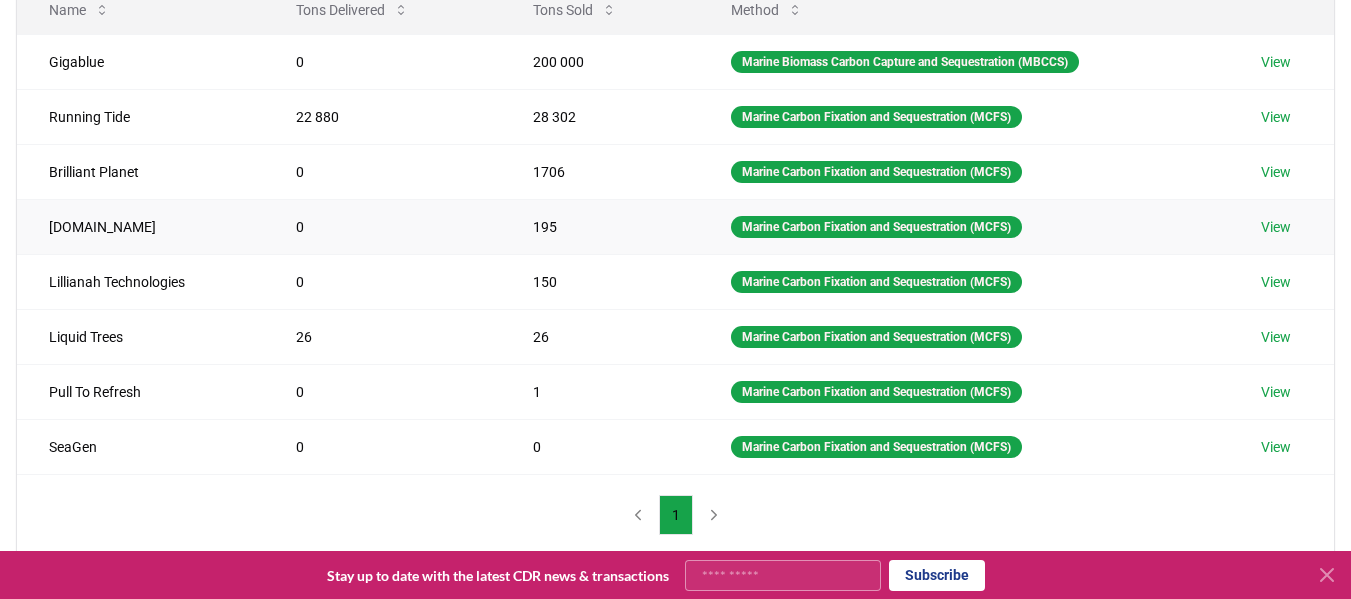 scroll, scrollTop: 288, scrollLeft: 0, axis: vertical 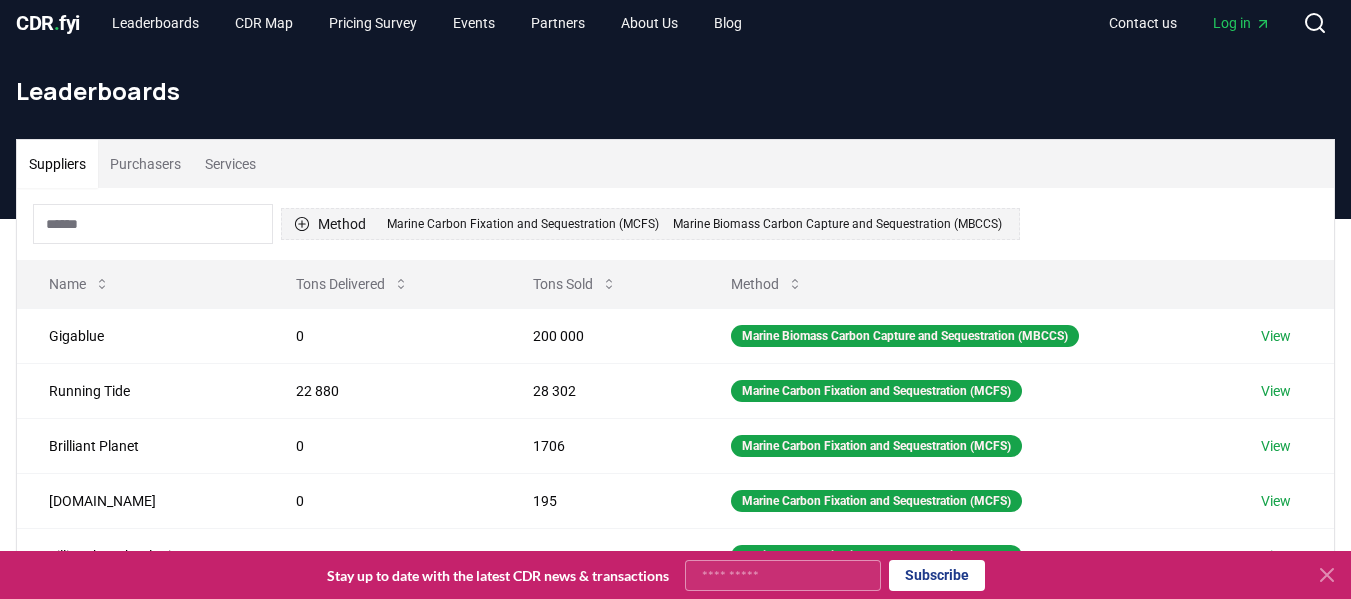 click on "Method 2 Marine Carbon Fixation and Sequestration (MCFS) Marine Biomass Carbon Capture and Sequestration (MBCCS)" at bounding box center (650, 224) 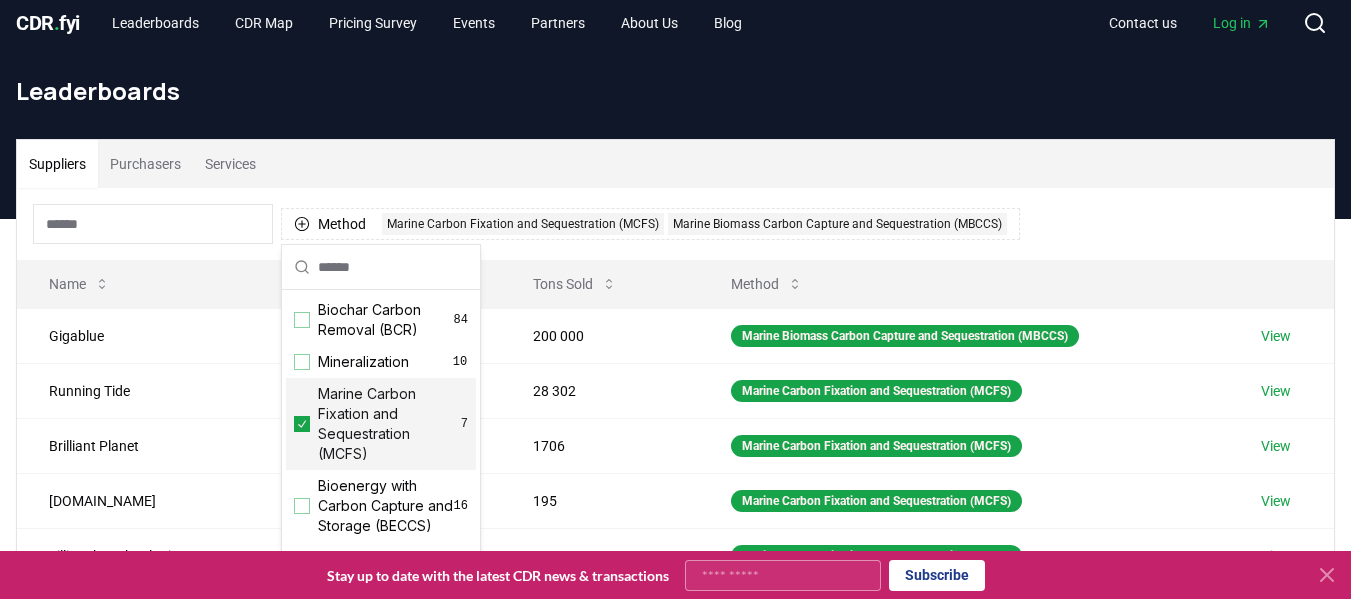 click 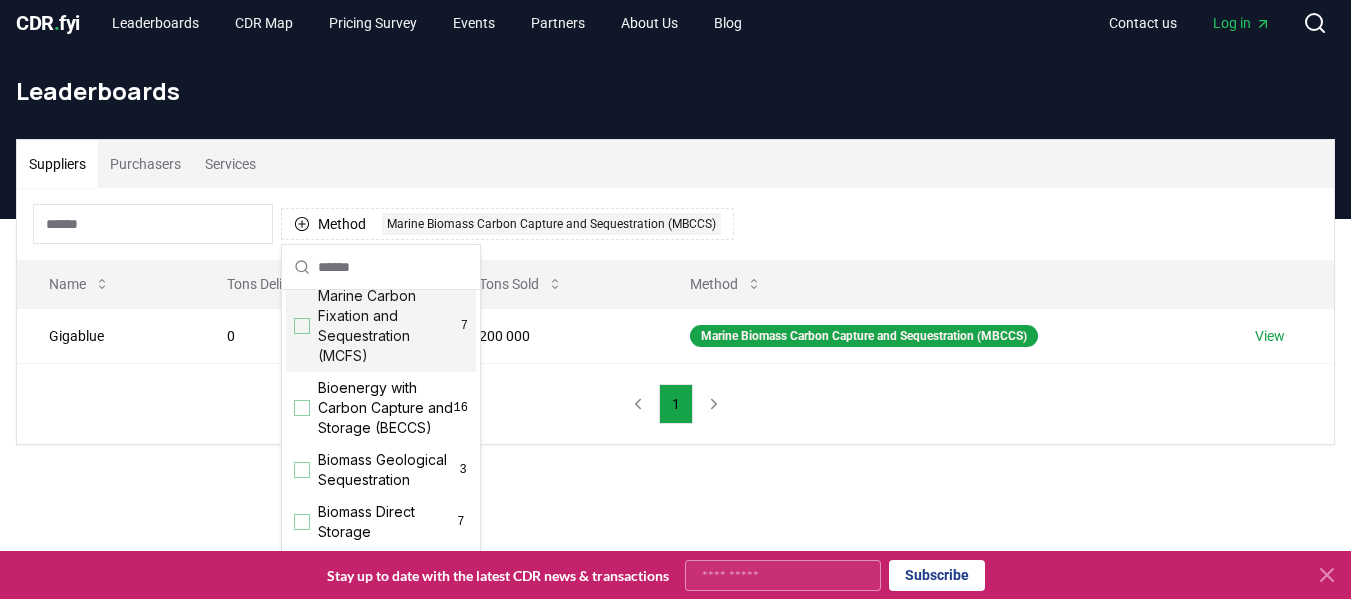 scroll, scrollTop: 99, scrollLeft: 0, axis: vertical 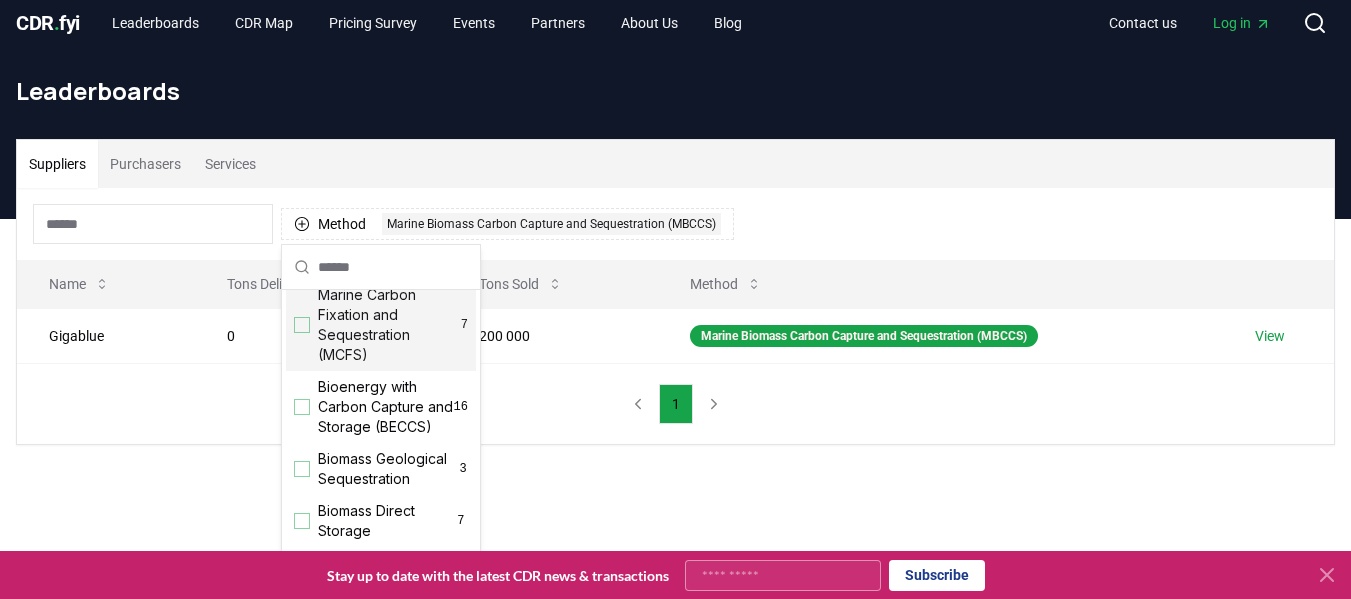 click at bounding box center [302, 407] 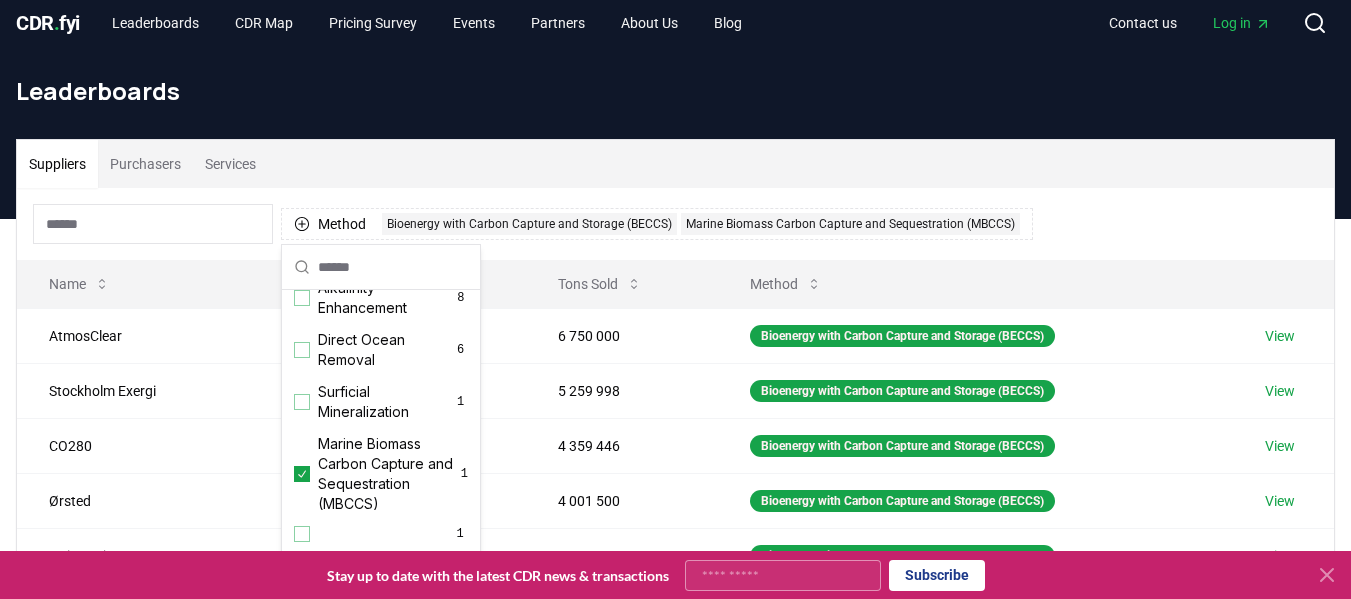 scroll, scrollTop: 613, scrollLeft: 0, axis: vertical 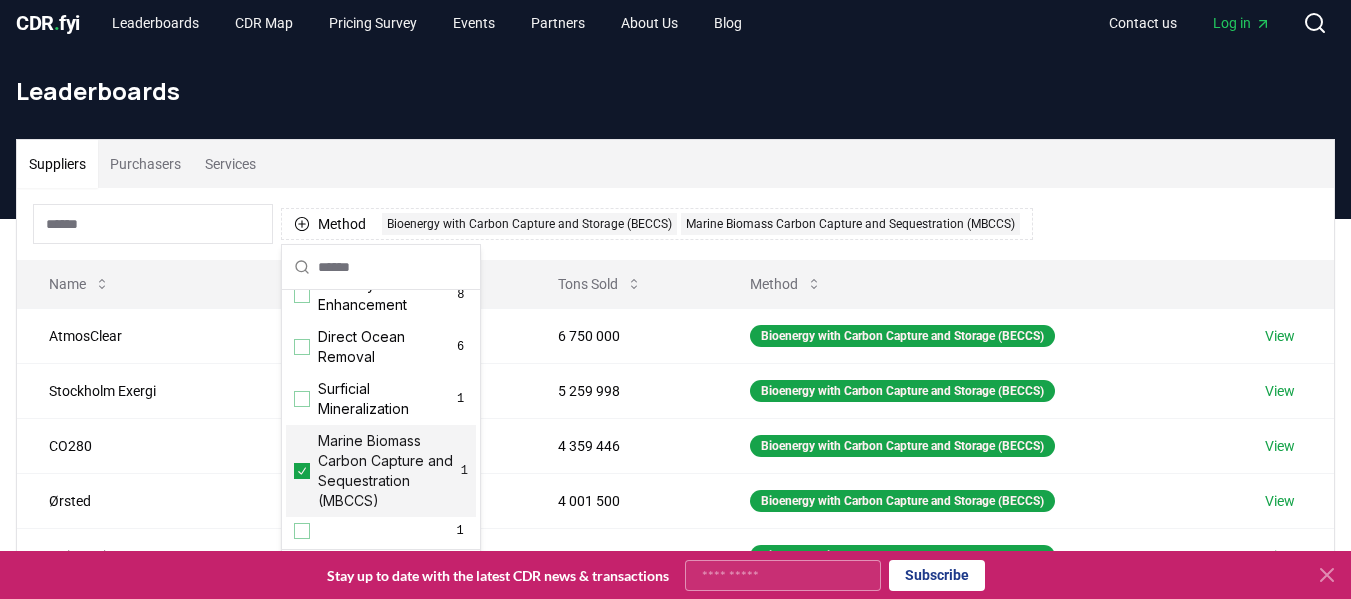 click 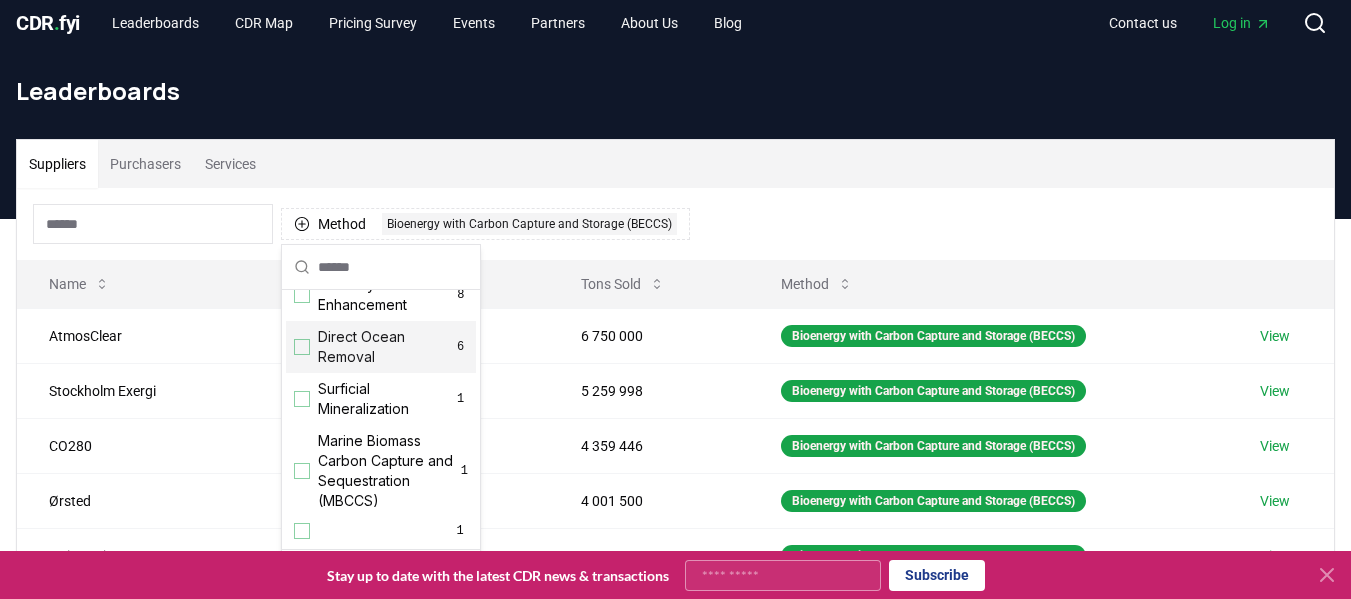 click on "Method 1 Bioenergy with Carbon Capture and Storage (BECCS)" at bounding box center [675, 224] 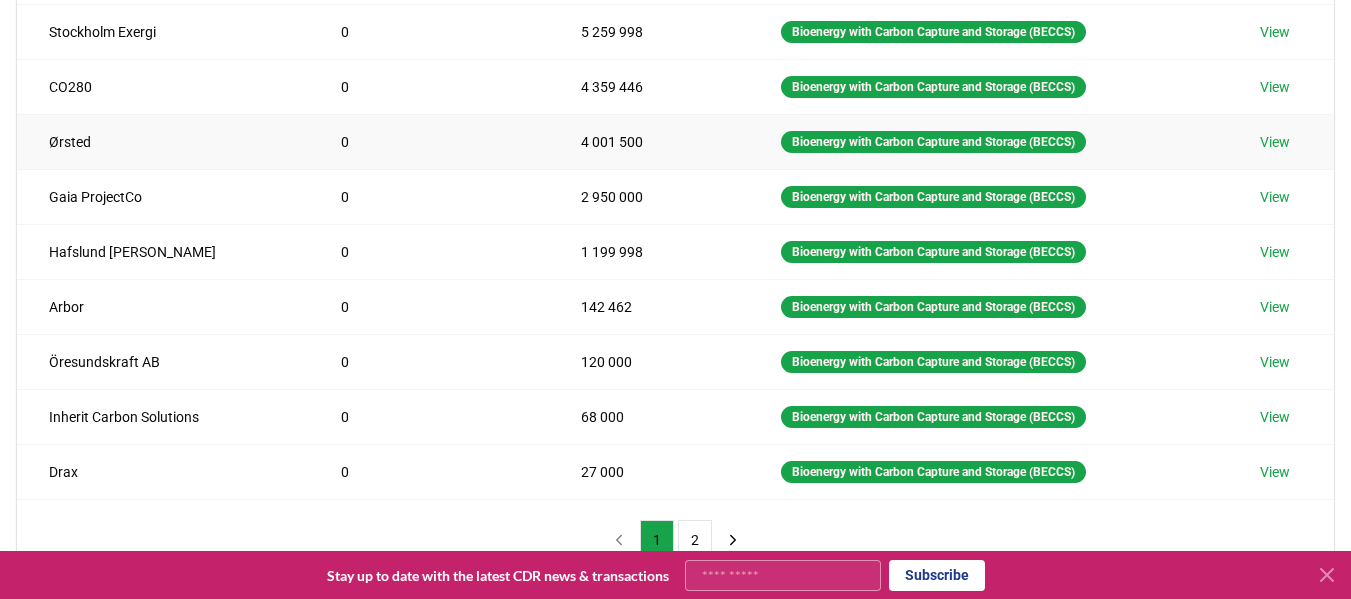 scroll, scrollTop: 362, scrollLeft: 0, axis: vertical 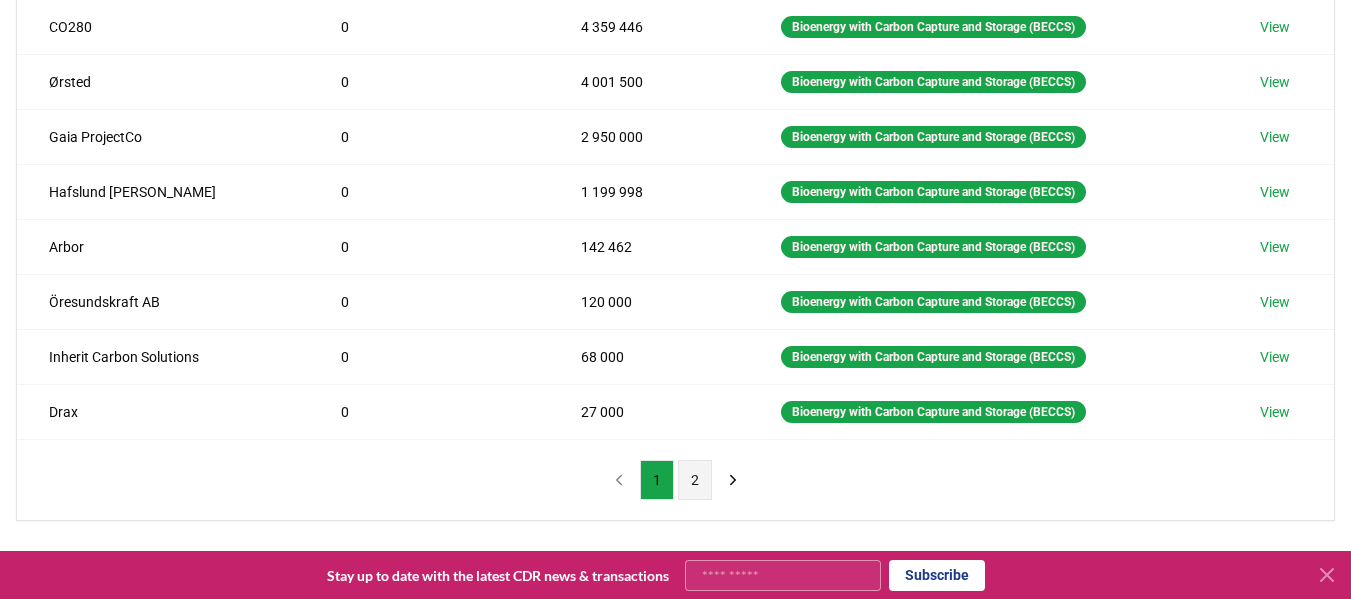 click on "2" at bounding box center [695, 480] 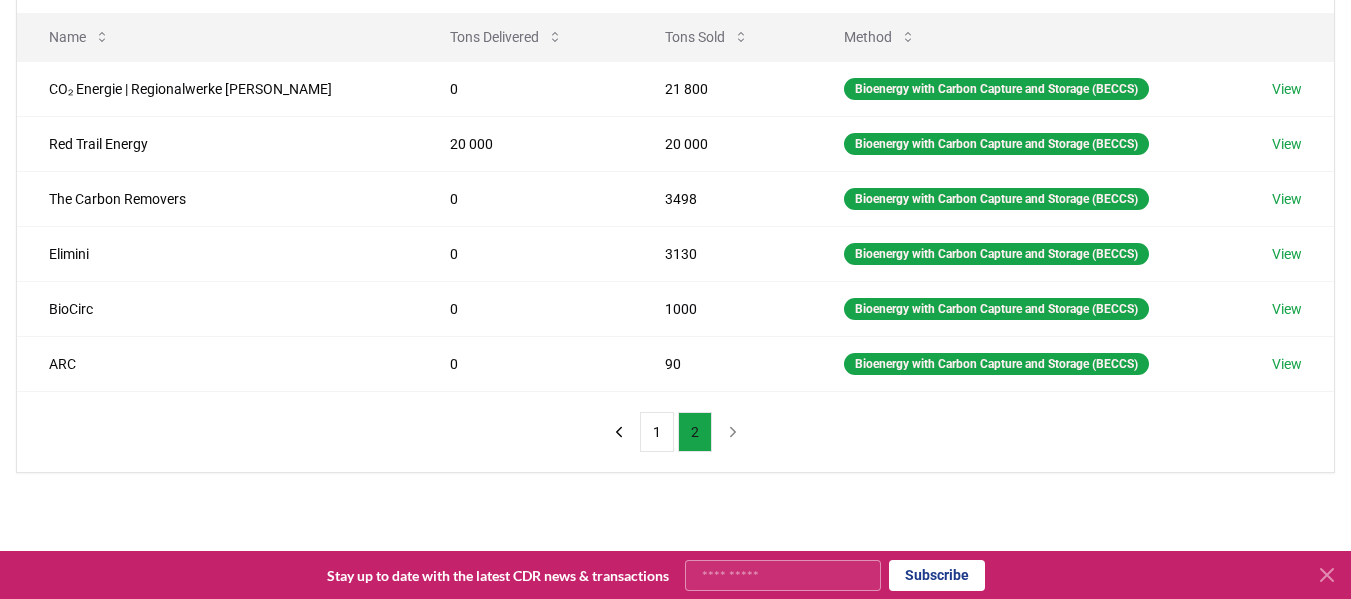 scroll, scrollTop: 258, scrollLeft: 0, axis: vertical 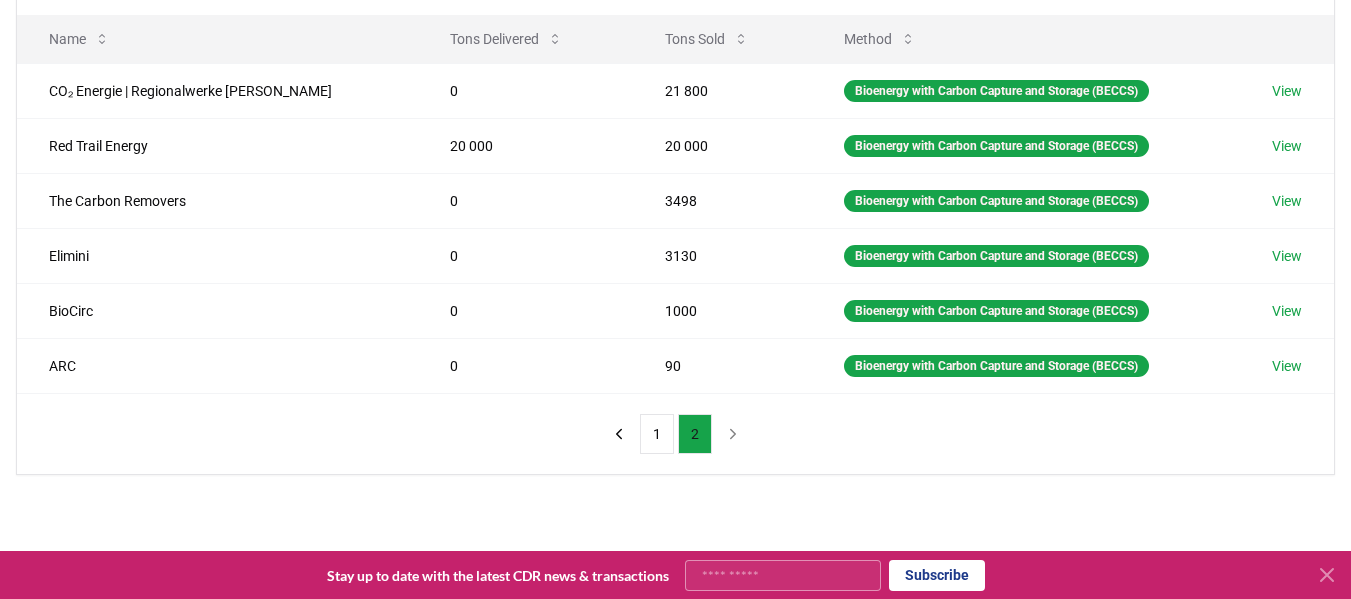 type 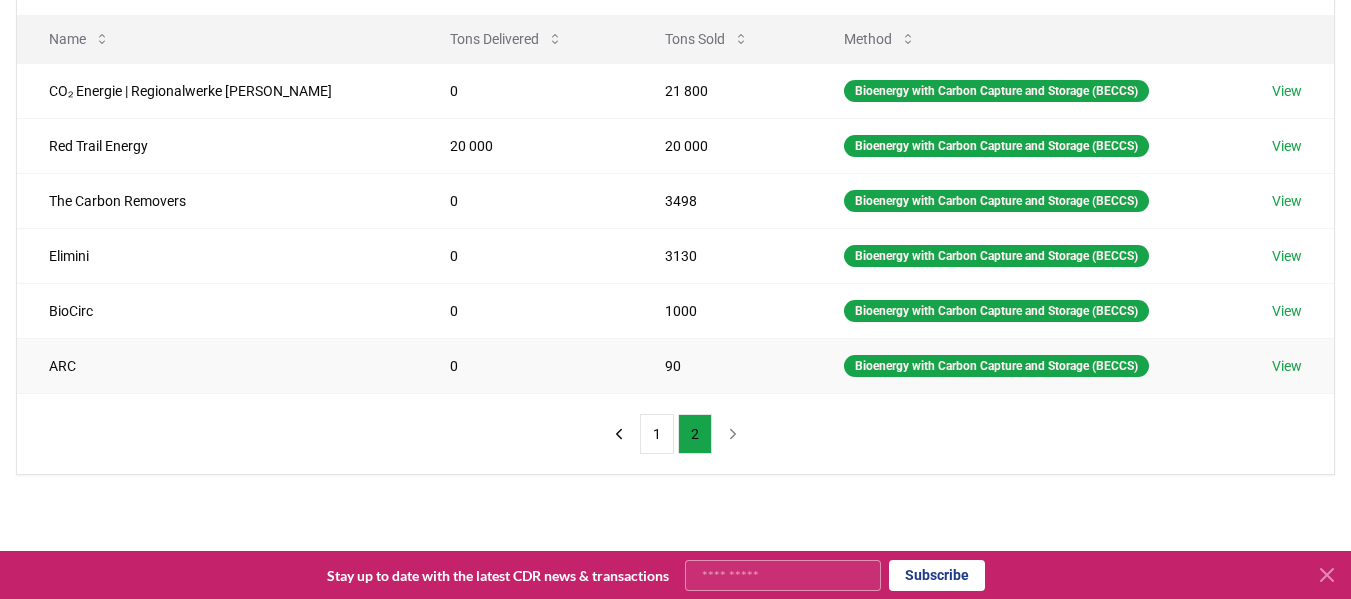 click on "0" at bounding box center [525, 365] 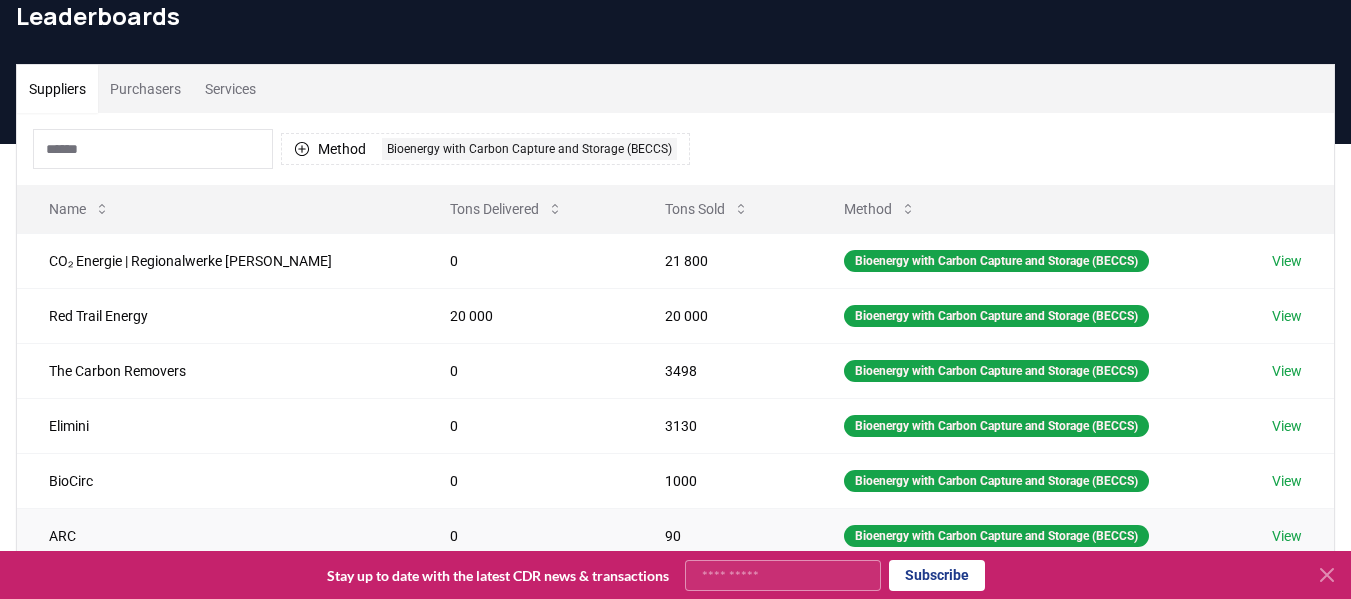 scroll, scrollTop: 84, scrollLeft: 0, axis: vertical 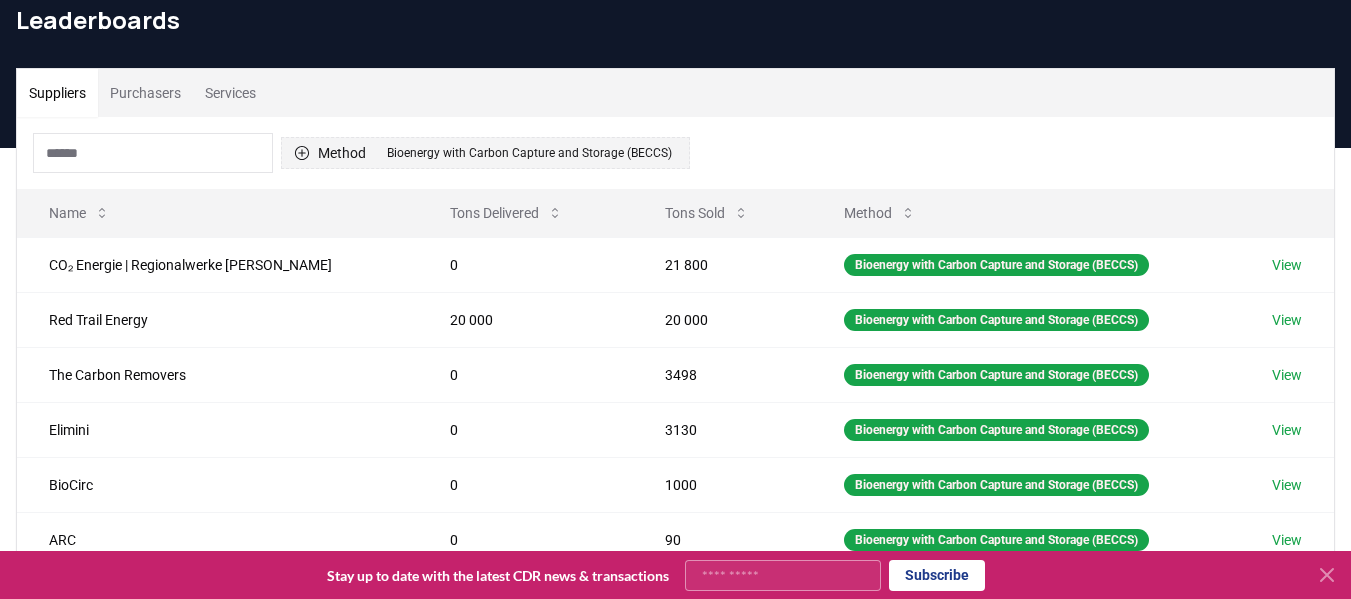 click on "Method 1 Bioenergy with Carbon Capture and Storage (BECCS)" at bounding box center (485, 153) 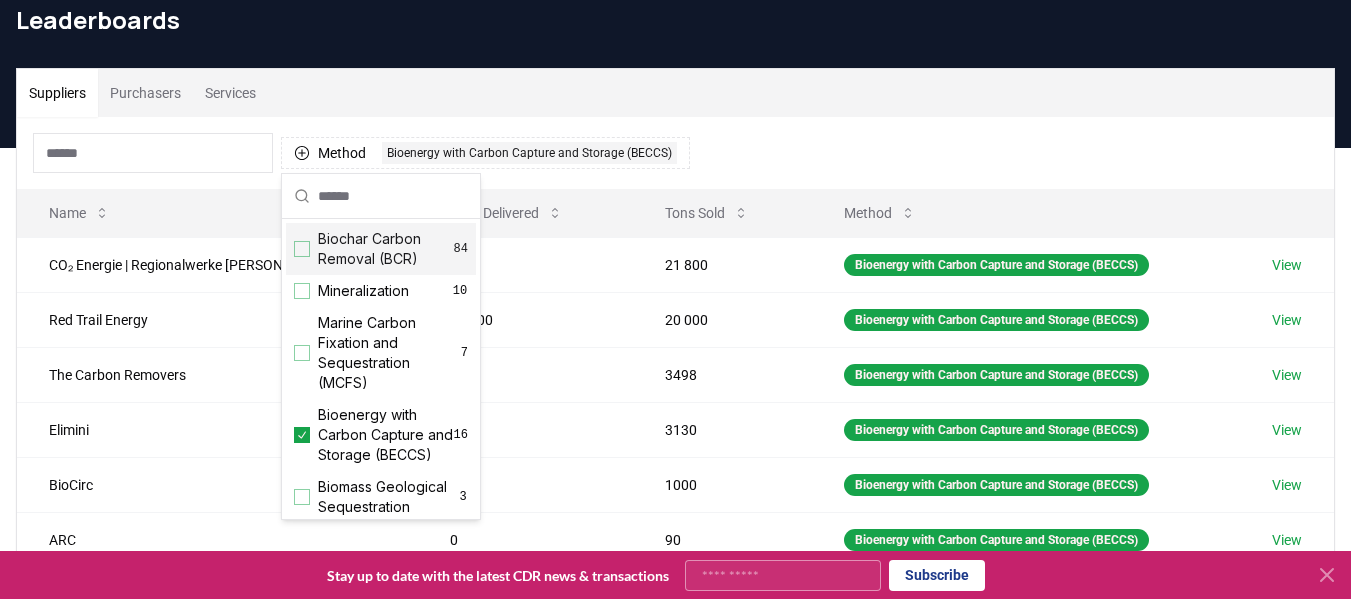 click at bounding box center [302, 249] 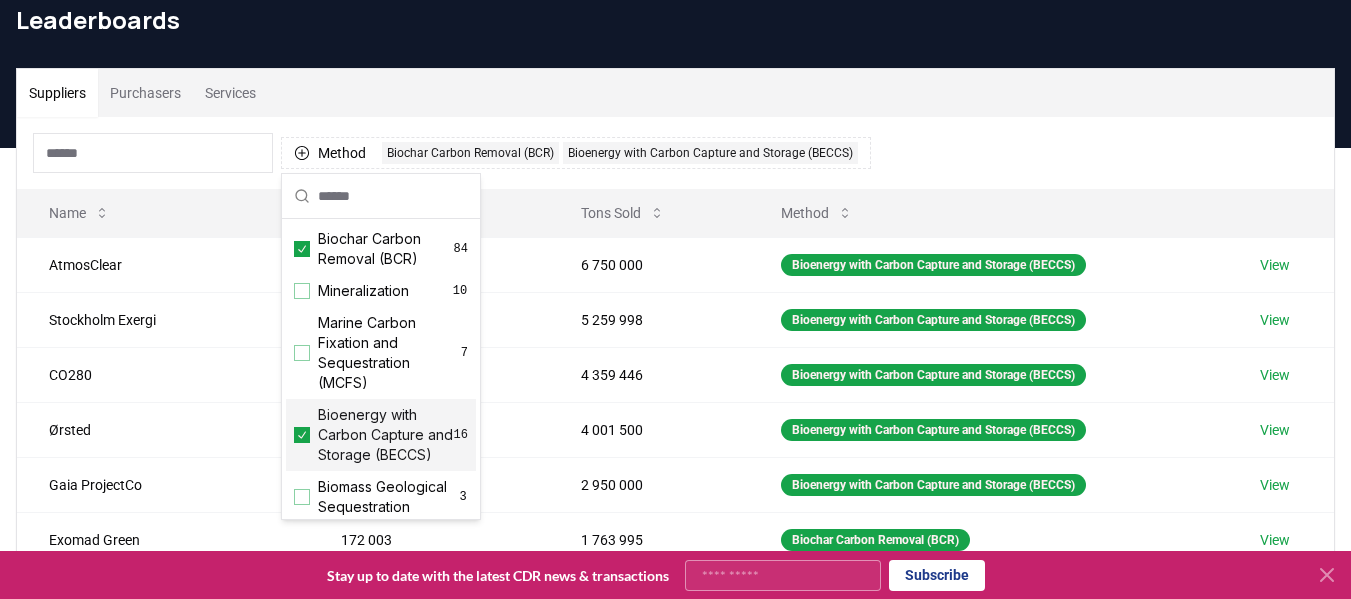 click 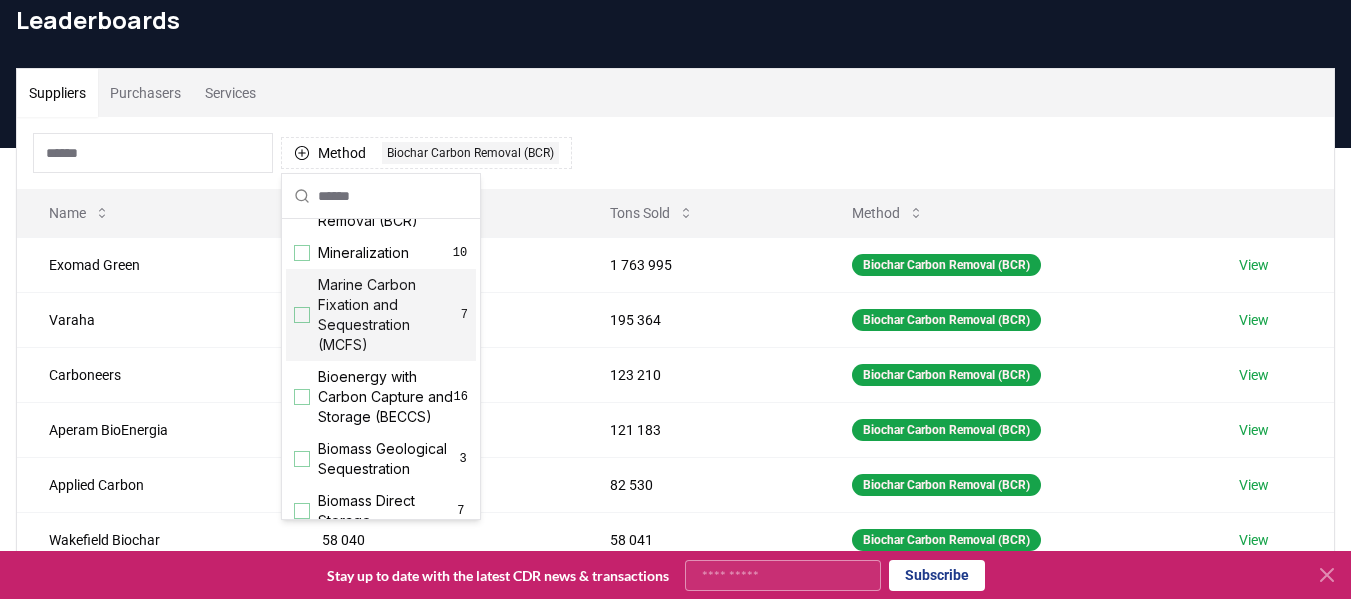 scroll, scrollTop: 0, scrollLeft: 0, axis: both 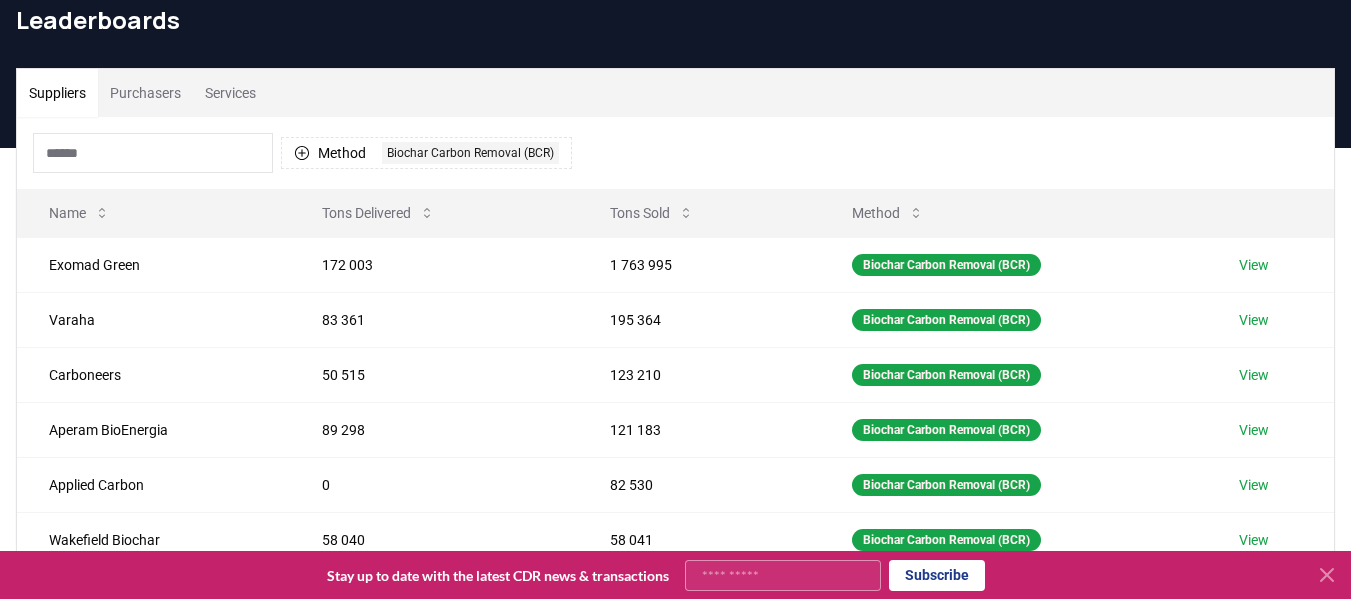 click on "Method 1 Biochar Carbon Removal (BCR)" at bounding box center [675, 153] 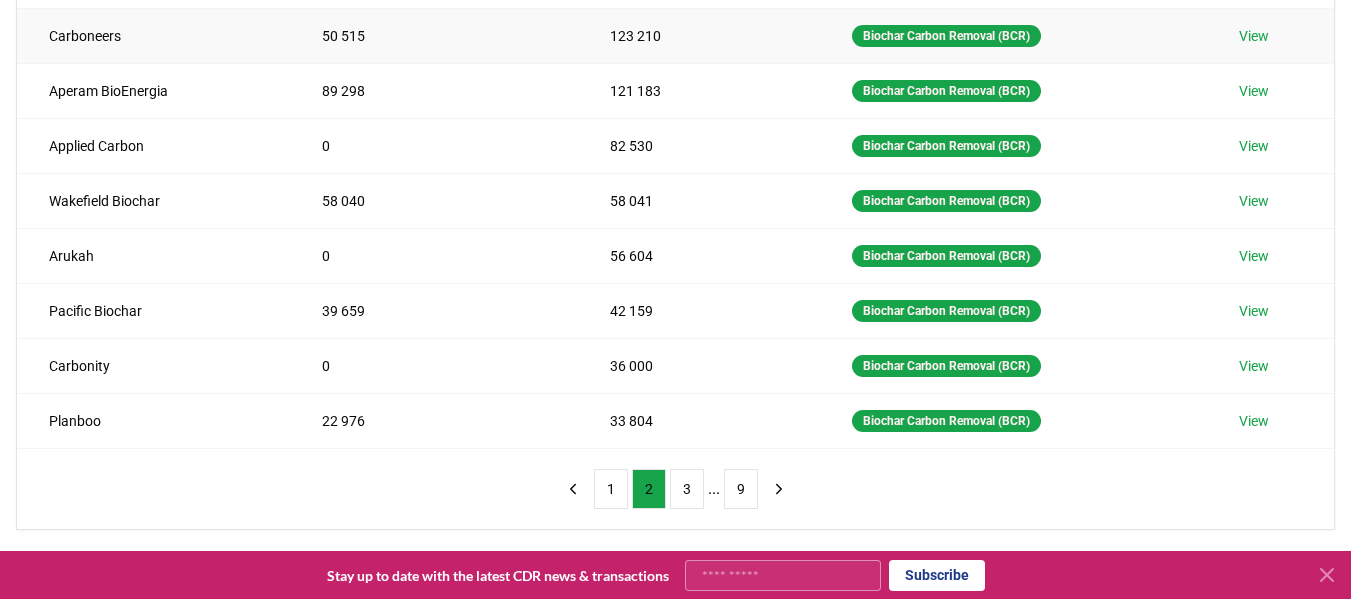 scroll, scrollTop: 427, scrollLeft: 0, axis: vertical 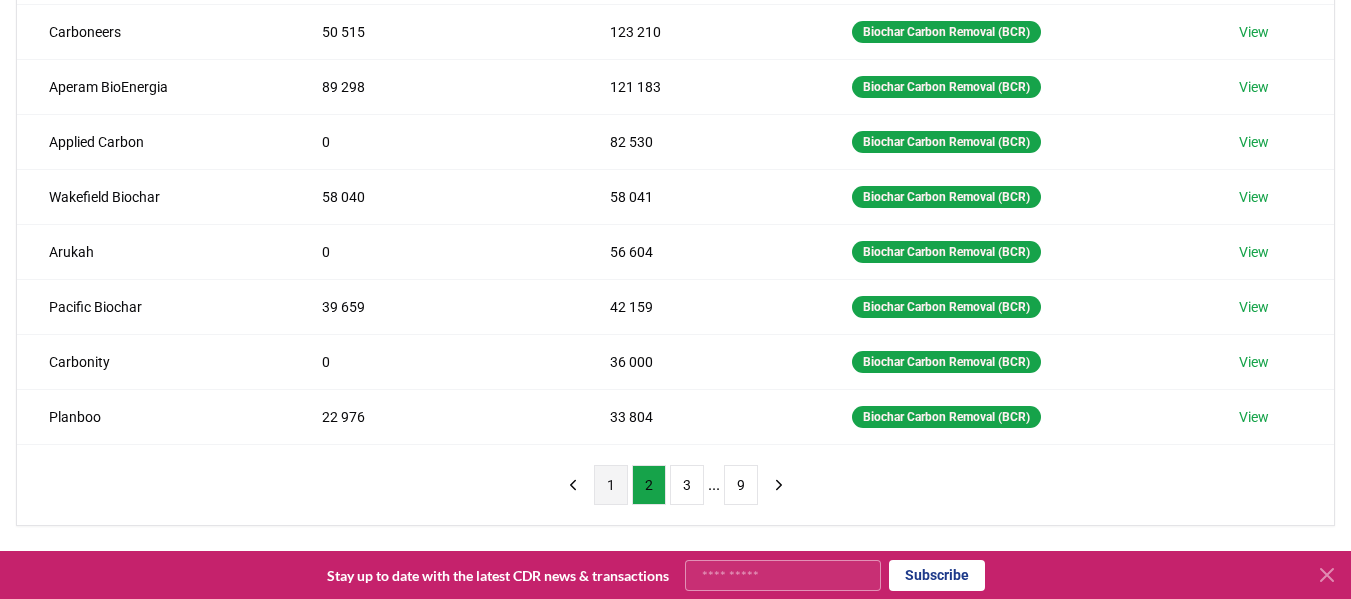 click on "1" at bounding box center [611, 485] 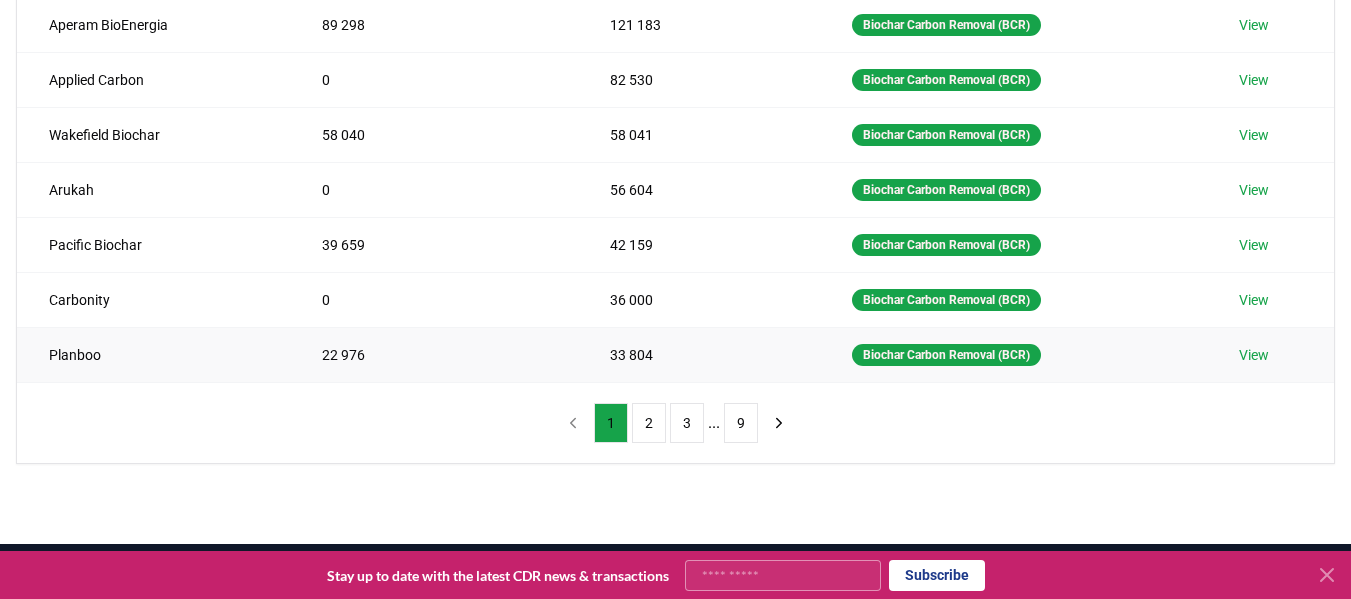 scroll, scrollTop: 490, scrollLeft: 0, axis: vertical 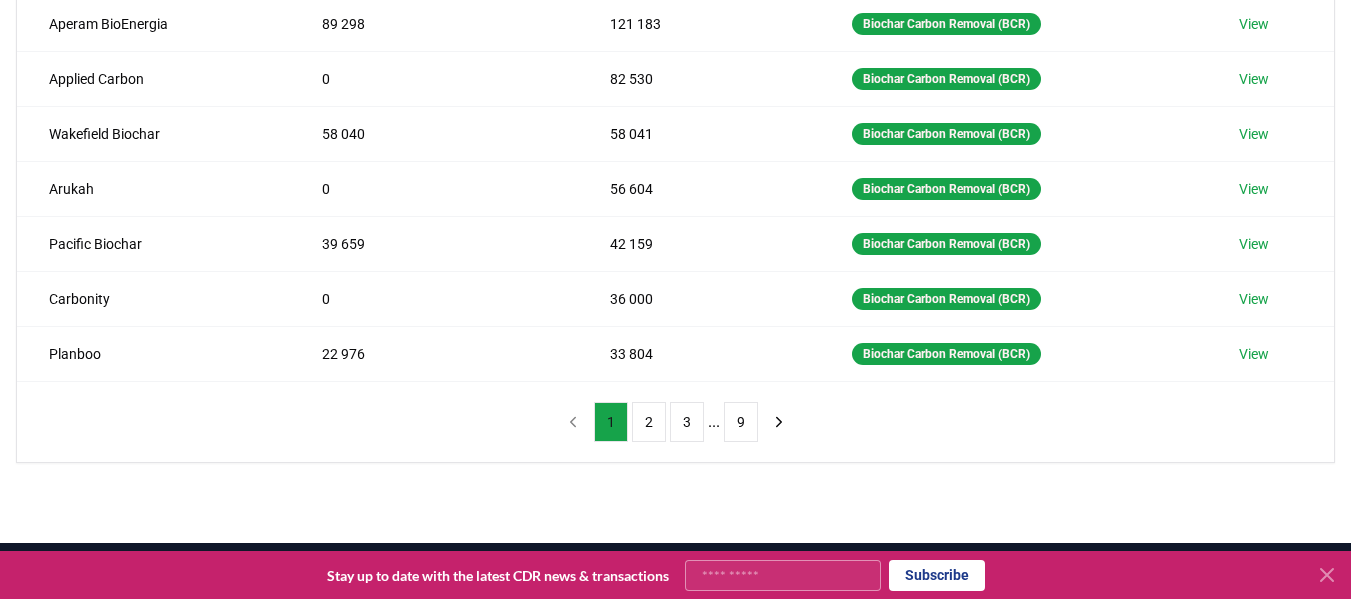 click on "1" at bounding box center [611, 422] 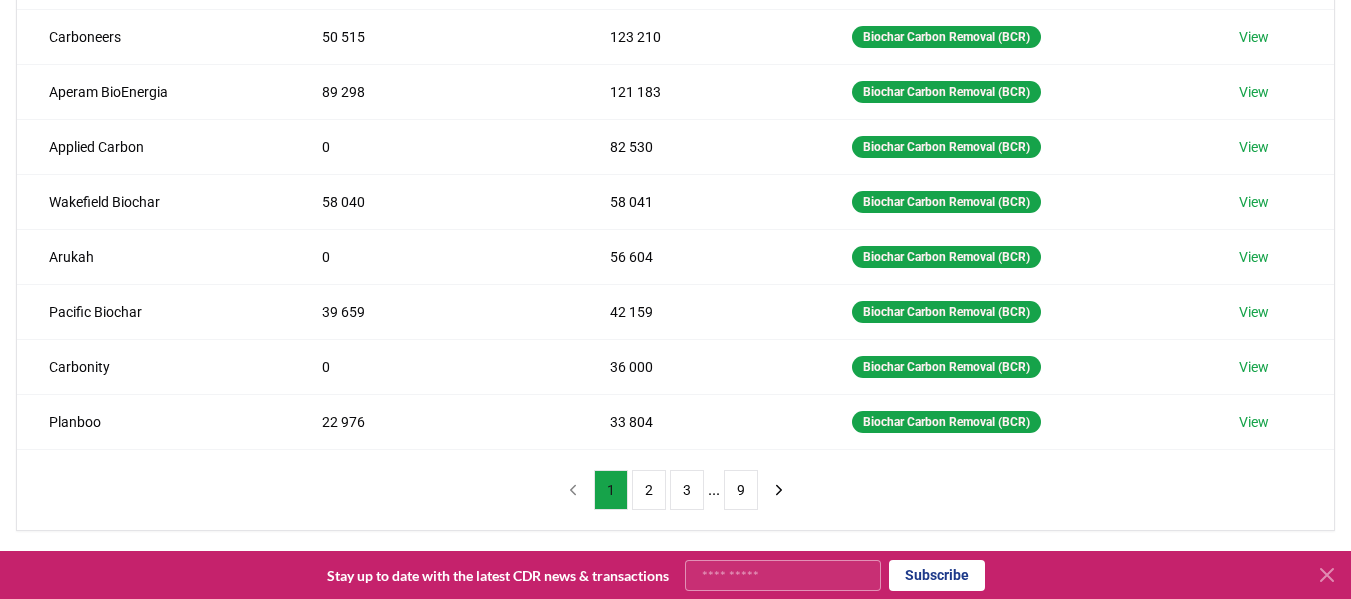 scroll, scrollTop: 426, scrollLeft: 0, axis: vertical 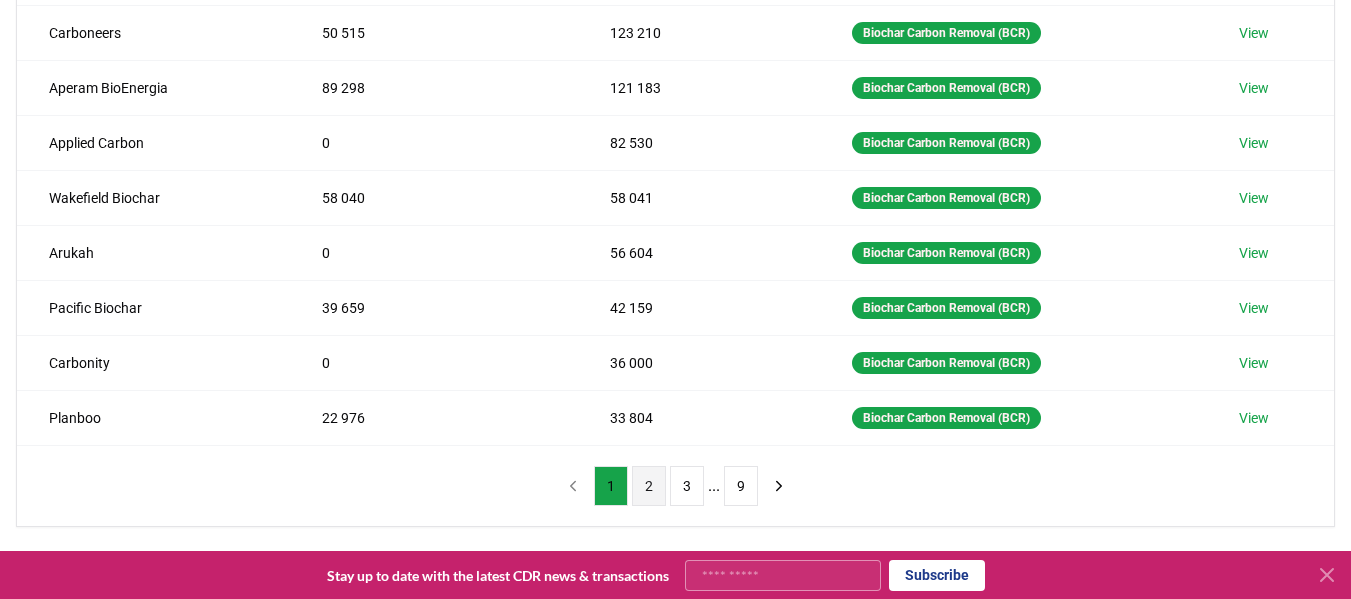 click on "2" at bounding box center (649, 486) 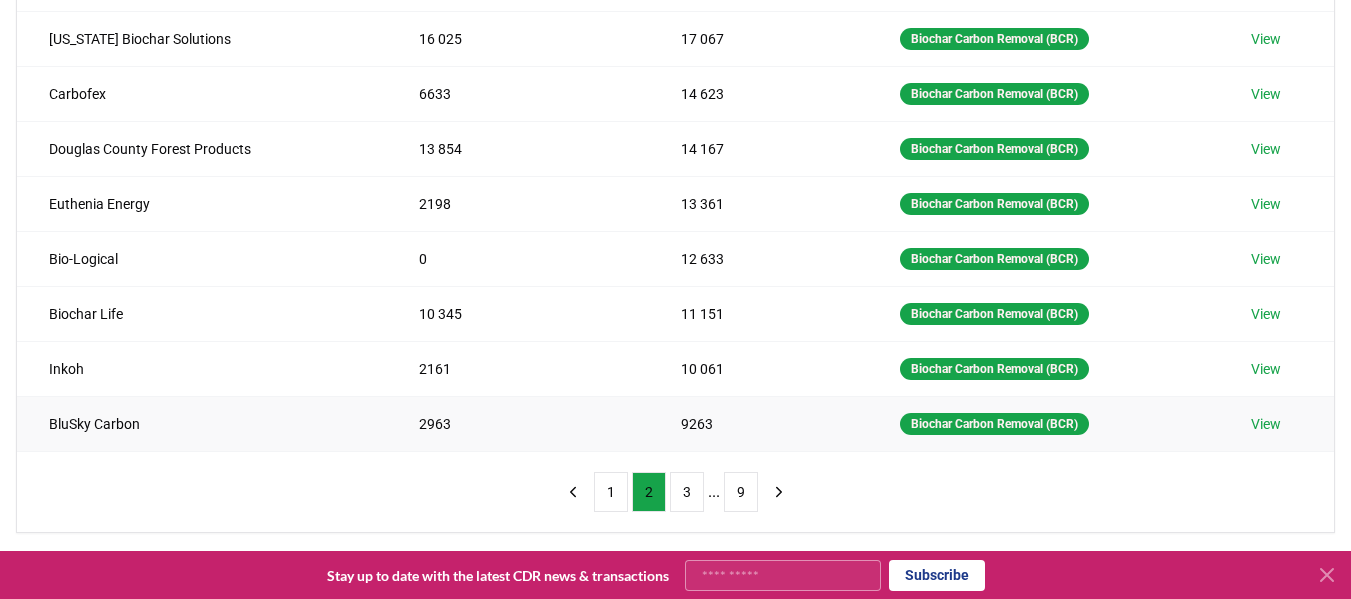 scroll, scrollTop: 421, scrollLeft: 0, axis: vertical 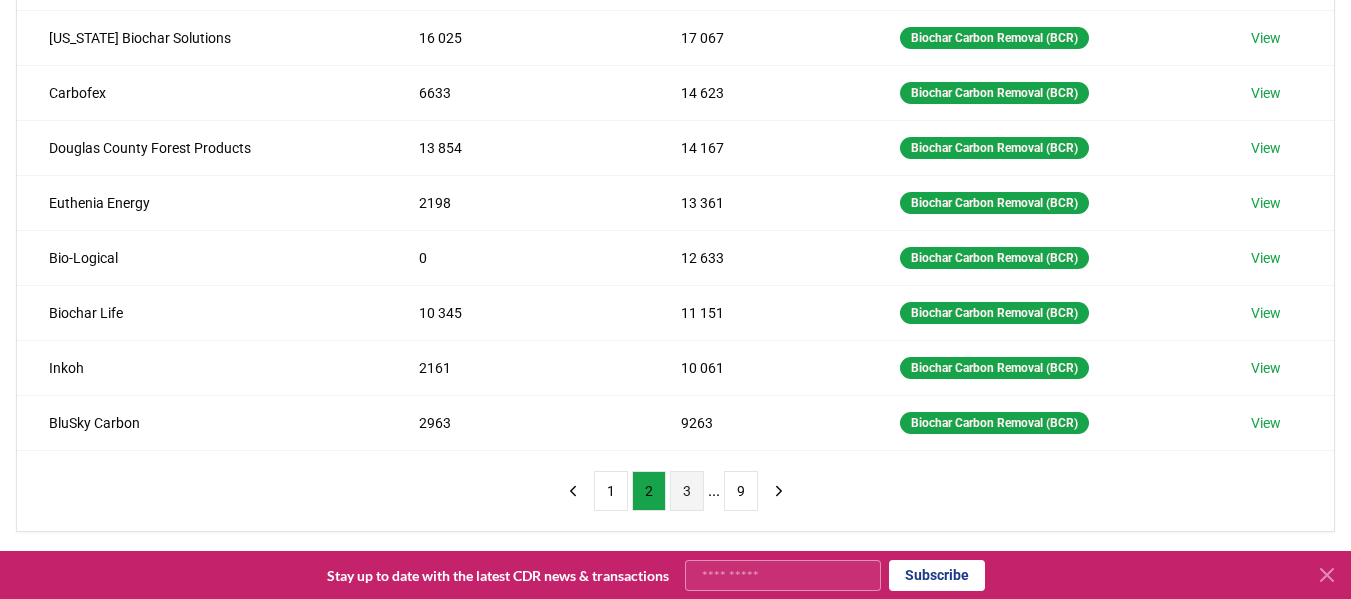 click on "3" at bounding box center [687, 491] 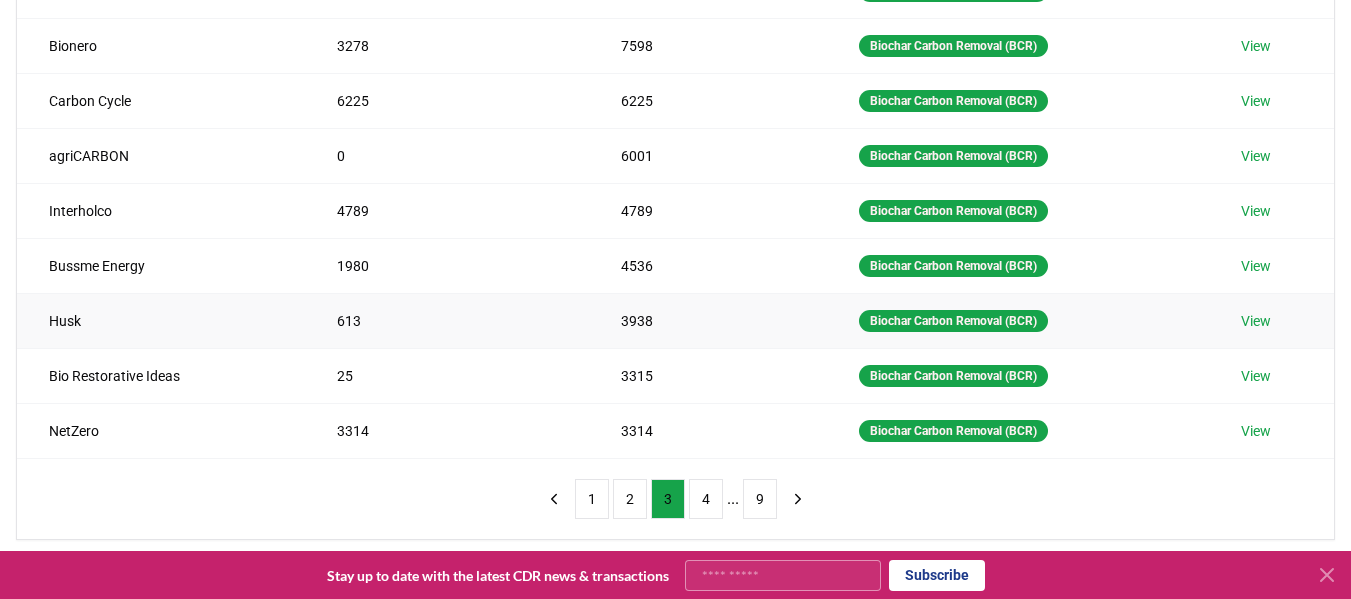 scroll, scrollTop: 415, scrollLeft: 0, axis: vertical 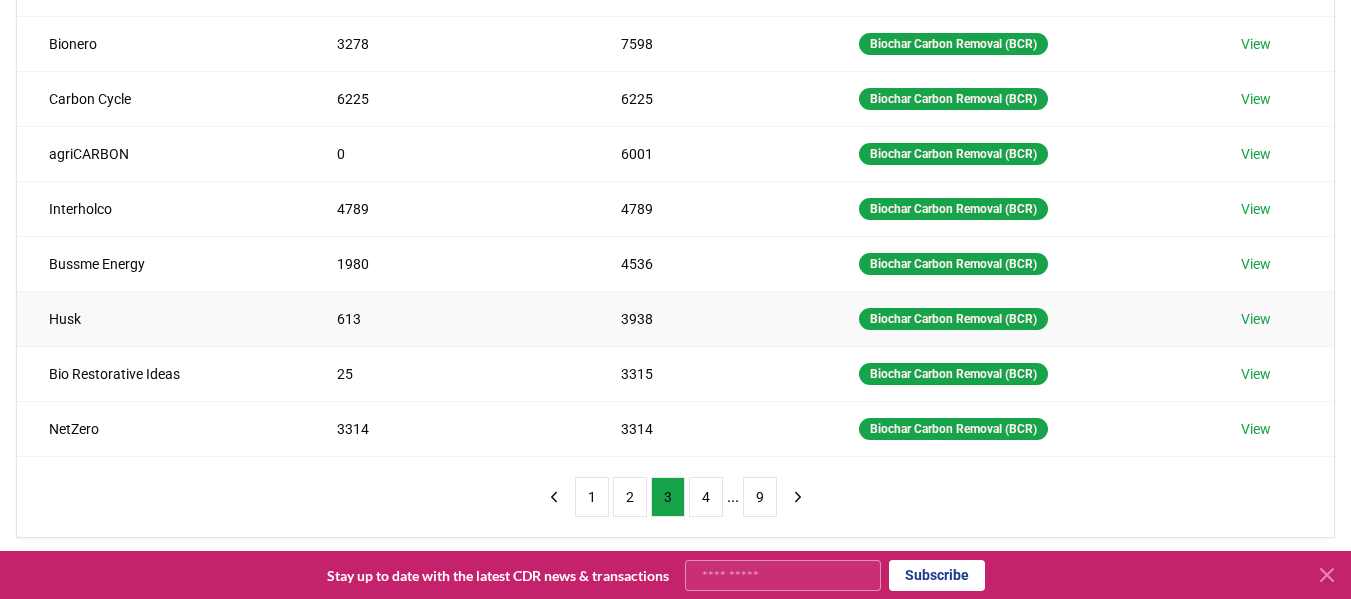 type 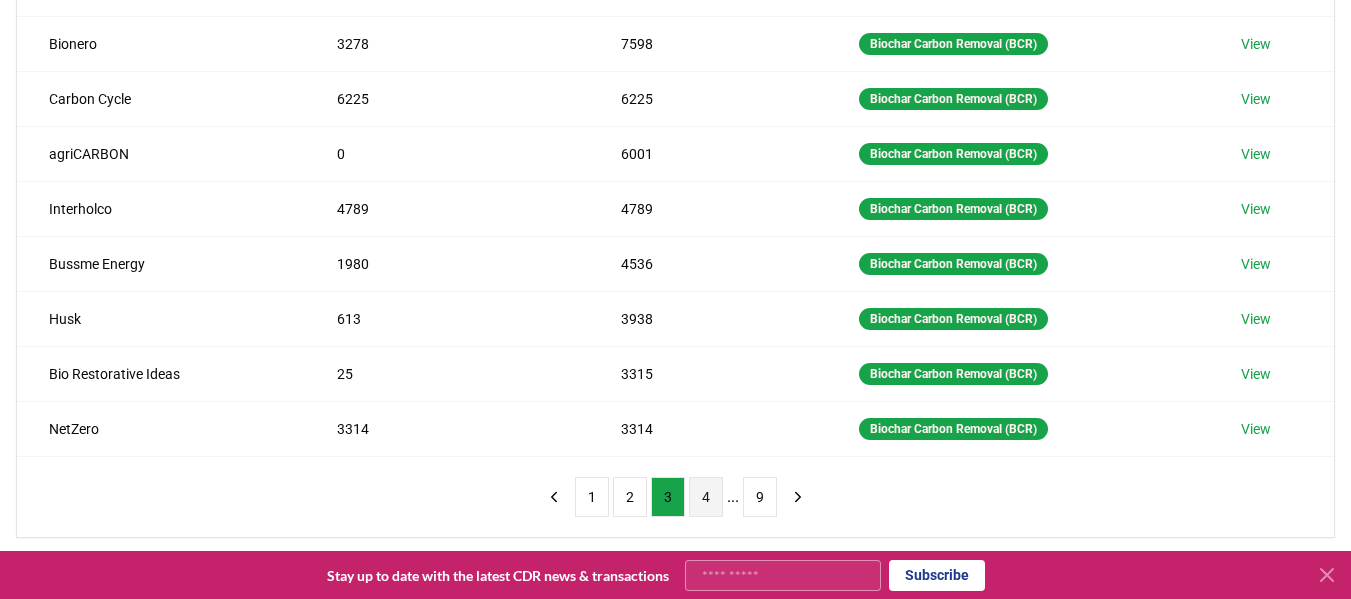 click on "4" at bounding box center [706, 497] 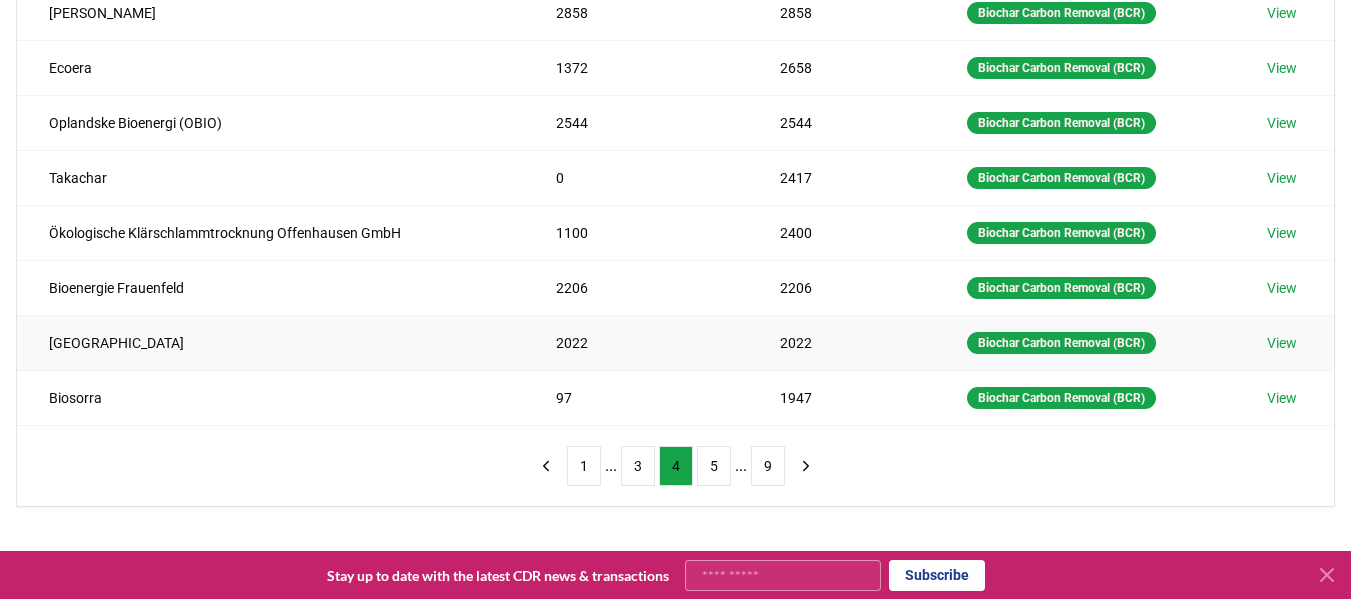 scroll, scrollTop: 447, scrollLeft: 0, axis: vertical 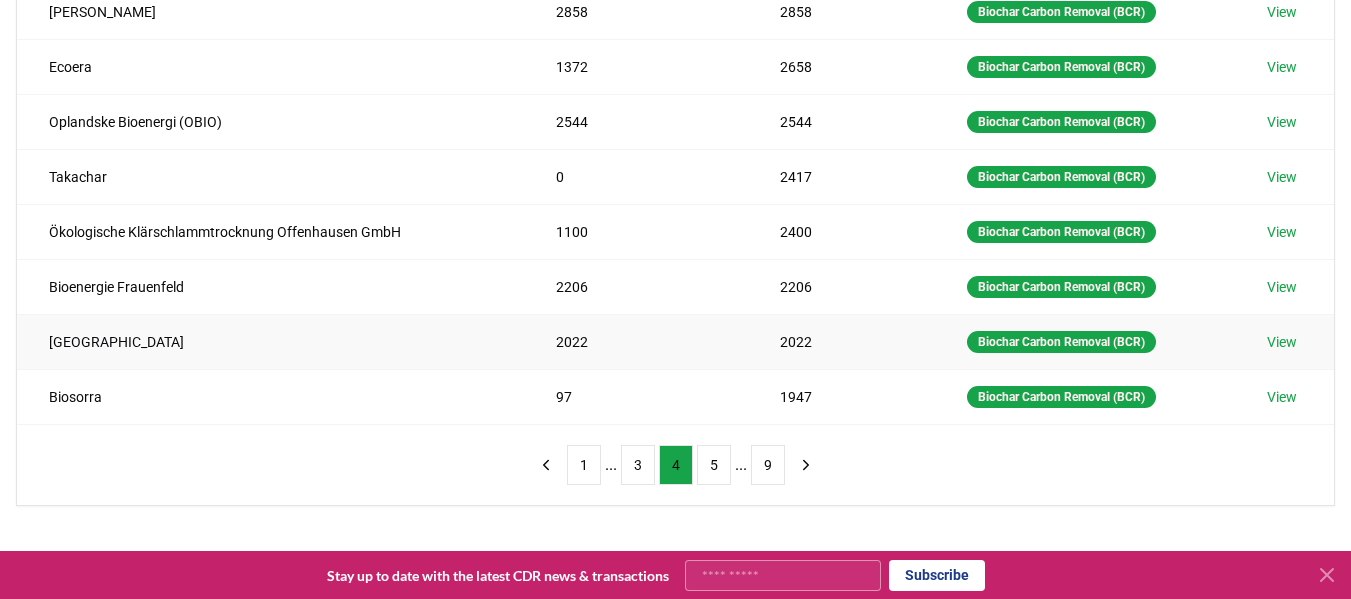 type 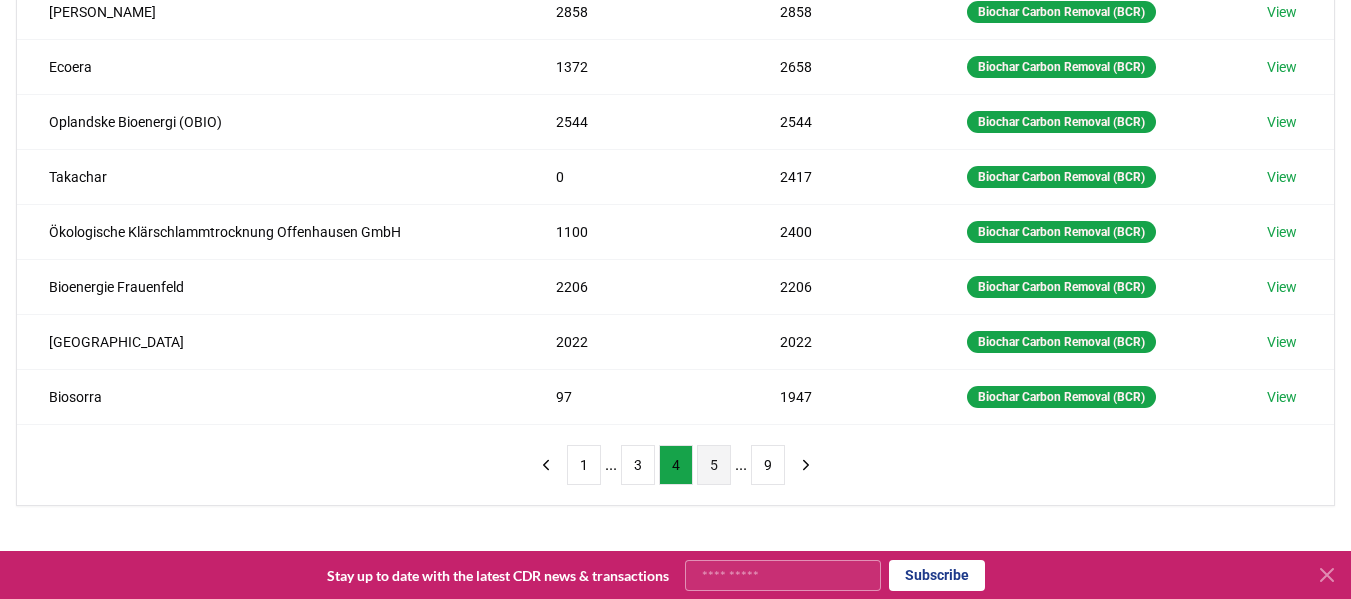 click on "5" at bounding box center [714, 465] 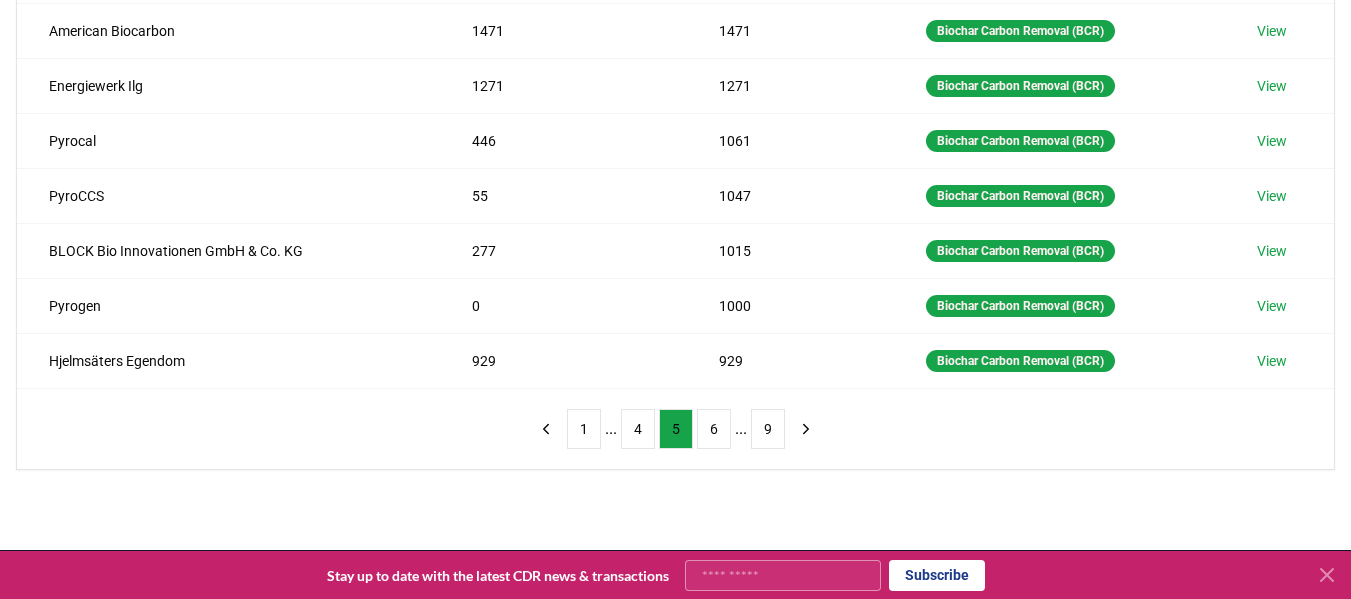 scroll, scrollTop: 484, scrollLeft: 0, axis: vertical 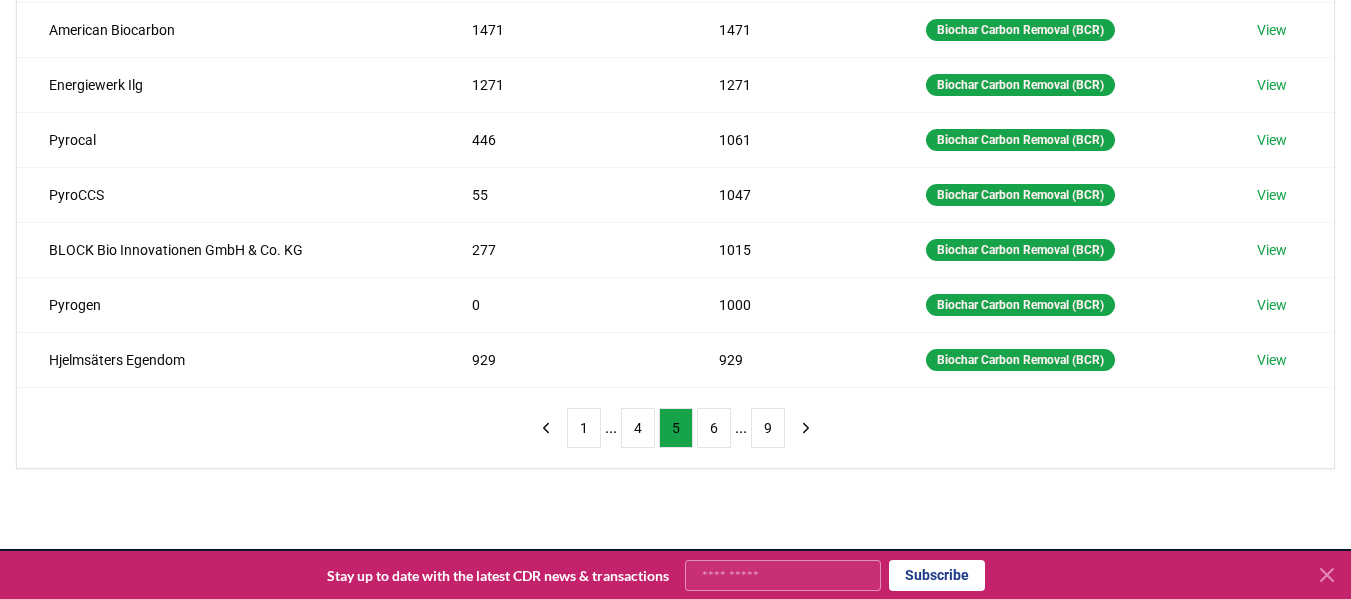 type 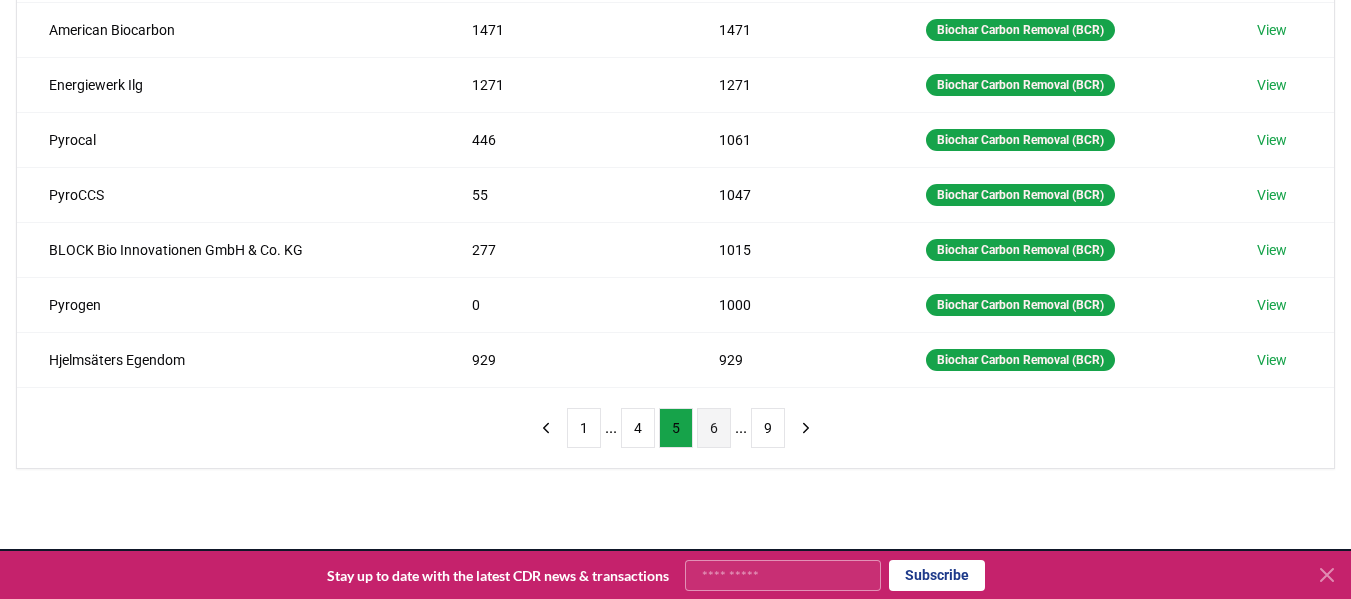 click on "6" at bounding box center (714, 428) 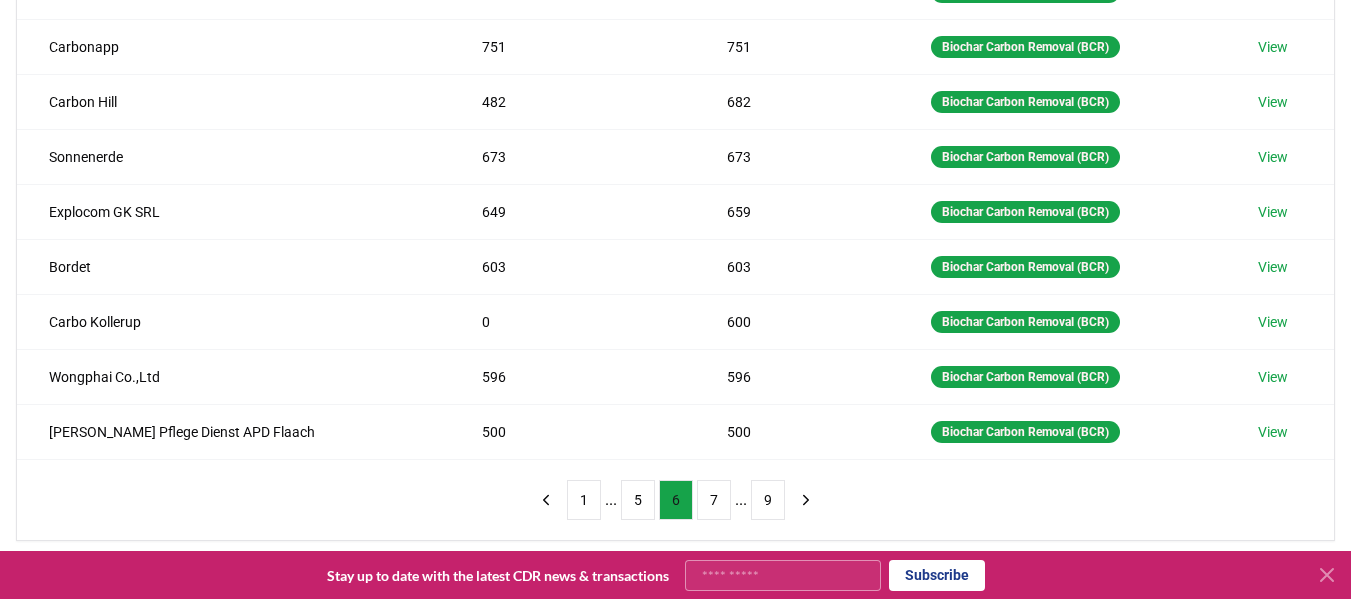 scroll, scrollTop: 470, scrollLeft: 0, axis: vertical 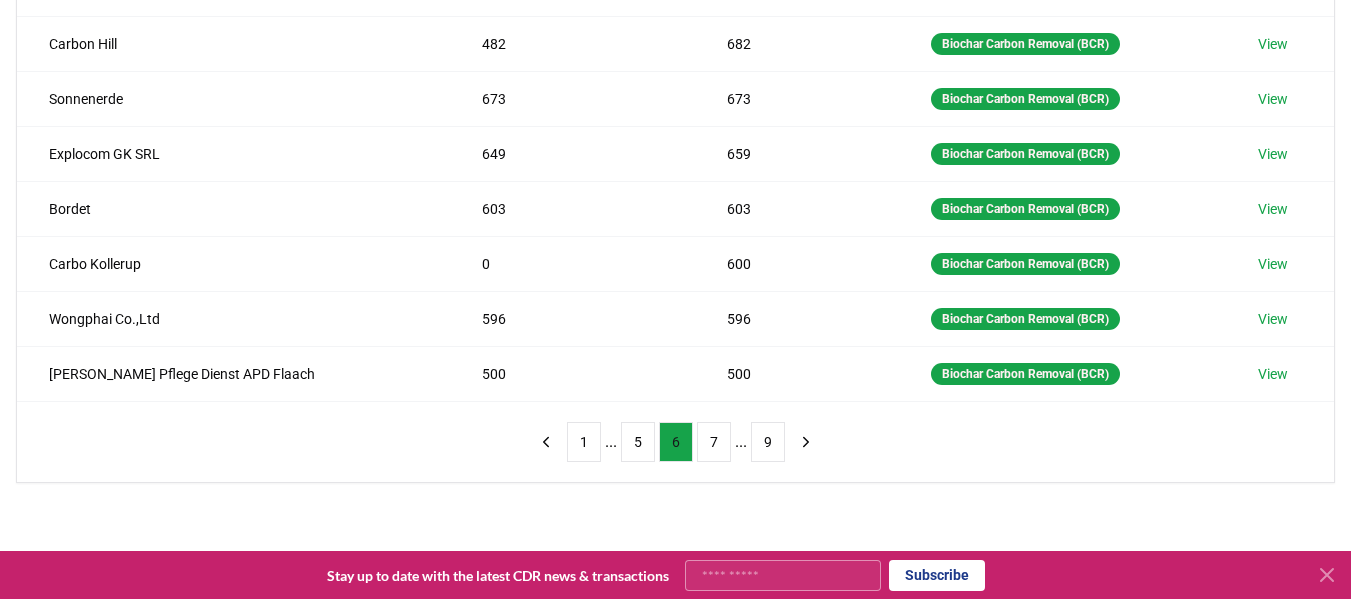 type 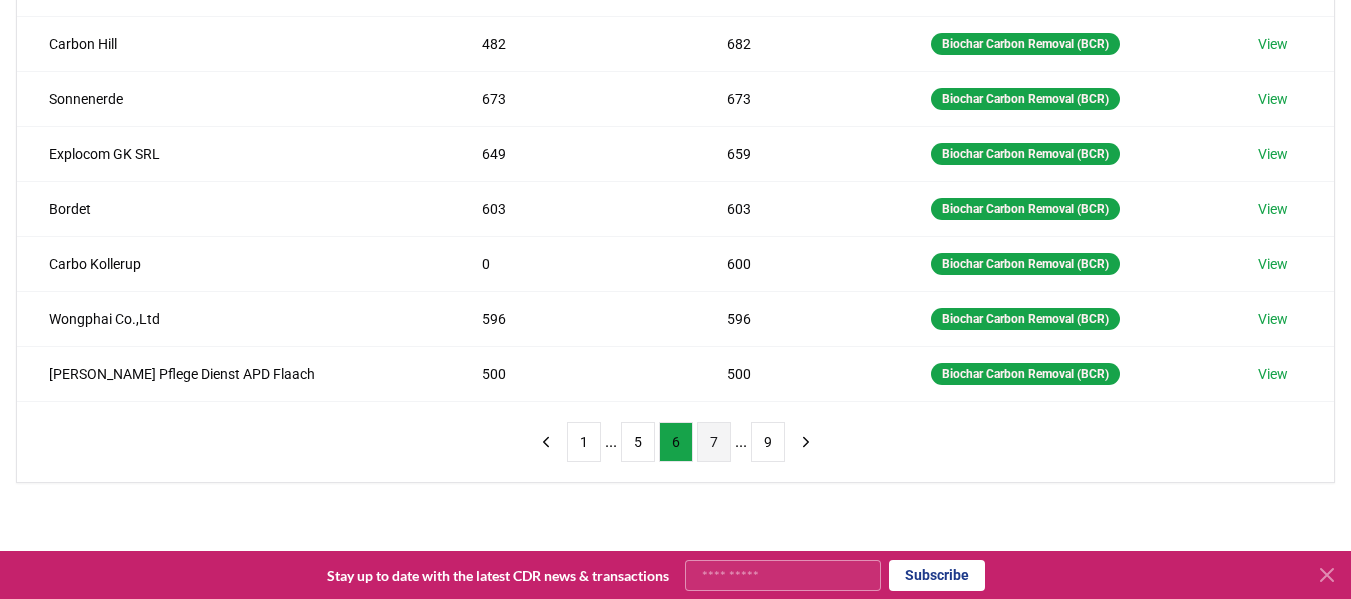 click on "7" at bounding box center [714, 442] 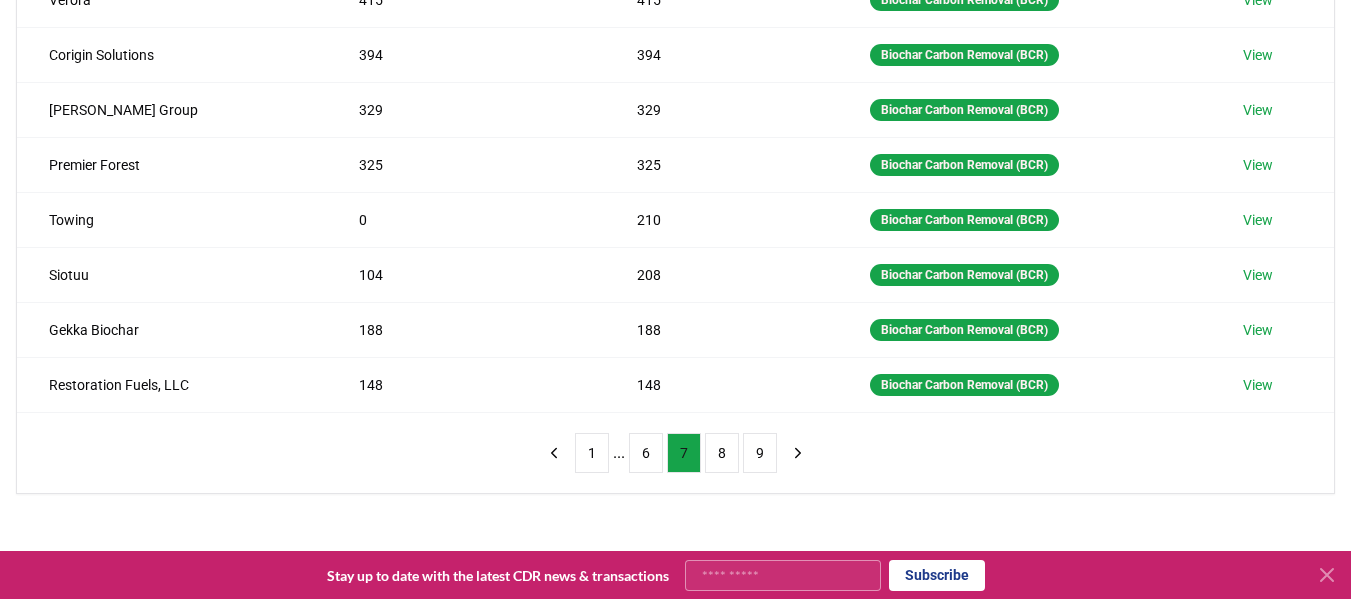 scroll, scrollTop: 460, scrollLeft: 0, axis: vertical 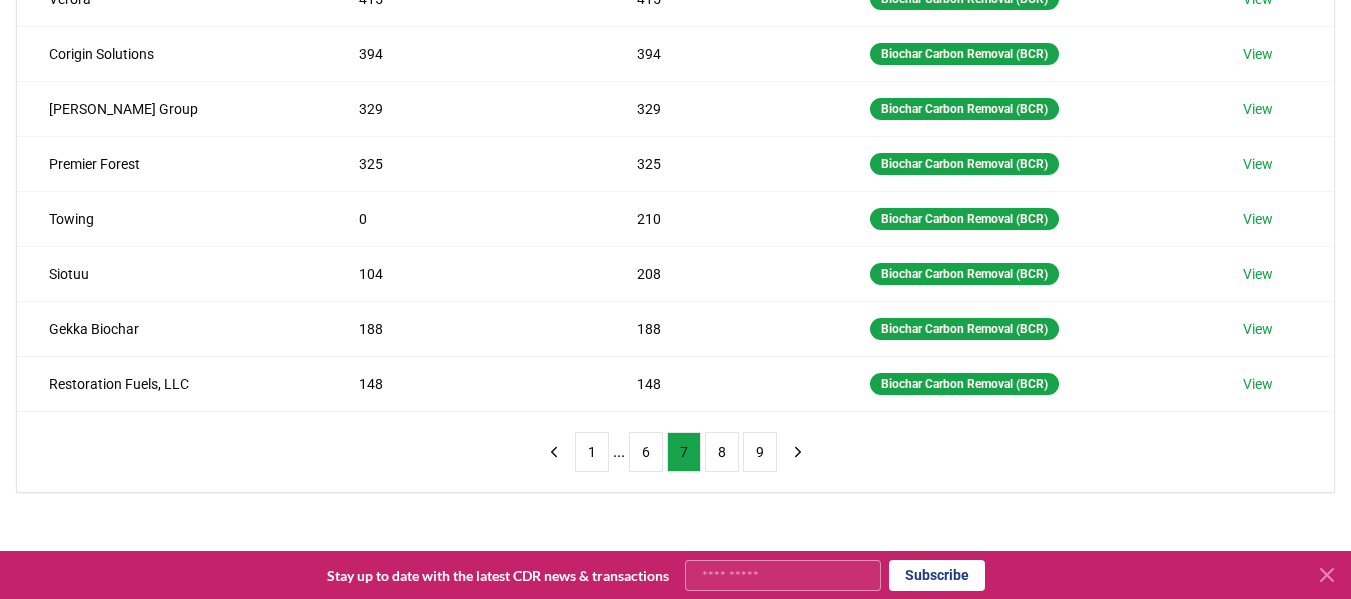 type 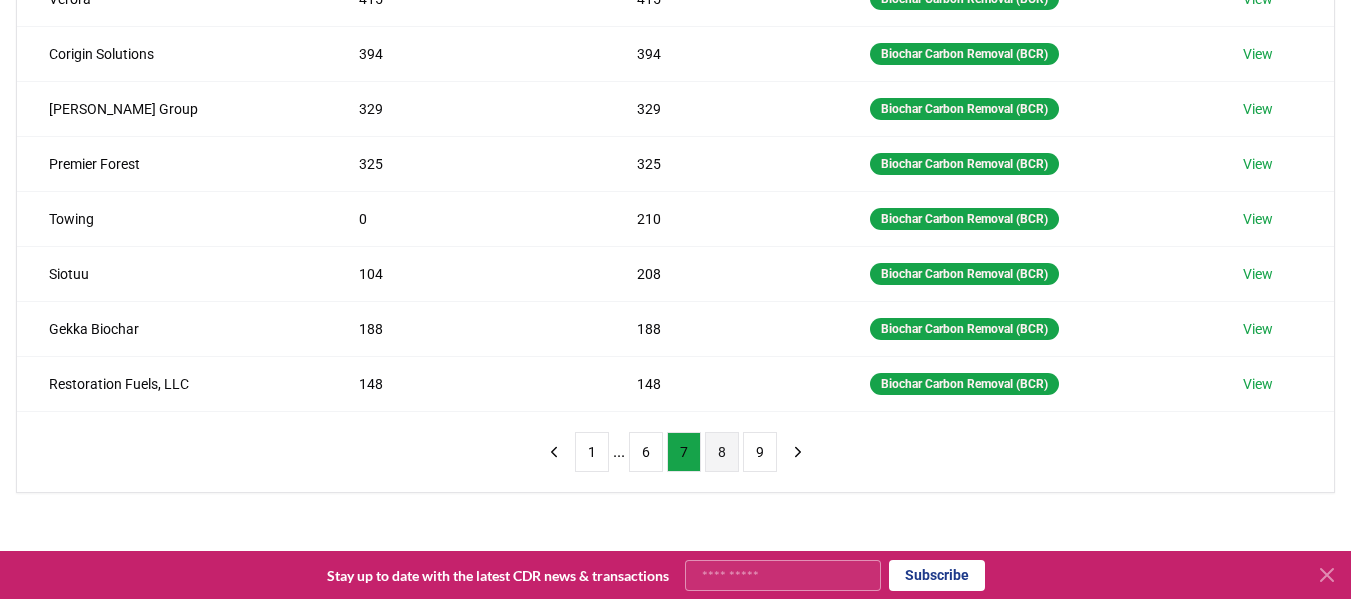 click on "8" at bounding box center [722, 452] 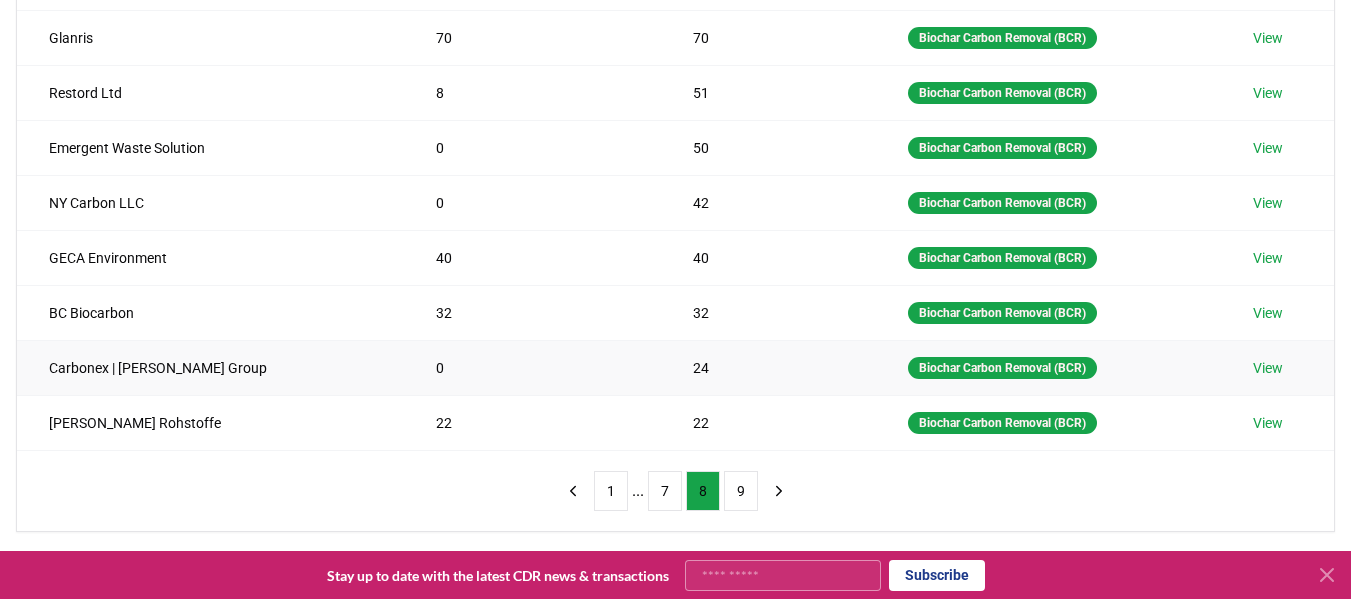 scroll, scrollTop: 422, scrollLeft: 0, axis: vertical 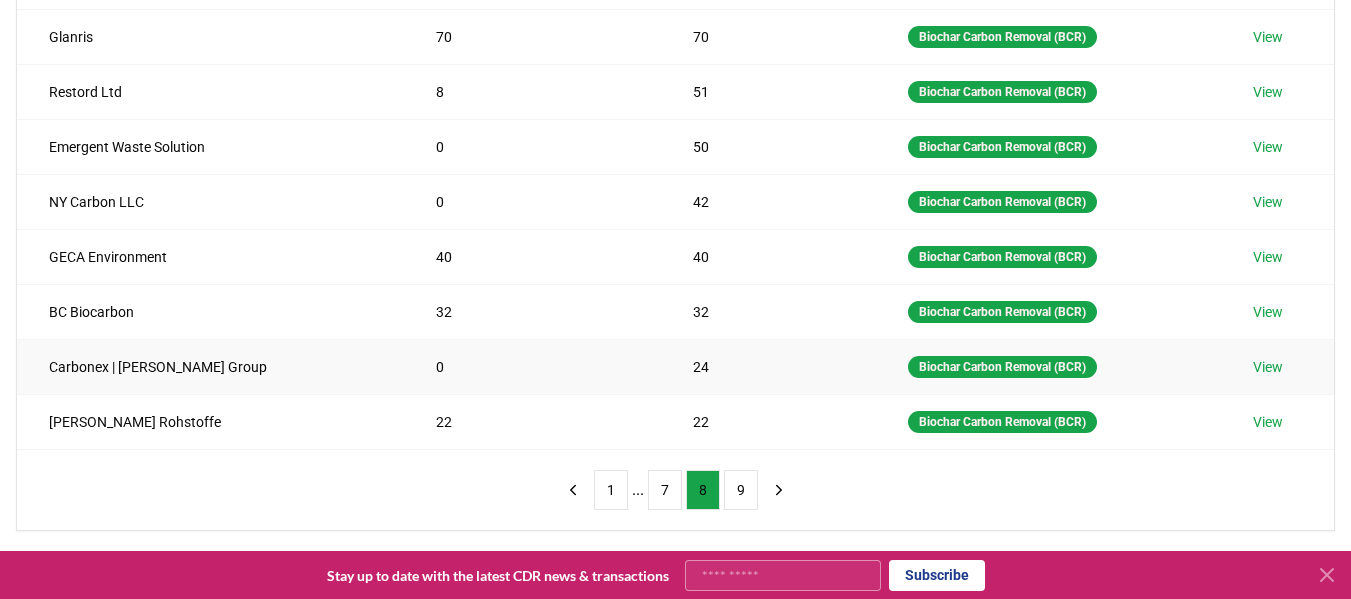 type 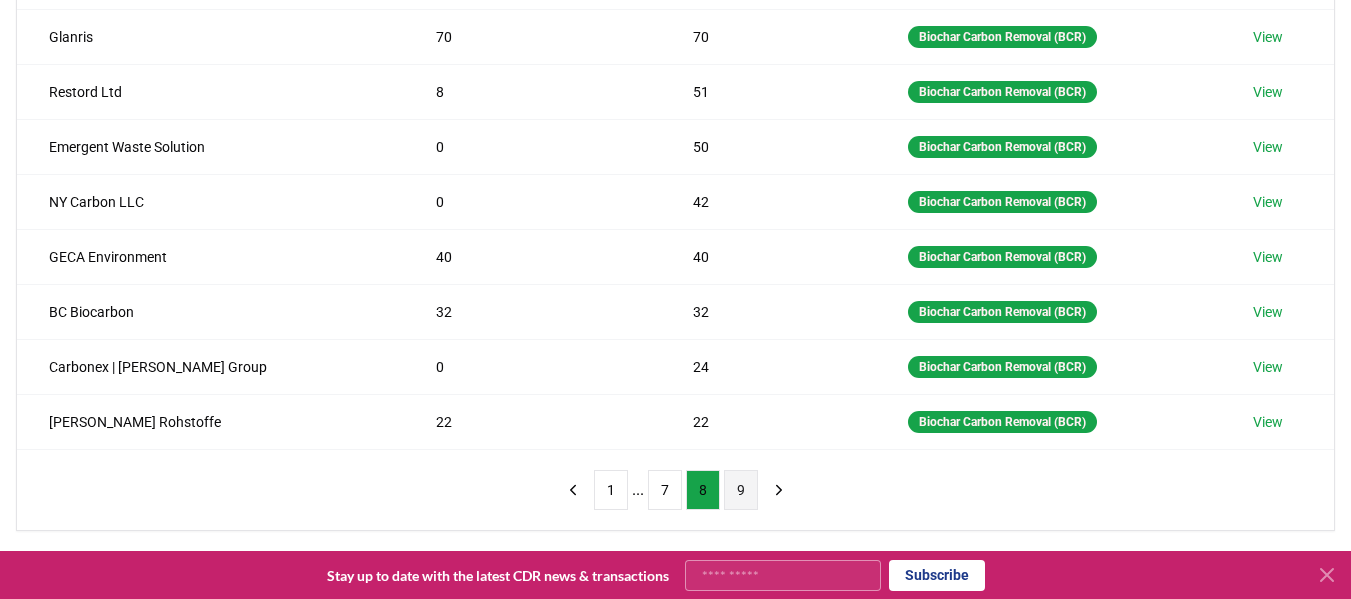 click on "9" at bounding box center [741, 490] 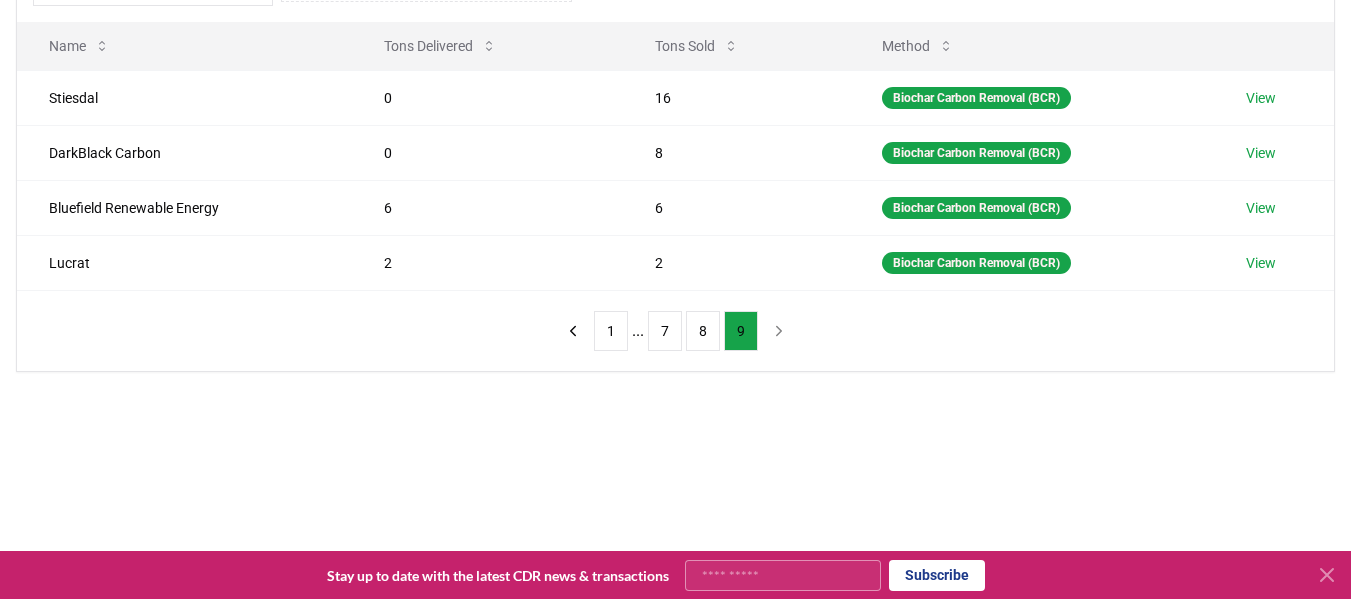 scroll, scrollTop: 250, scrollLeft: 0, axis: vertical 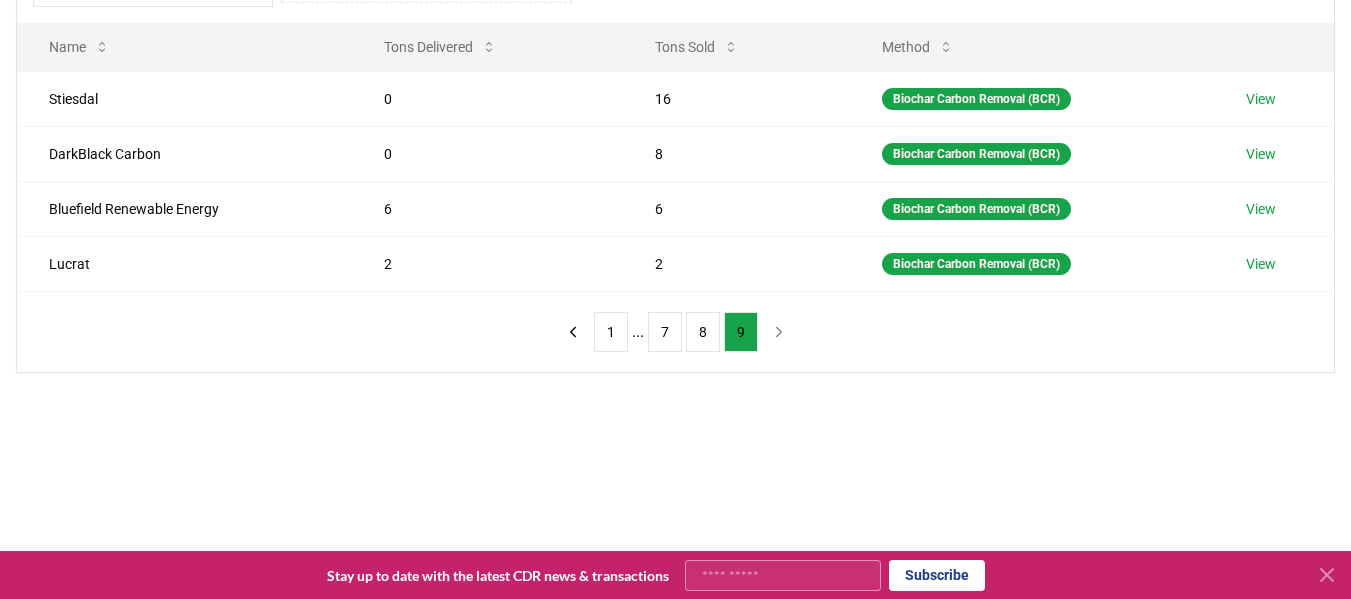 type 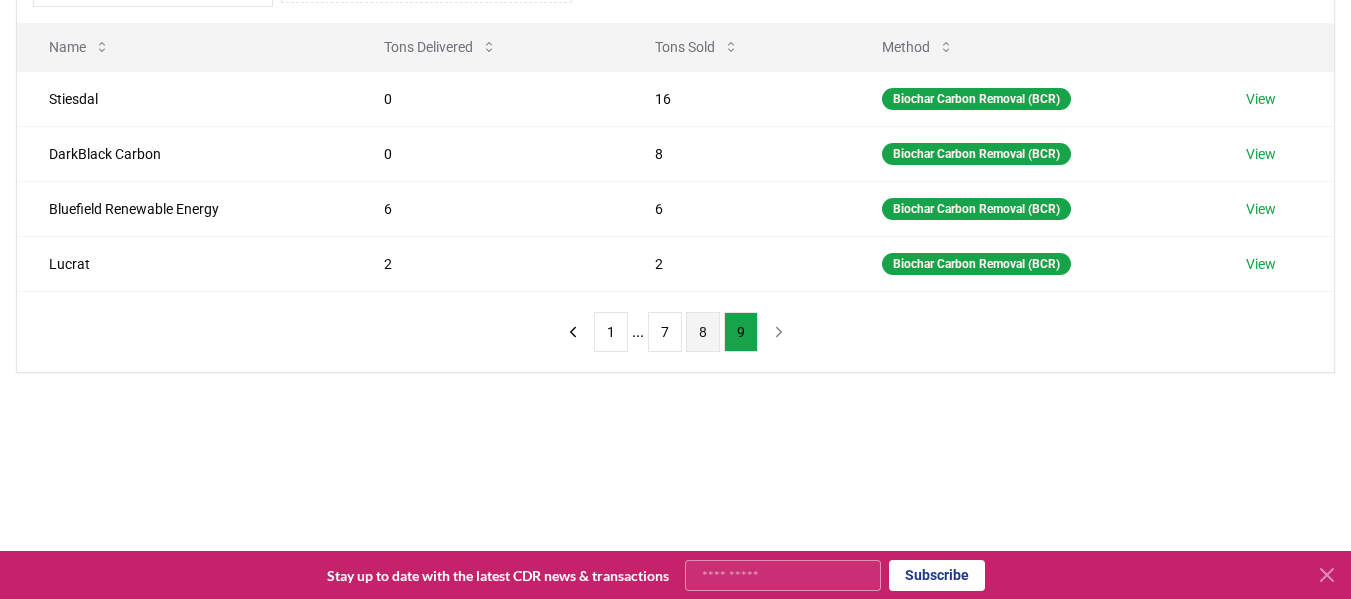 click on "8" at bounding box center [703, 332] 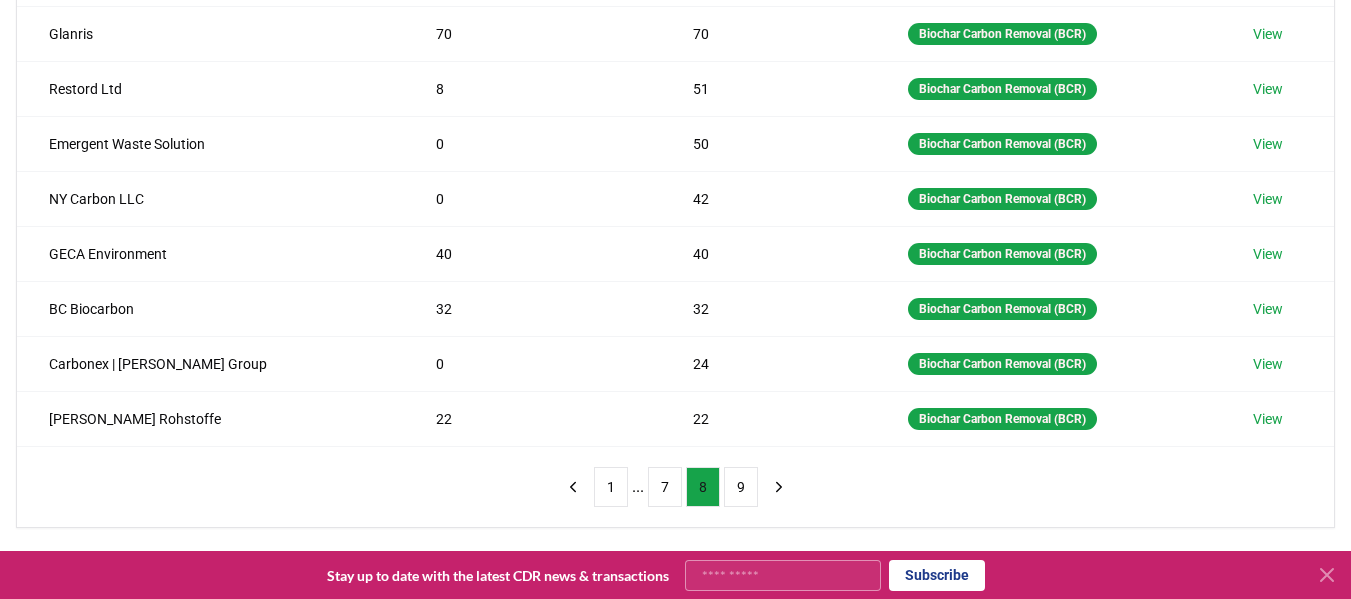 scroll, scrollTop: 426, scrollLeft: 0, axis: vertical 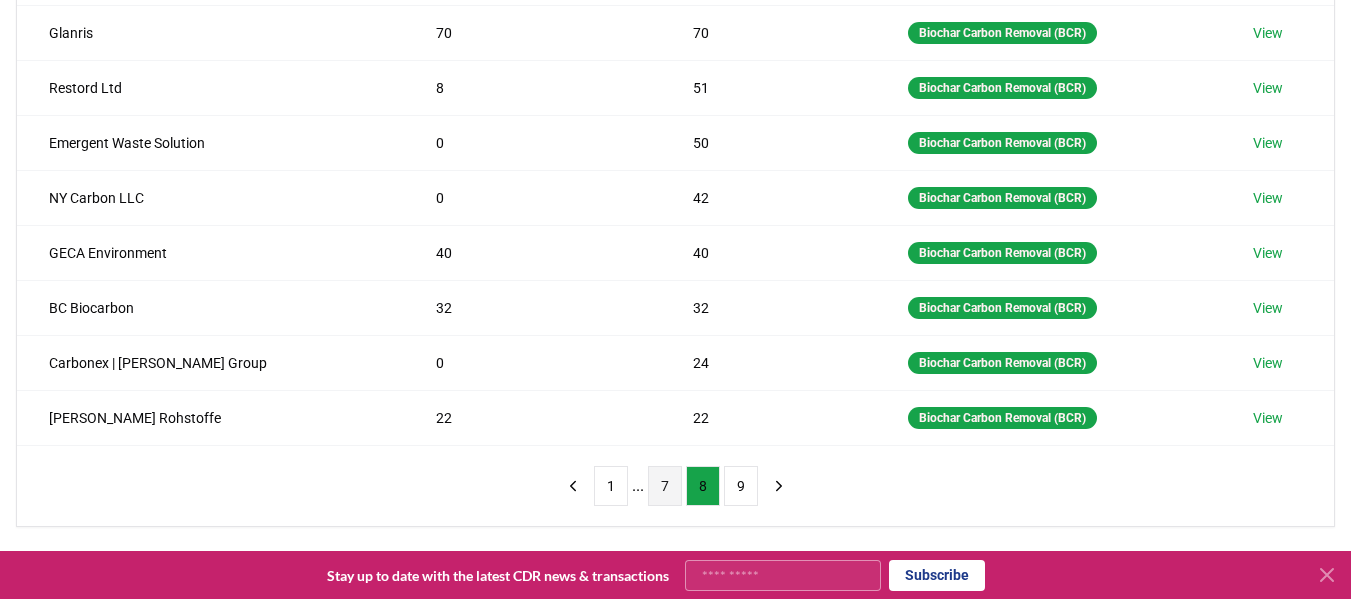 click on "7" at bounding box center [665, 486] 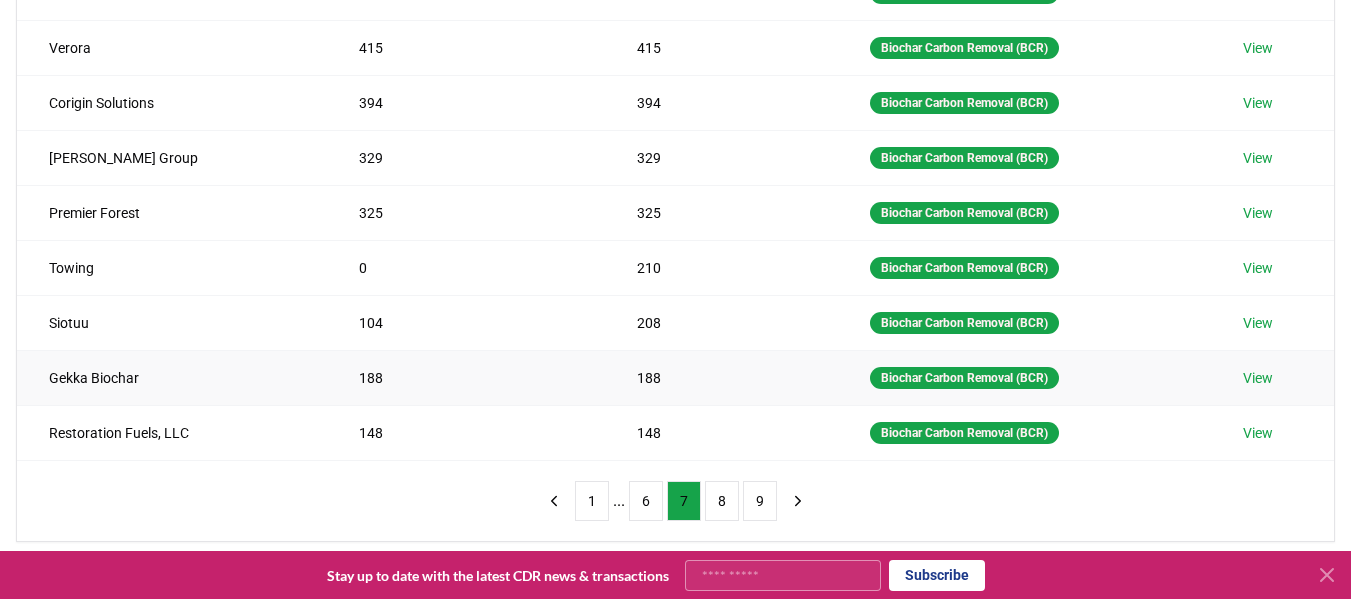 scroll, scrollTop: 412, scrollLeft: 0, axis: vertical 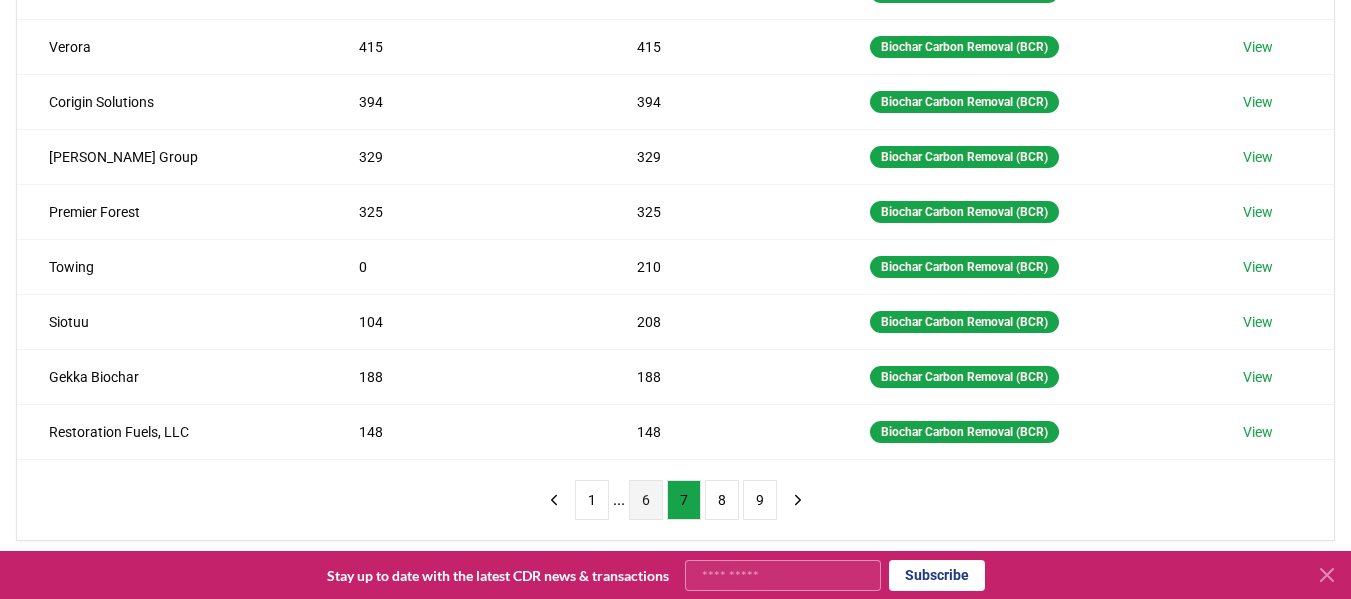 click on "6" at bounding box center [646, 500] 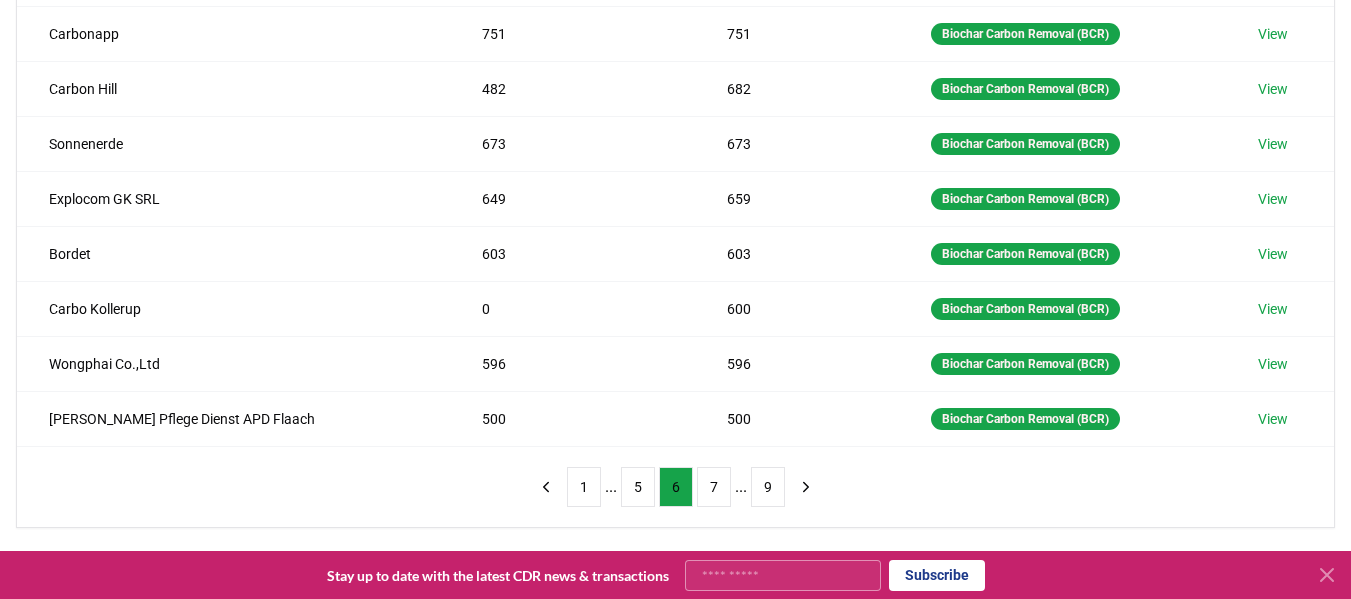 scroll, scrollTop: 429, scrollLeft: 0, axis: vertical 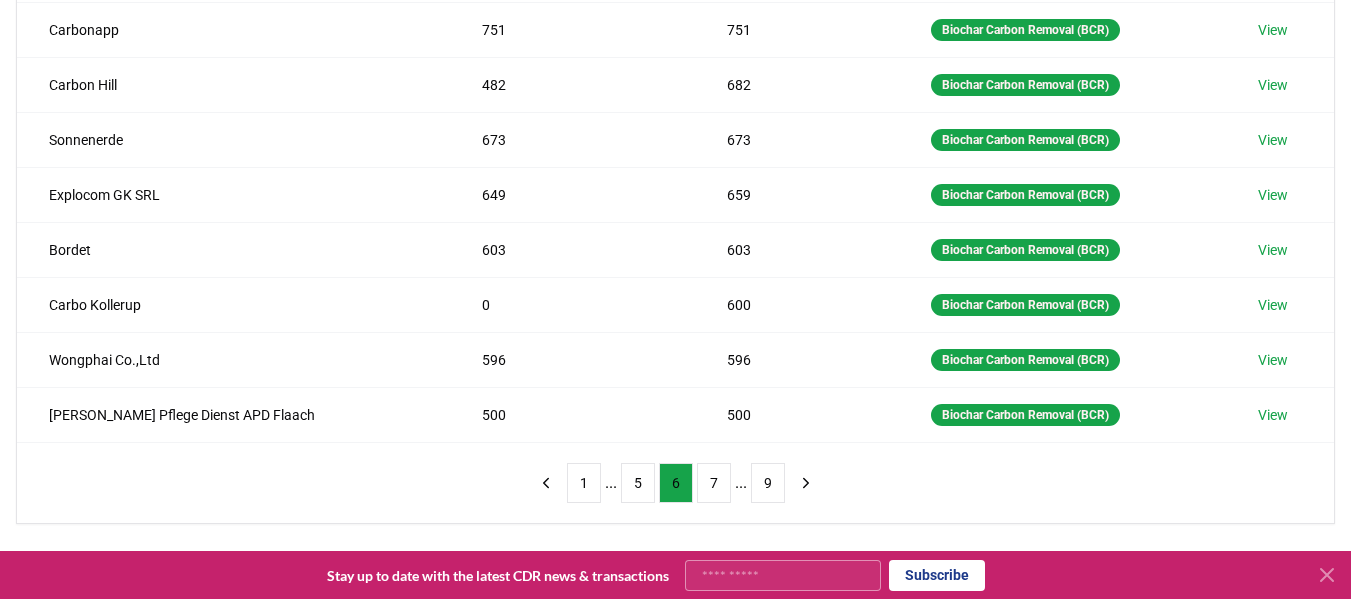 type 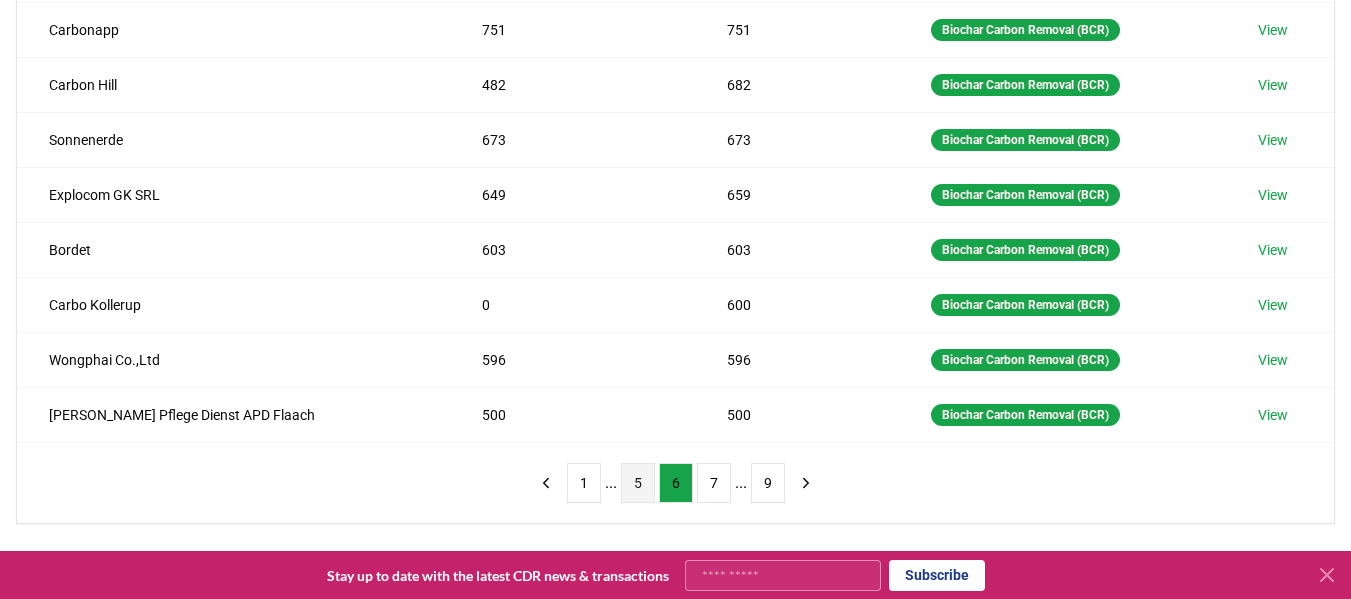 click on "5" at bounding box center (638, 483) 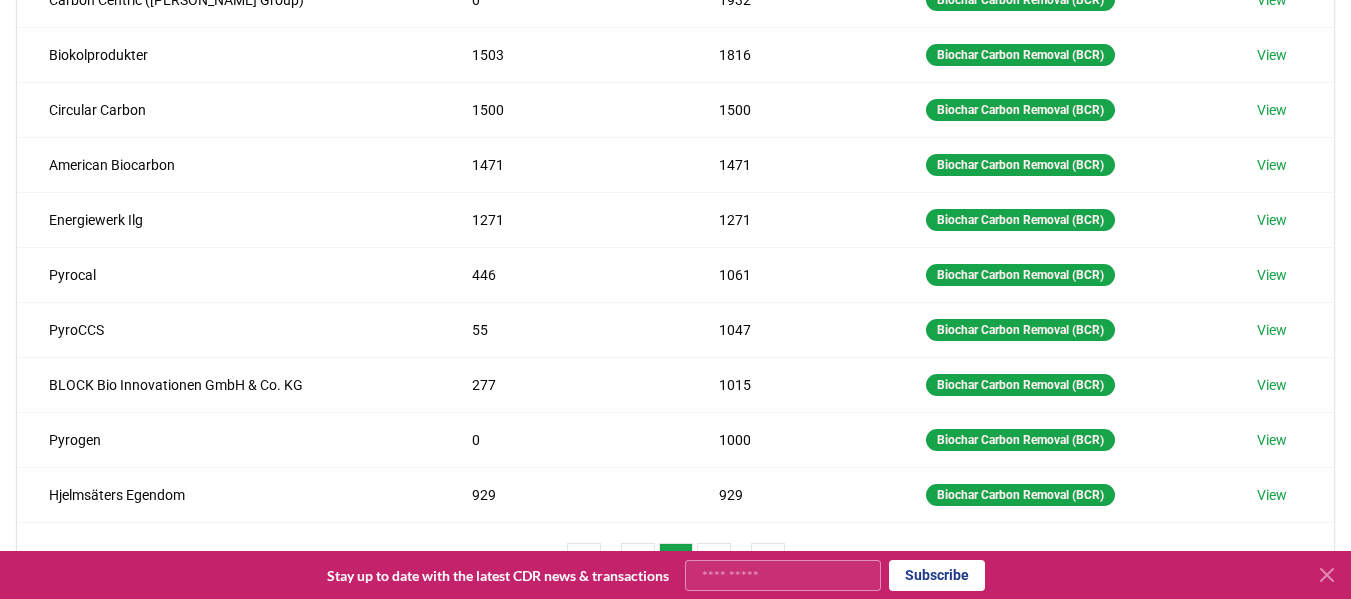 scroll, scrollTop: 386, scrollLeft: 0, axis: vertical 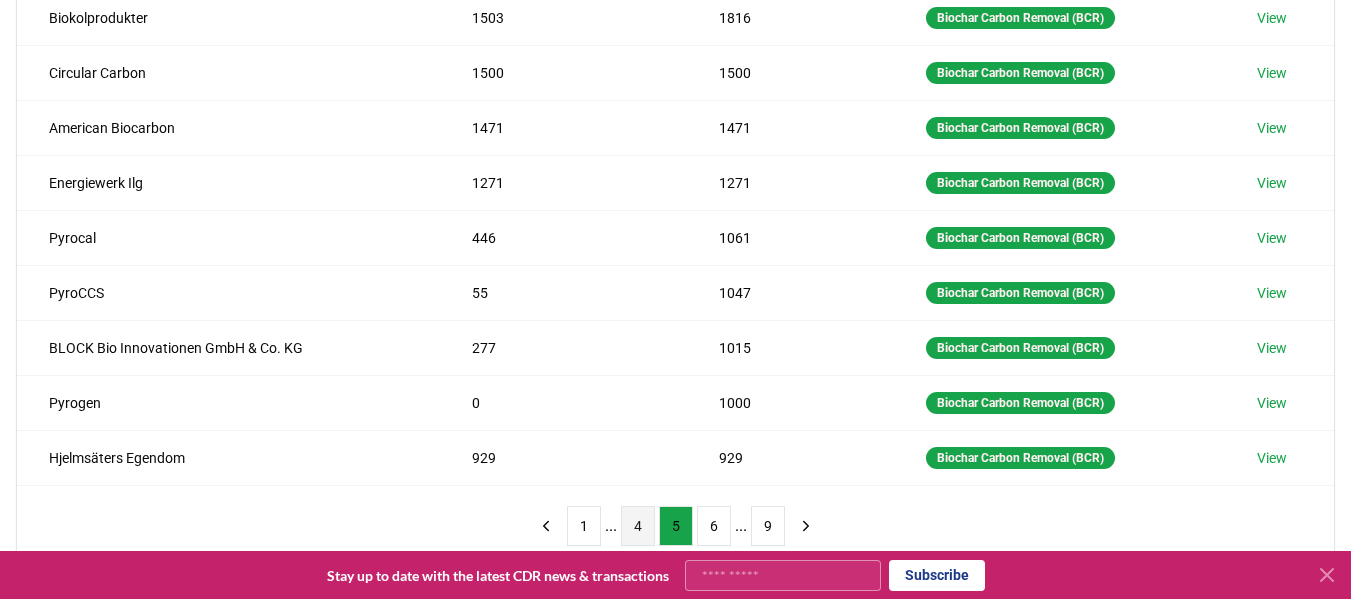 click on "4" at bounding box center (638, 526) 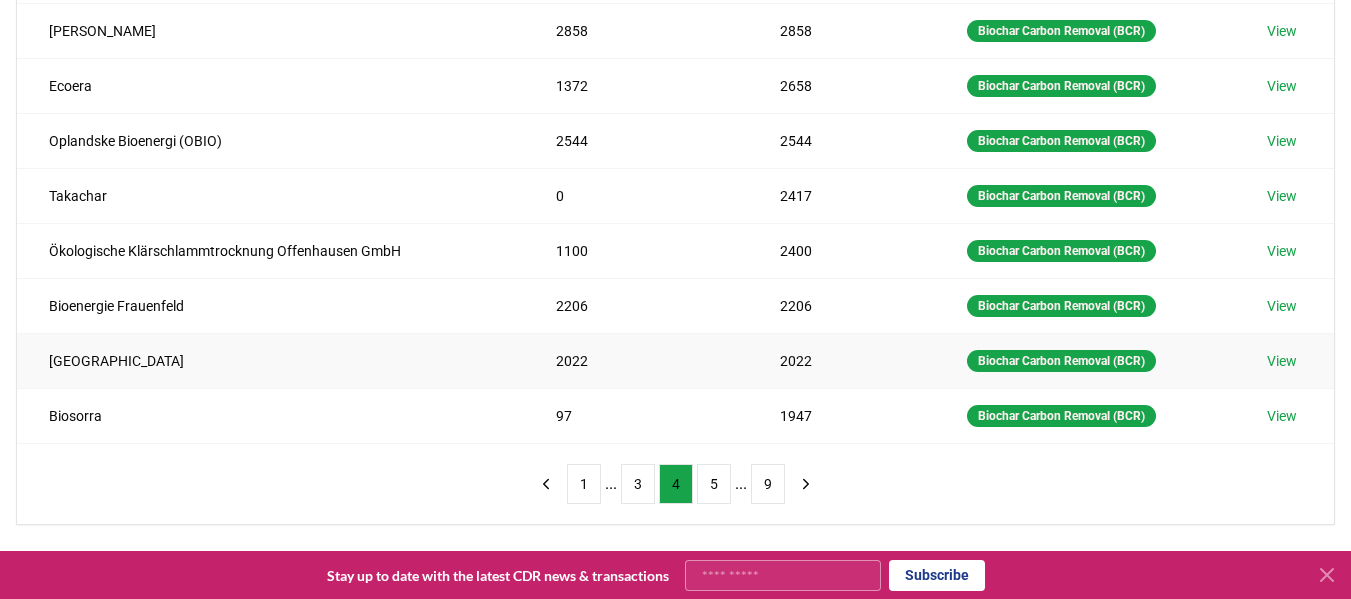 scroll, scrollTop: 429, scrollLeft: 0, axis: vertical 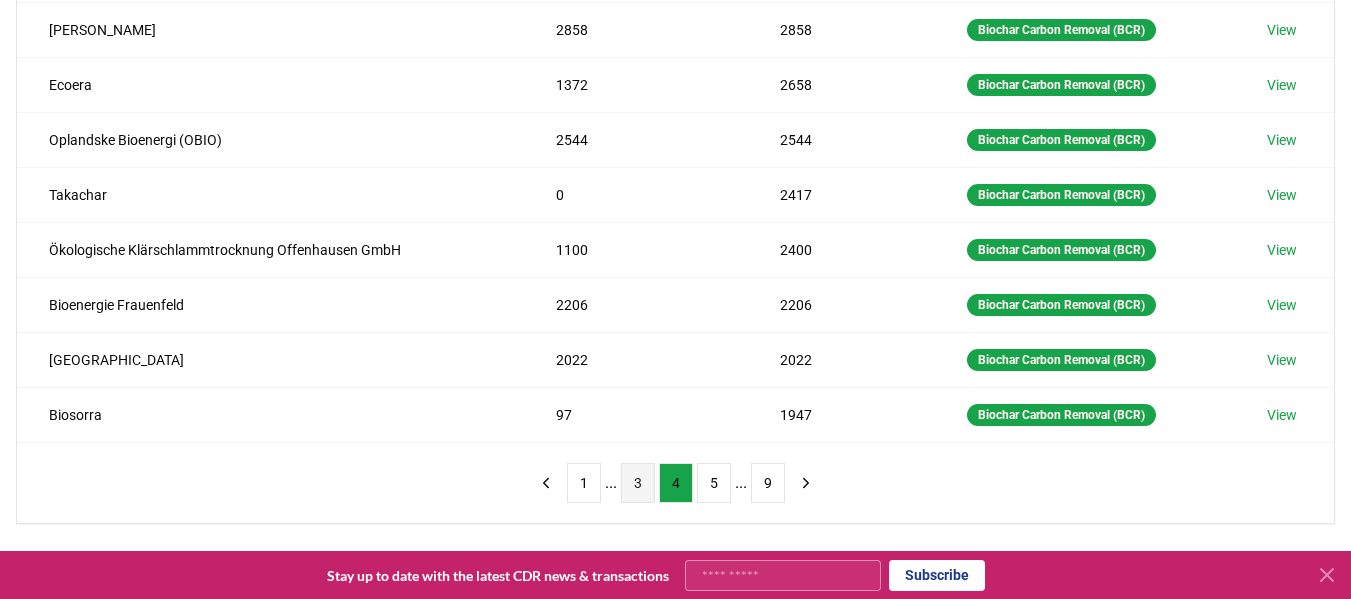 click on "3" at bounding box center [638, 483] 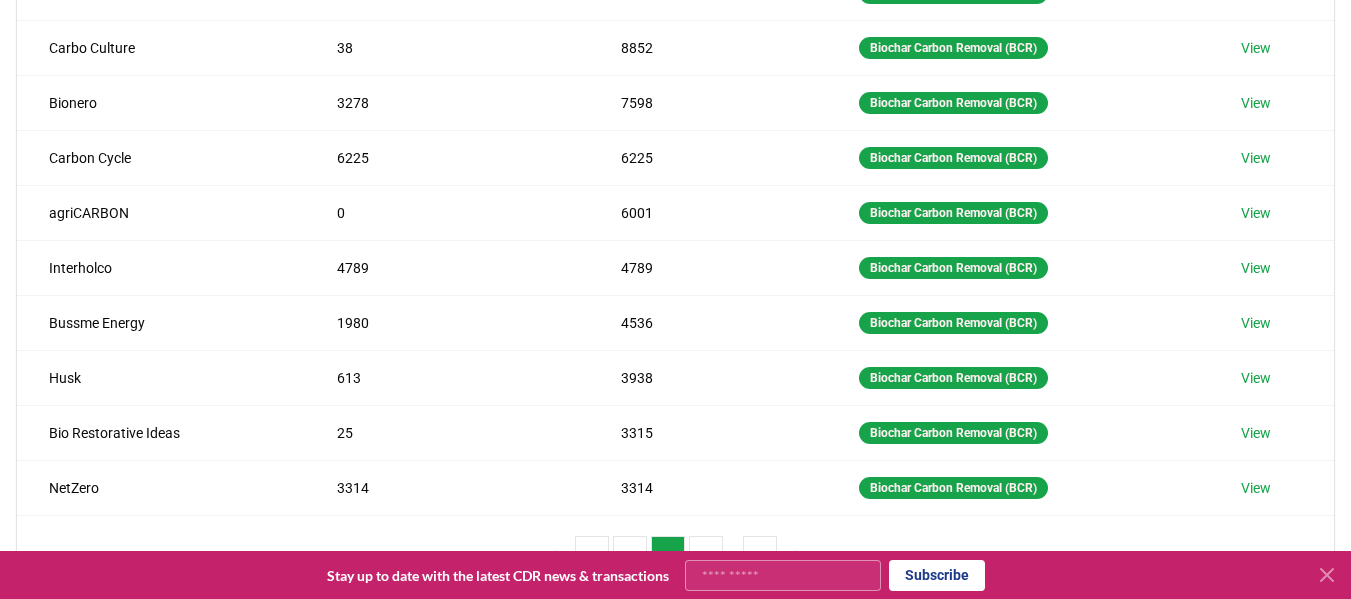 scroll, scrollTop: 371, scrollLeft: 0, axis: vertical 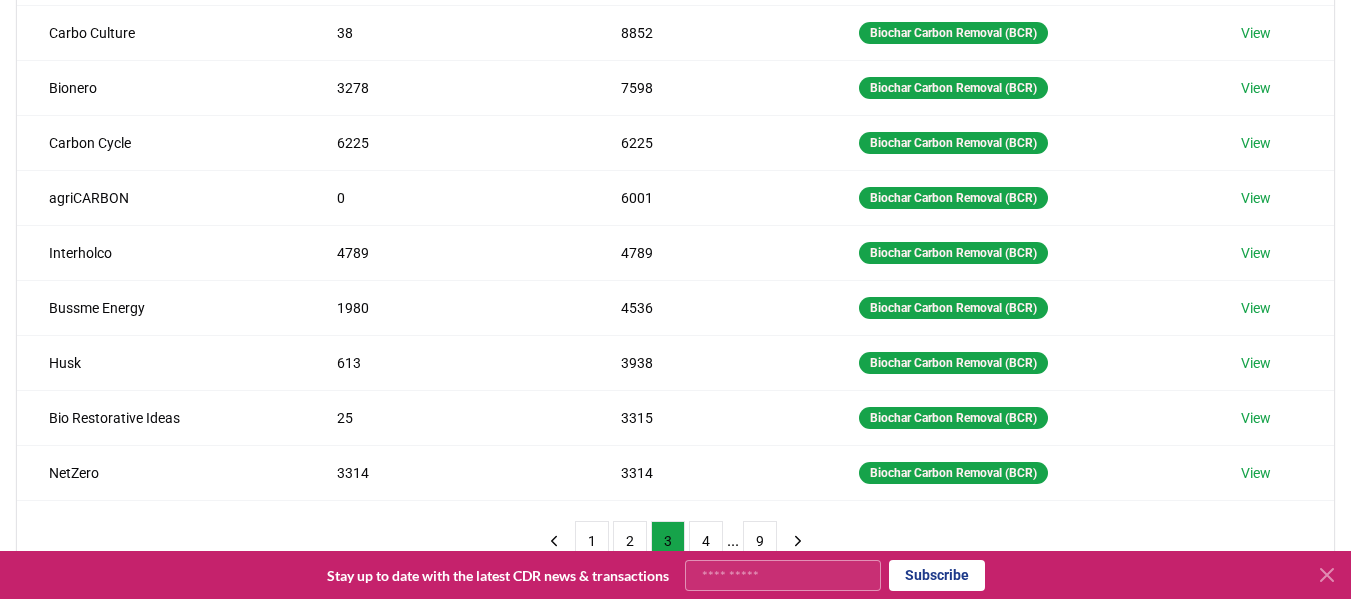 type 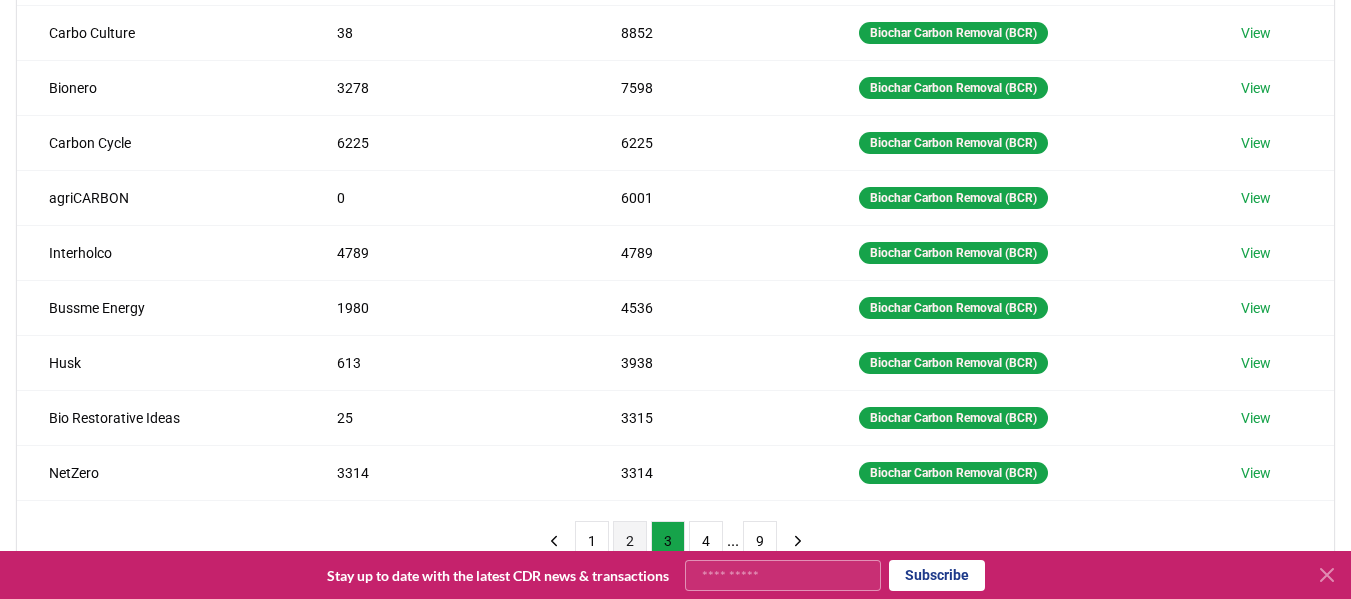 click on "2" at bounding box center (630, 541) 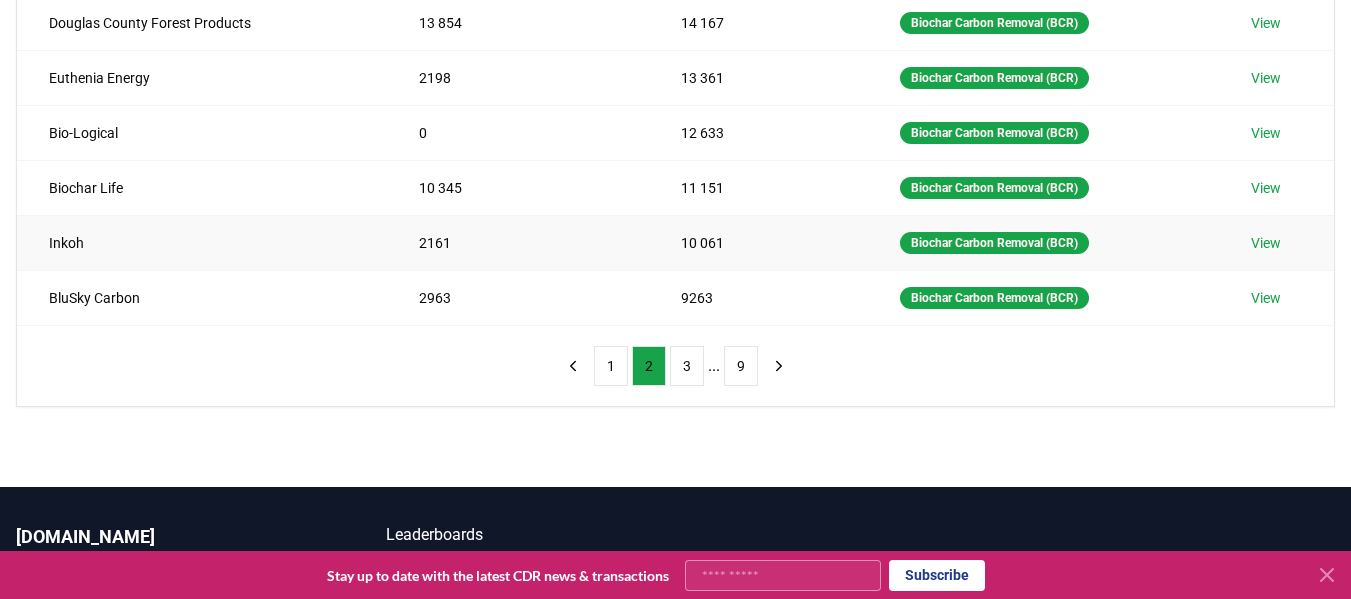 scroll, scrollTop: 547, scrollLeft: 0, axis: vertical 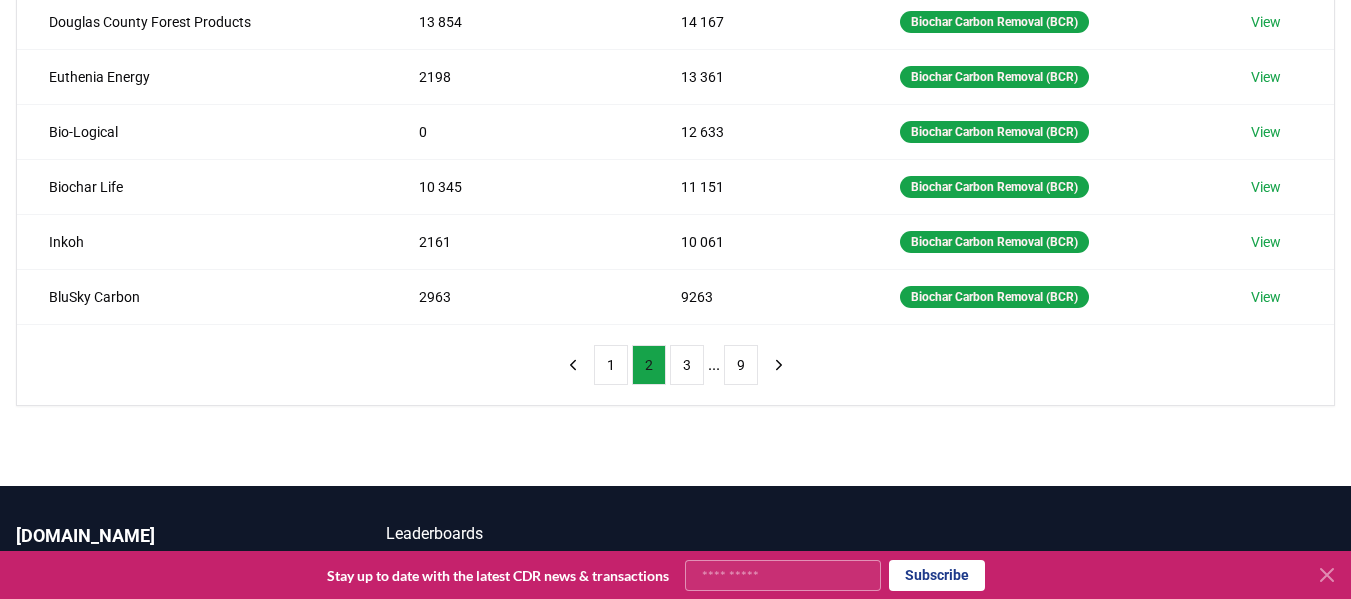 click on "2" at bounding box center [649, 365] 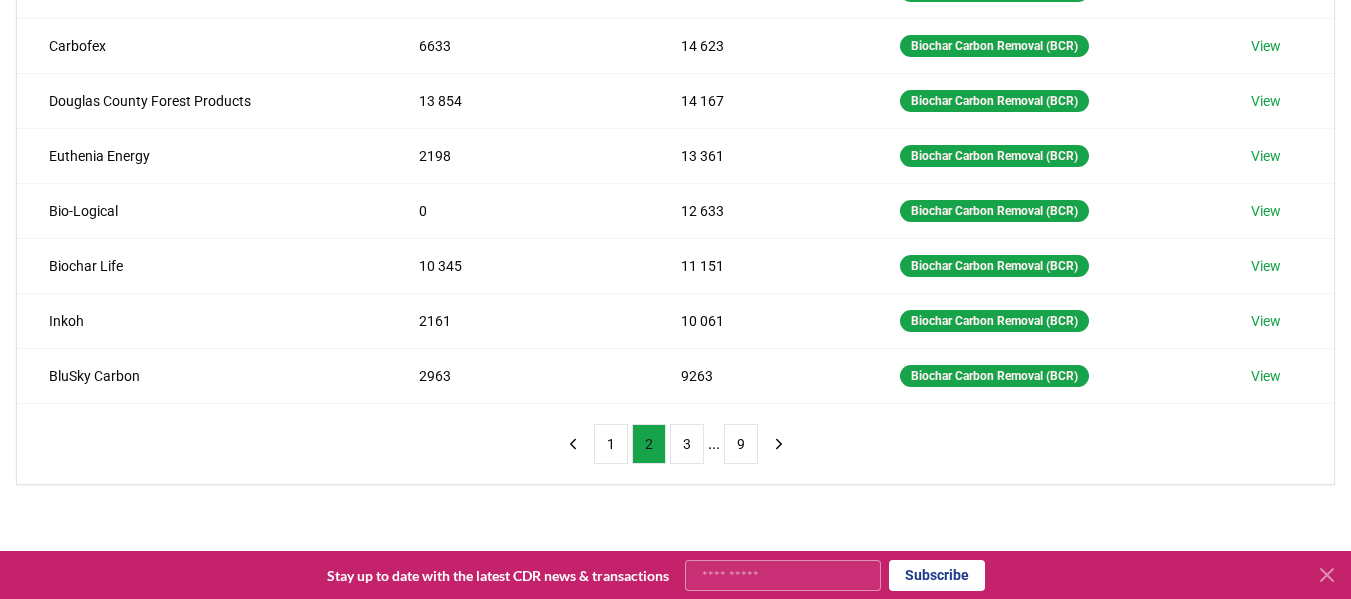 scroll, scrollTop: 469, scrollLeft: 0, axis: vertical 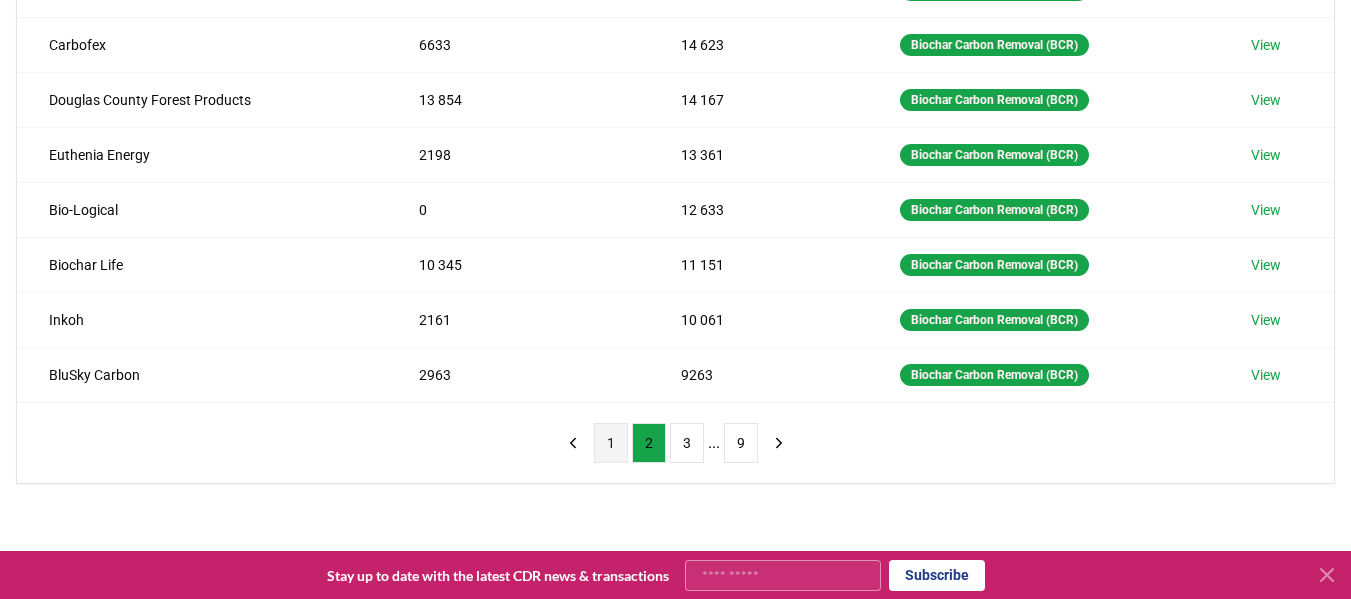 click on "1" at bounding box center (611, 443) 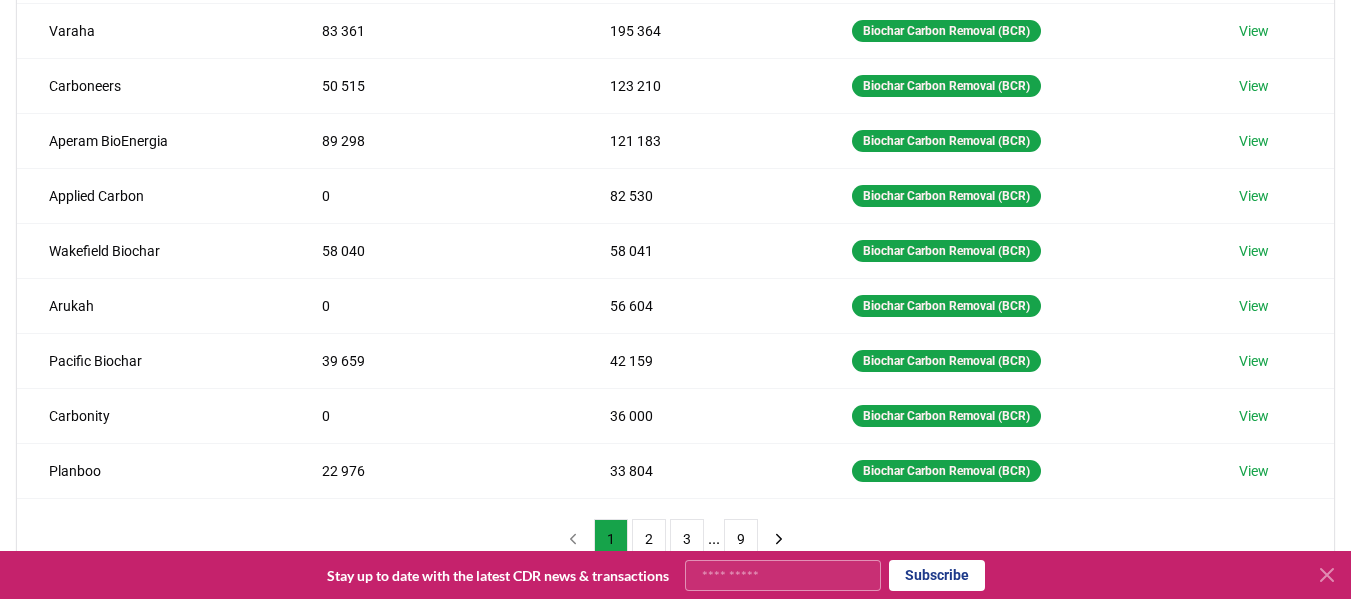 scroll, scrollTop: 376, scrollLeft: 0, axis: vertical 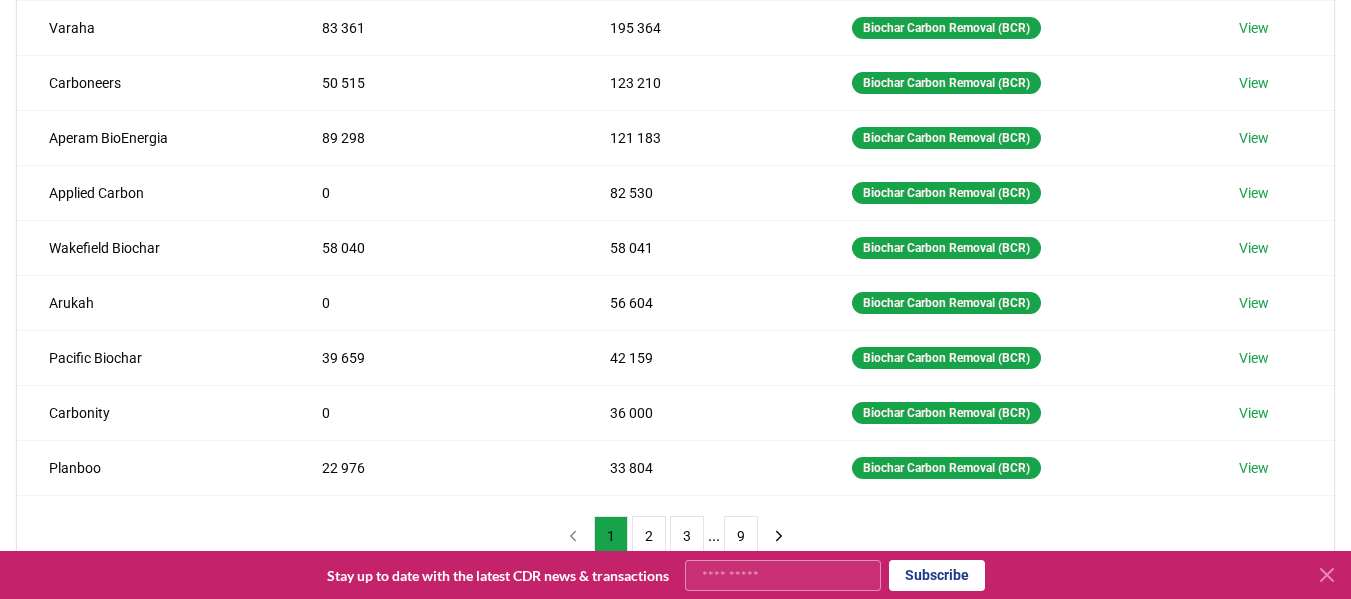 type 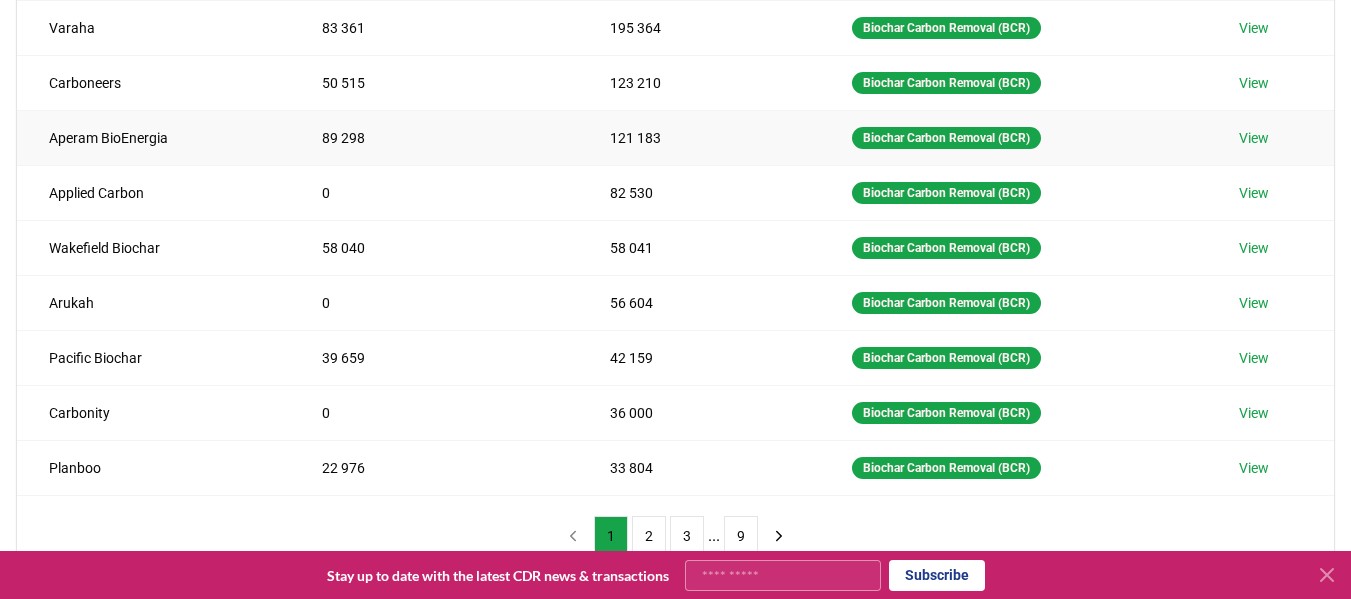scroll, scrollTop: 0, scrollLeft: 0, axis: both 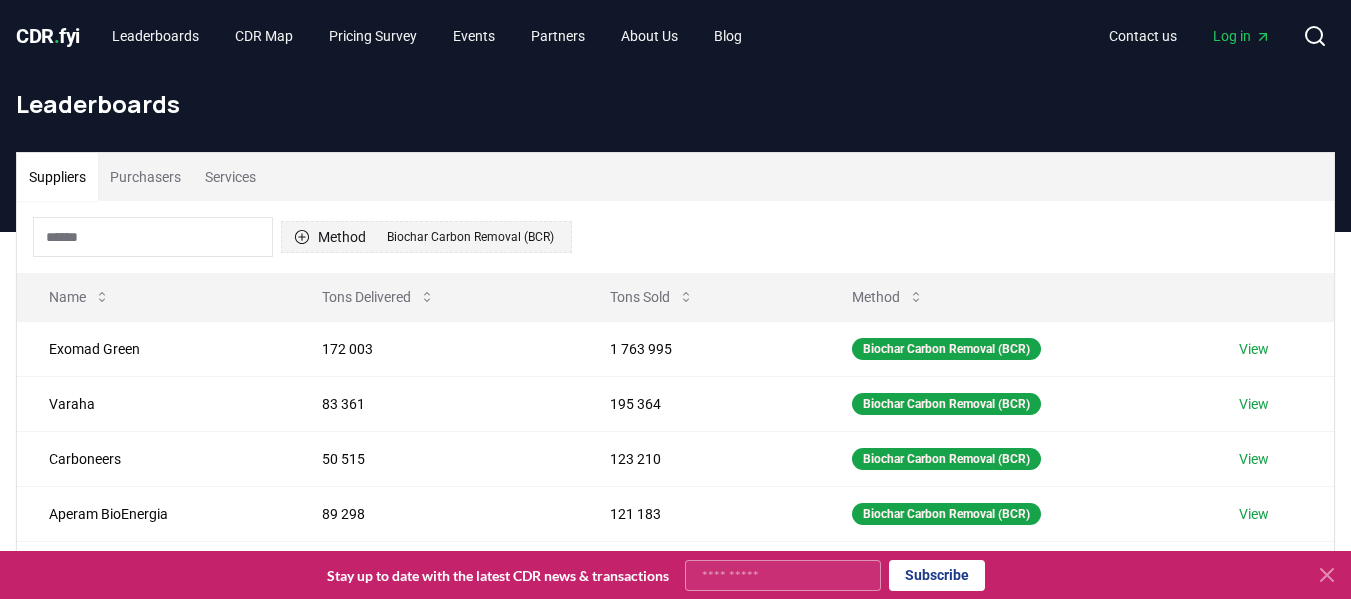 click on "Method 1 Biochar Carbon Removal (BCR)" at bounding box center [426, 237] 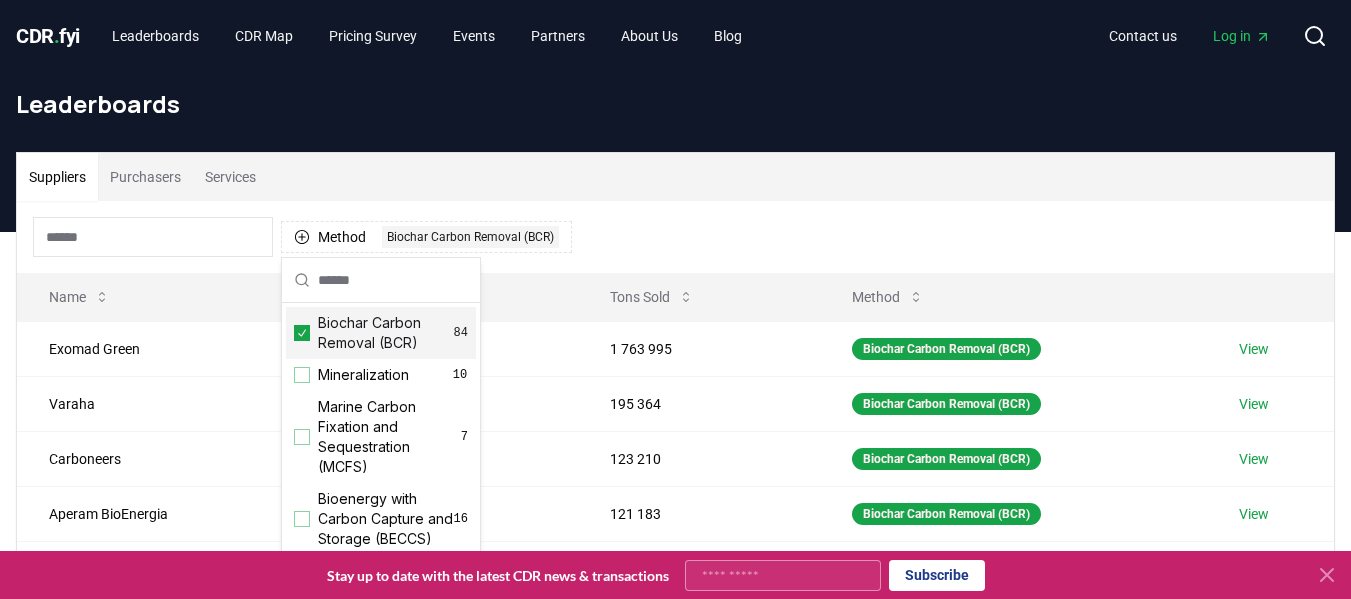 click 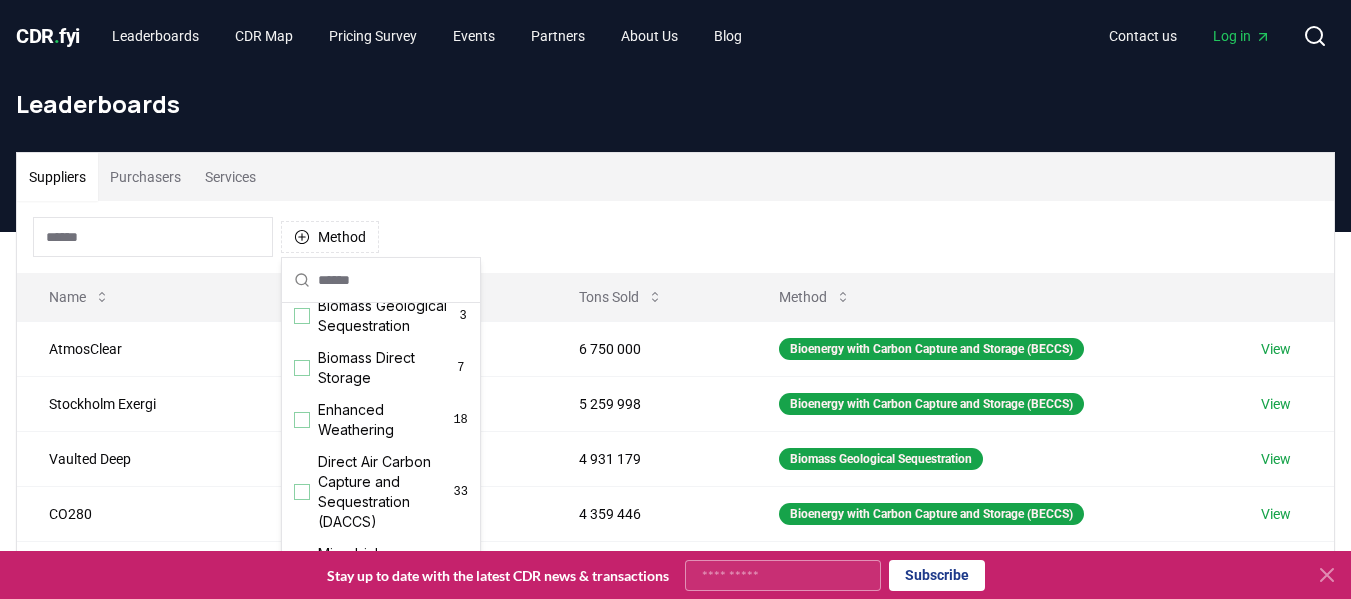 scroll, scrollTop: 272, scrollLeft: 0, axis: vertical 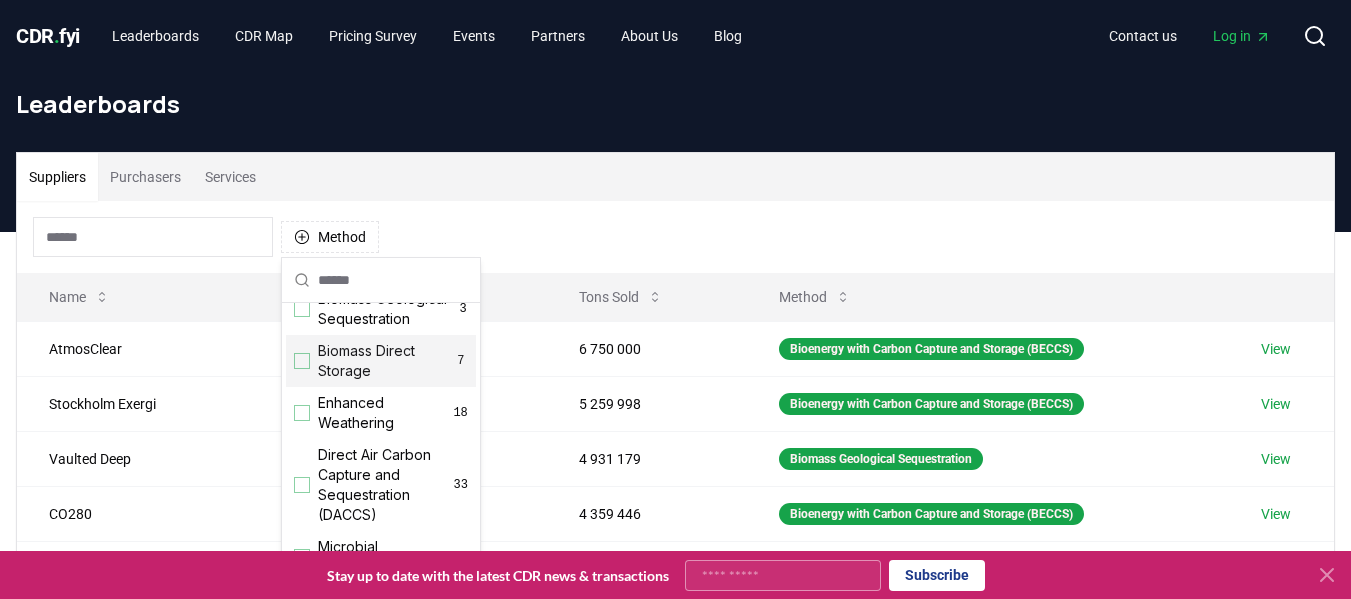 click at bounding box center [302, 361] 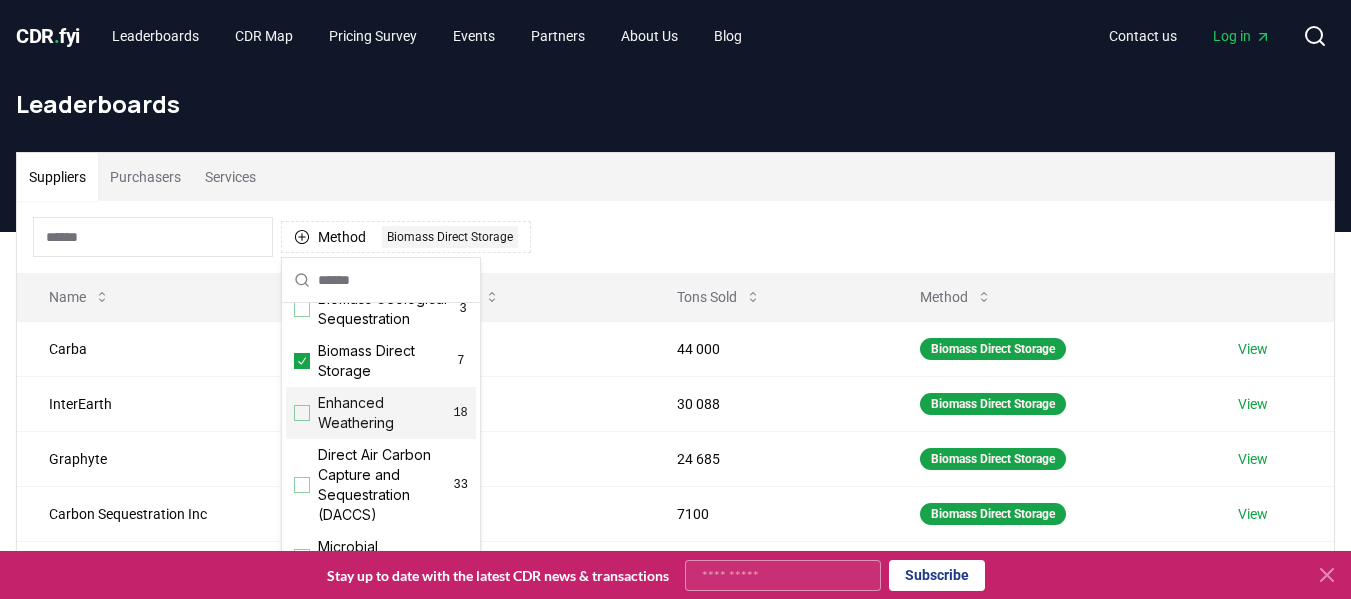 click on "Method 1 Biomass Direct Storage" at bounding box center [675, 237] 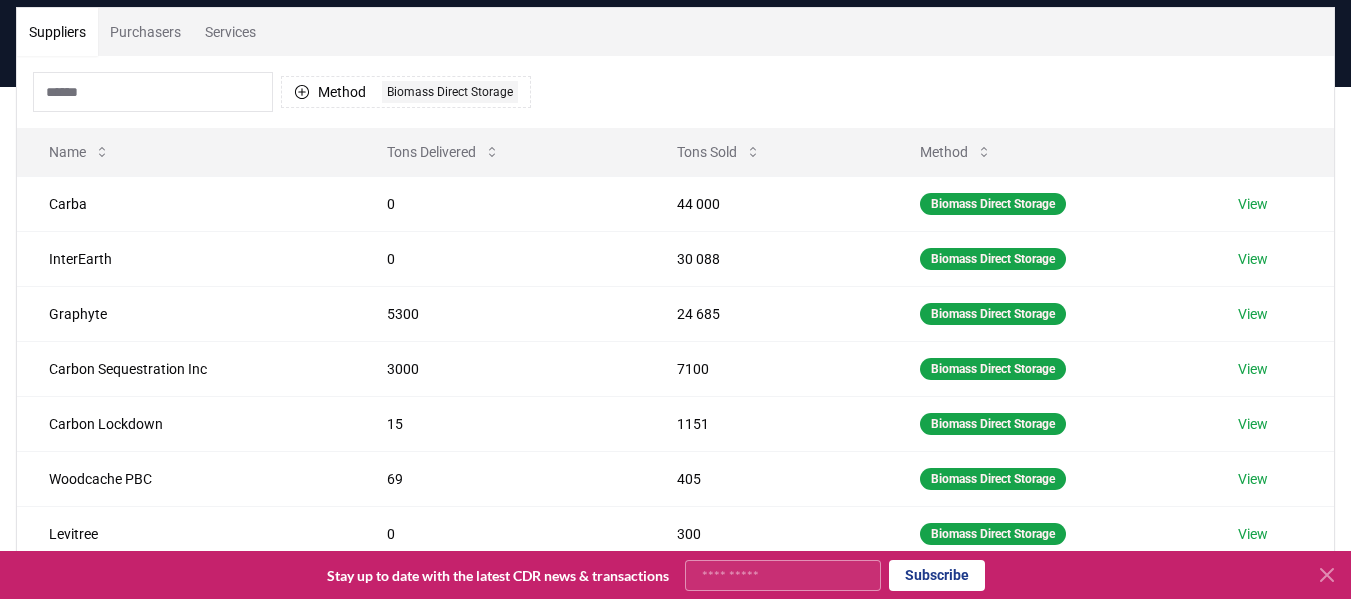 scroll, scrollTop: 223, scrollLeft: 0, axis: vertical 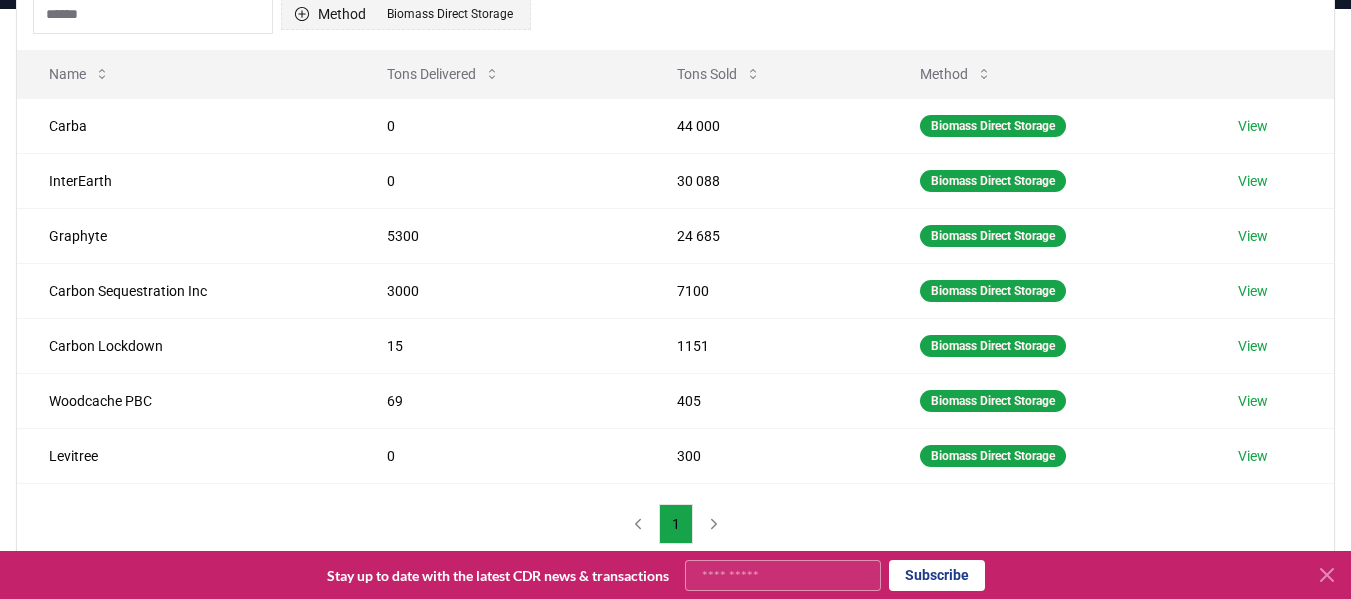 click on "Method 1 Biomass Direct Storage" at bounding box center (406, 14) 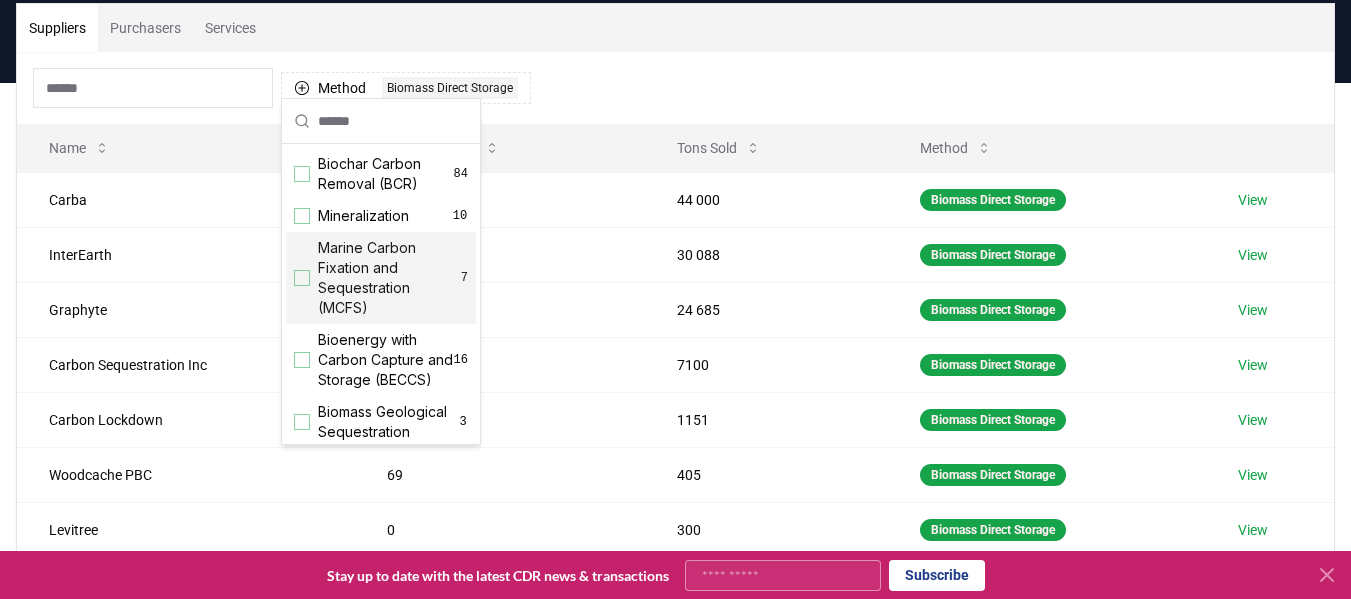 scroll, scrollTop: 148, scrollLeft: 0, axis: vertical 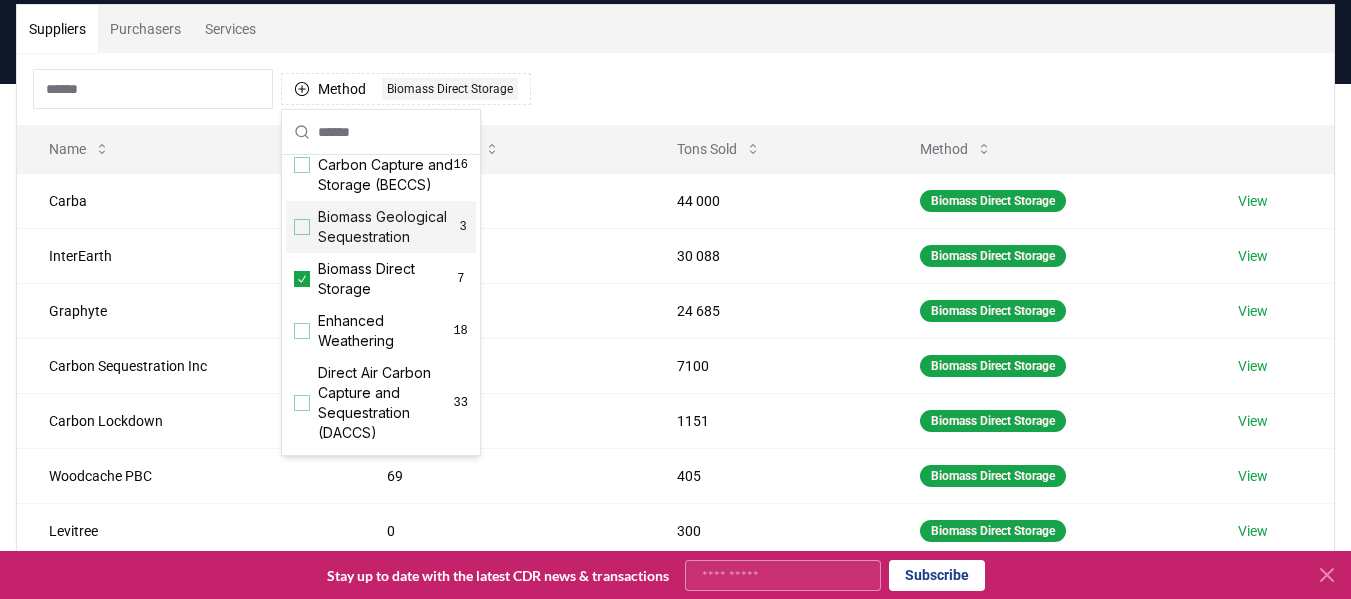 click at bounding box center [302, 227] 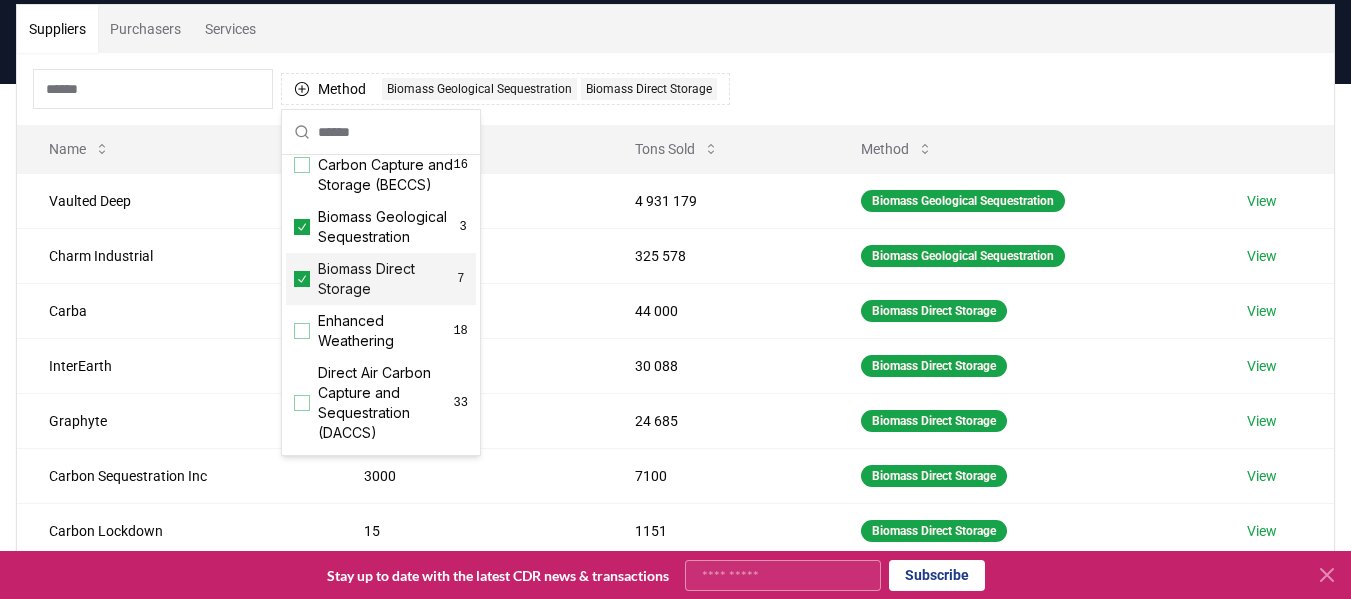 click 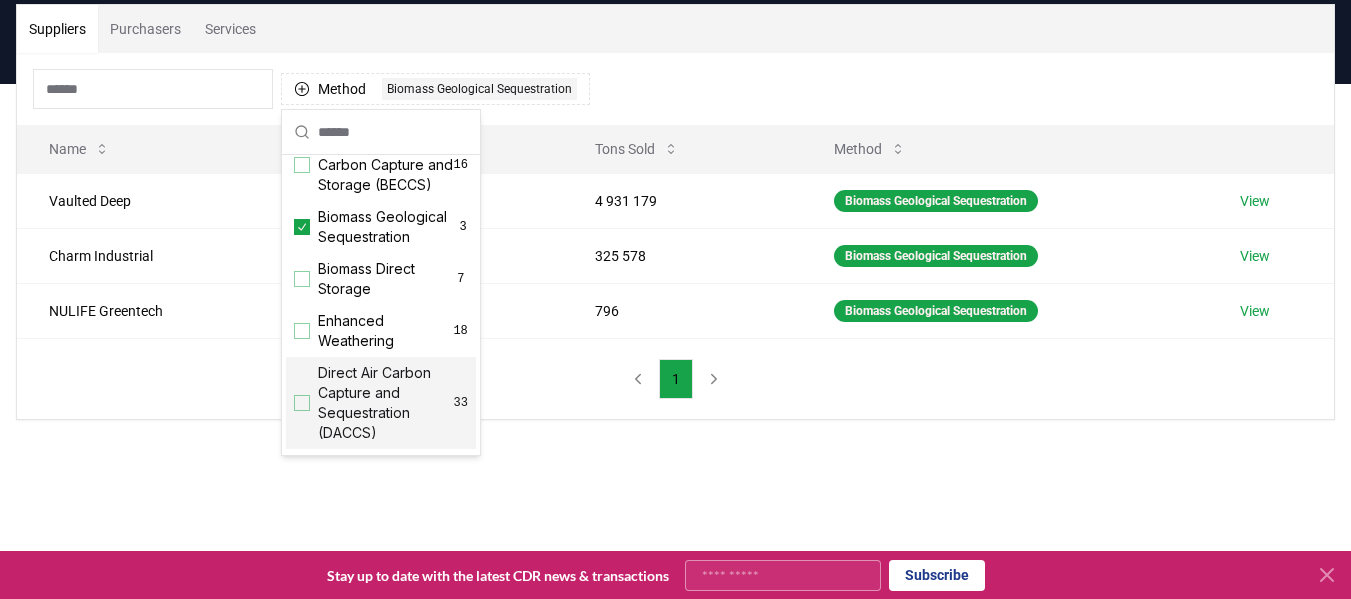 click on "Suppliers Purchasers Services Method 1 Biomass Geological Sequestration Name Tons Delivered Tons Sold Method Vaulted Deep 14 173 4 931 179 Biomass Geological Sequestration View Charm Industrial 11 655 325 578 Biomass Geological Sequestration View NULIFE Greentech 32 796 Biomass Geological Sequestration View 1" at bounding box center [675, 292] 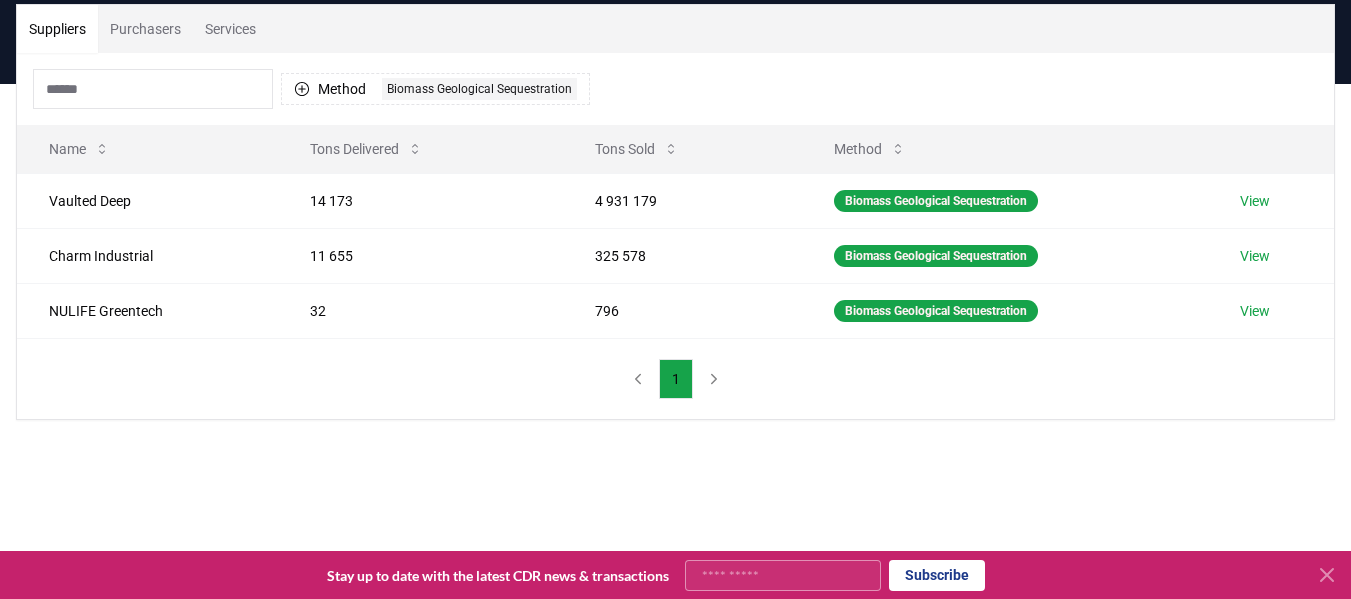 scroll, scrollTop: 0, scrollLeft: 0, axis: both 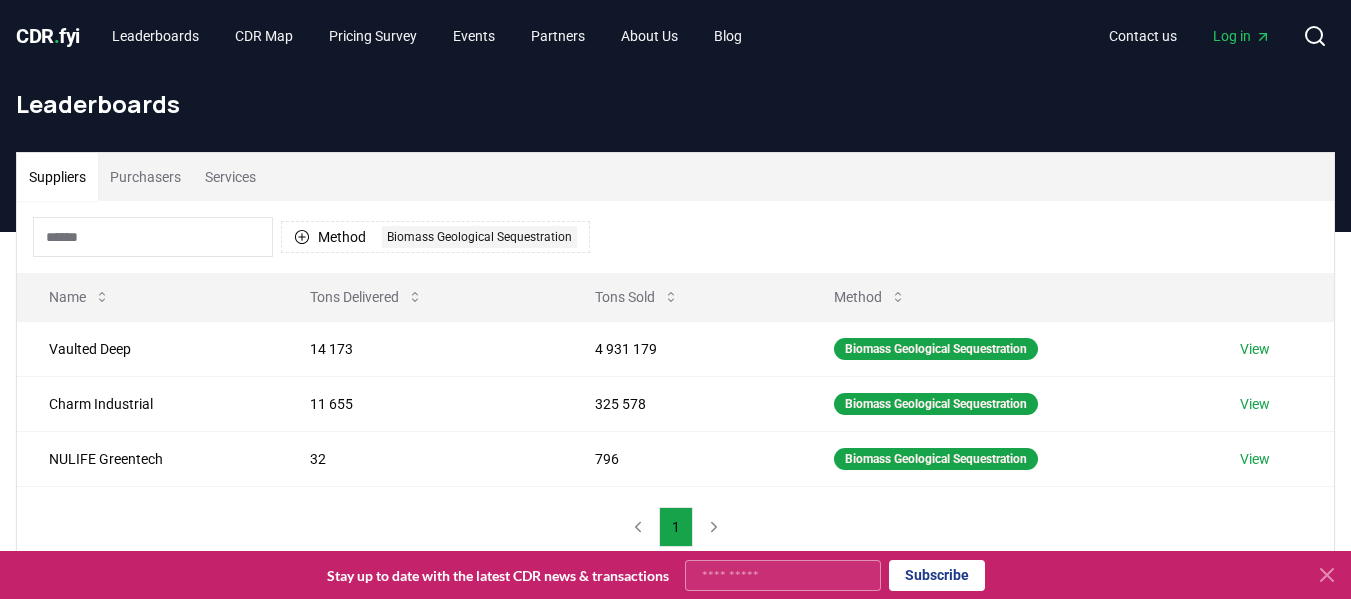 click on "Purchasers" at bounding box center (145, 177) 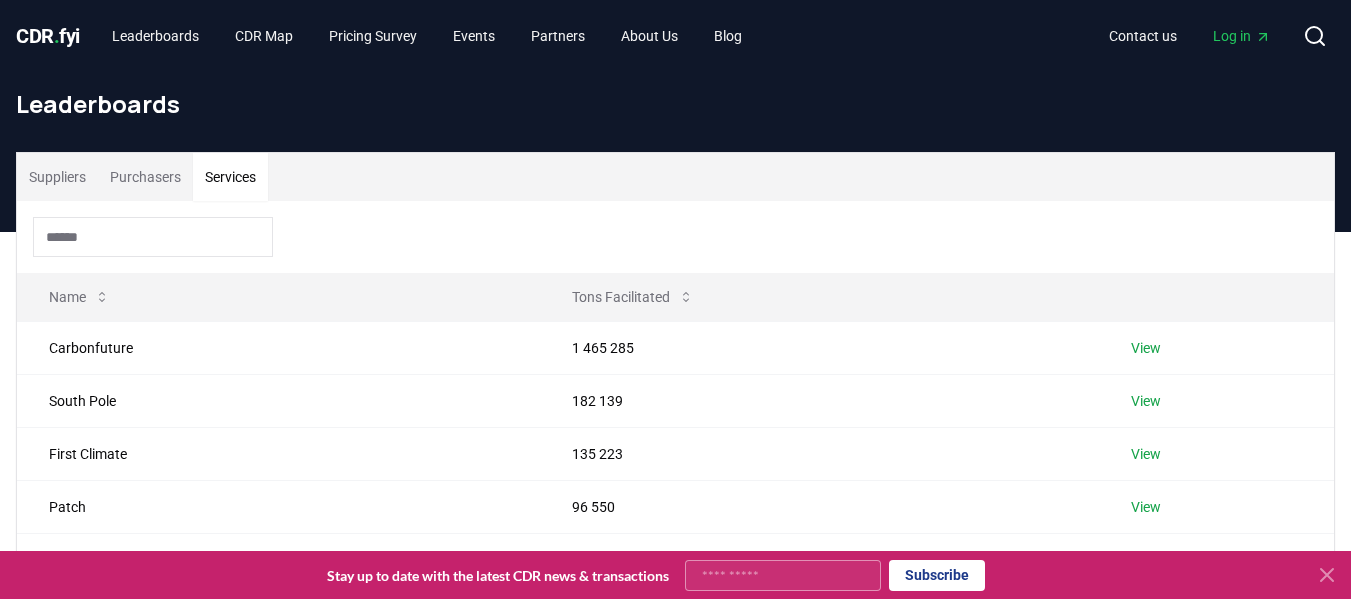 click on "Services" at bounding box center (230, 177) 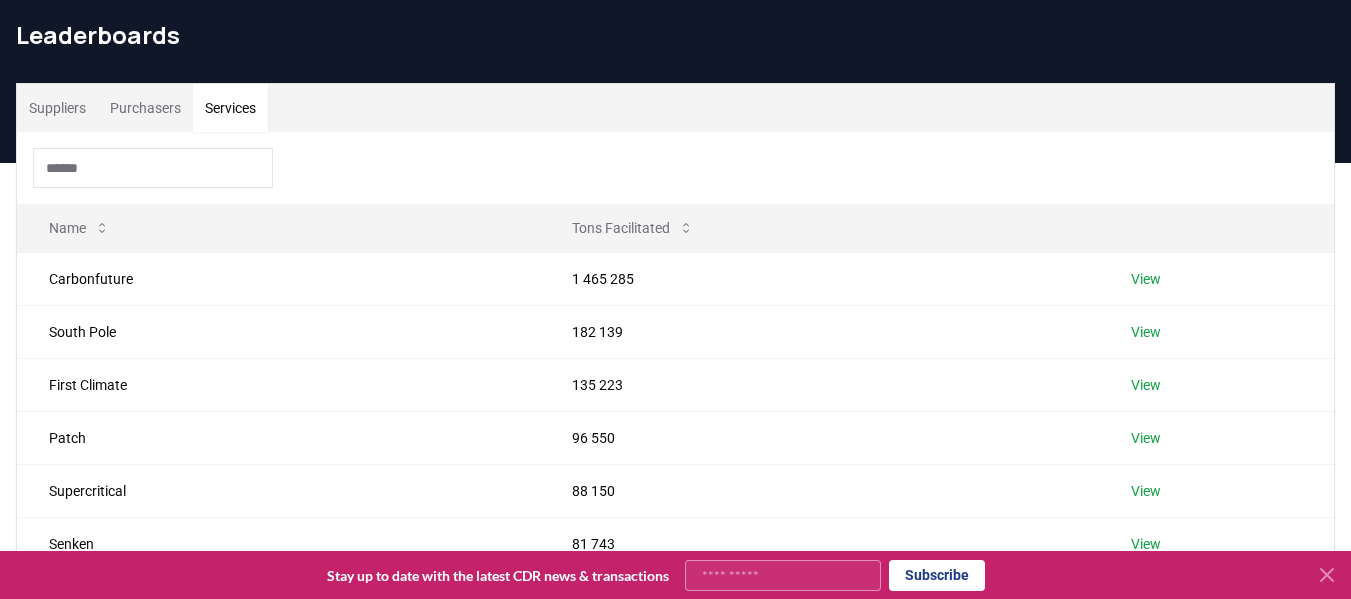 scroll, scrollTop: 0, scrollLeft: 0, axis: both 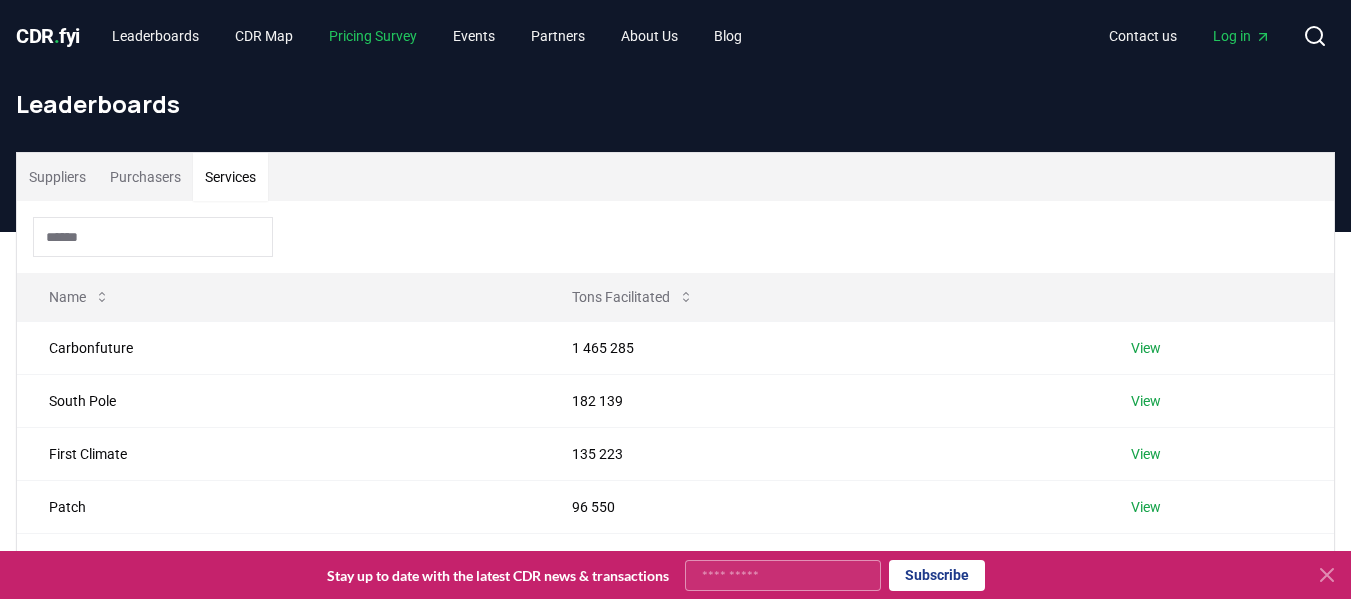 click on "Pricing Survey" at bounding box center [373, 36] 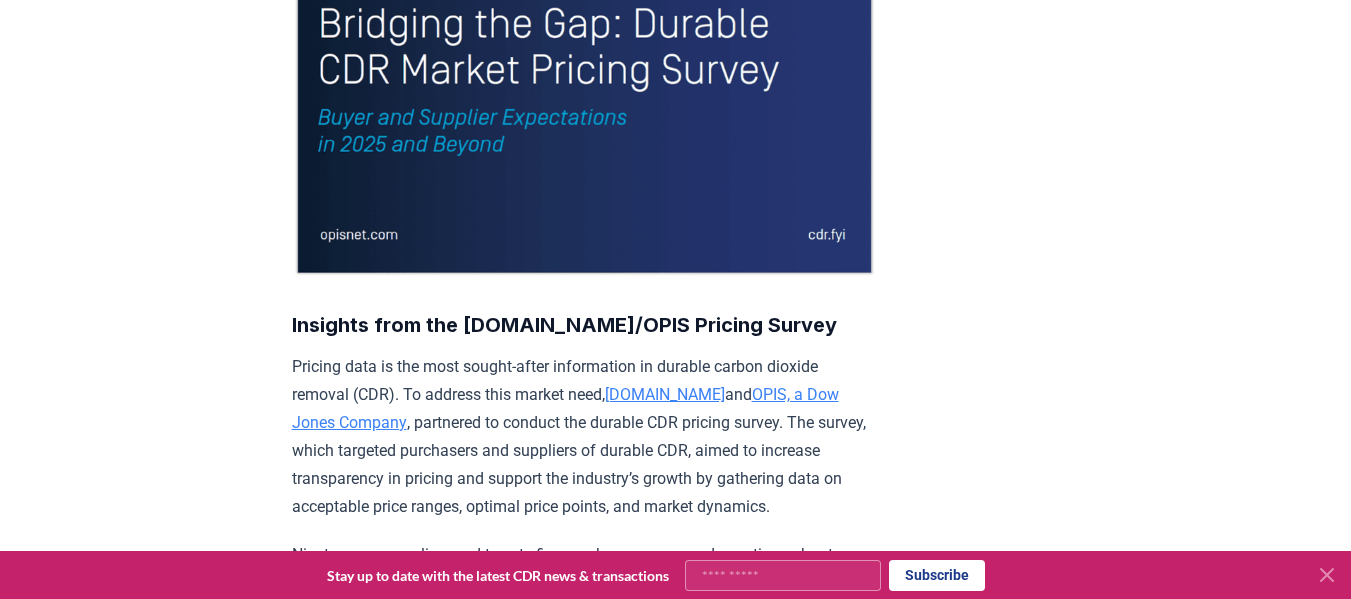 scroll, scrollTop: 0, scrollLeft: 0, axis: both 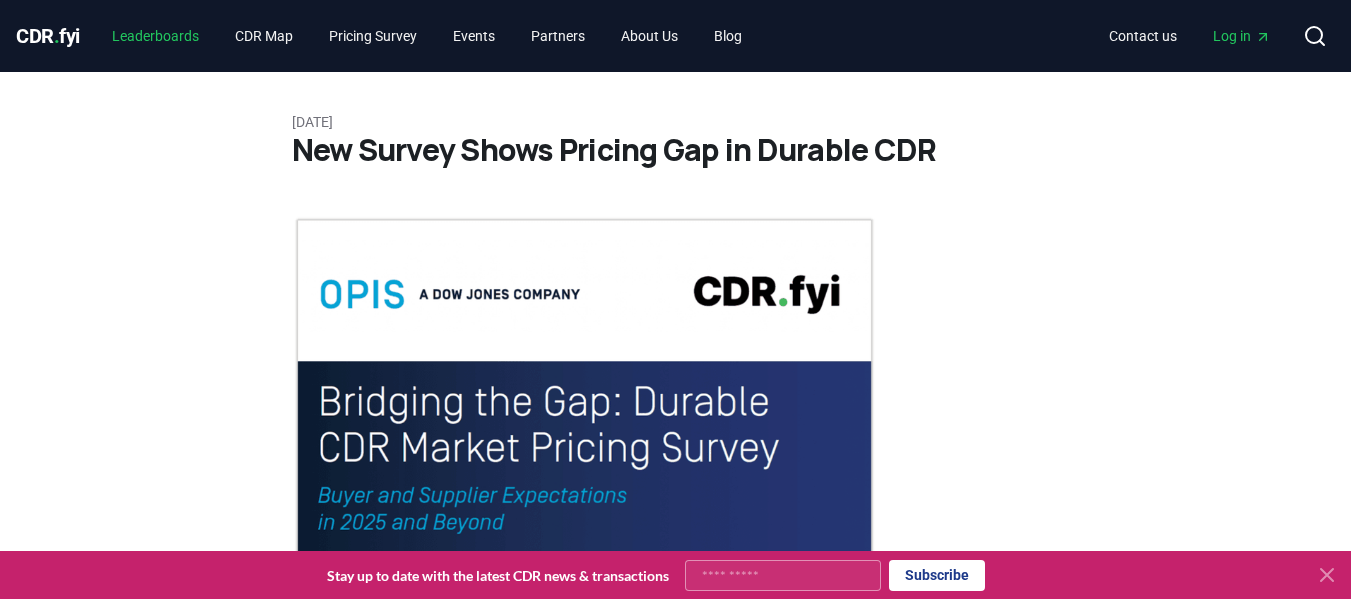 click on "Leaderboards" at bounding box center (155, 36) 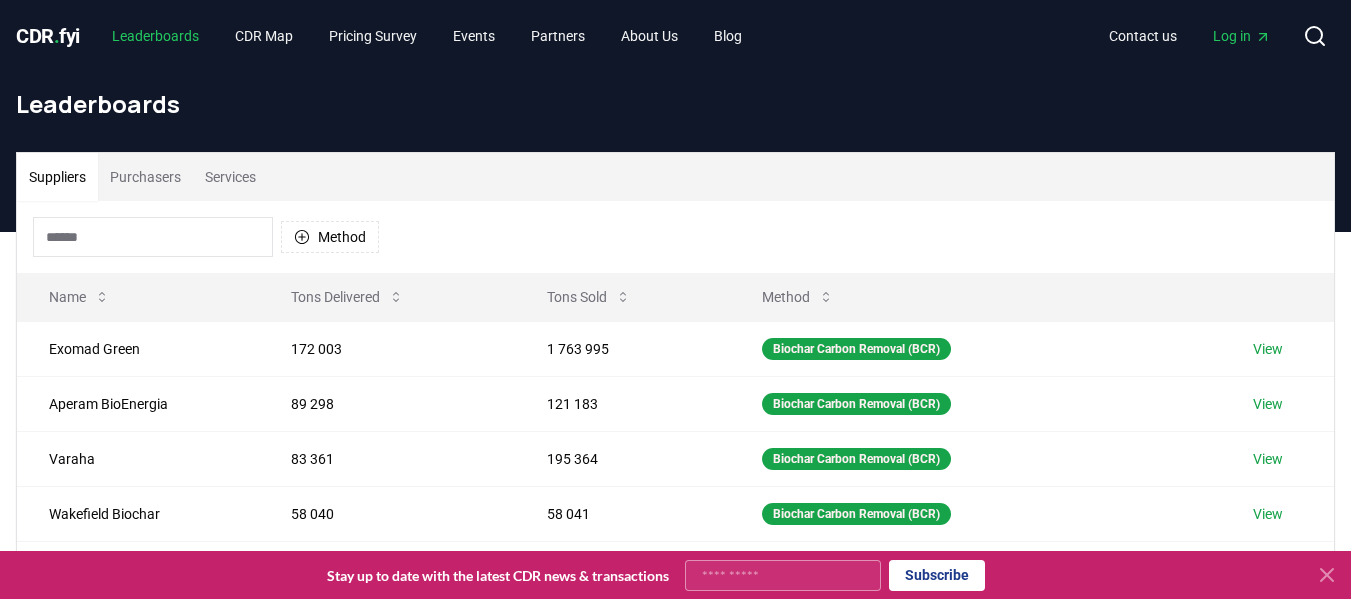 click on "Leaderboards" at bounding box center (155, 36) 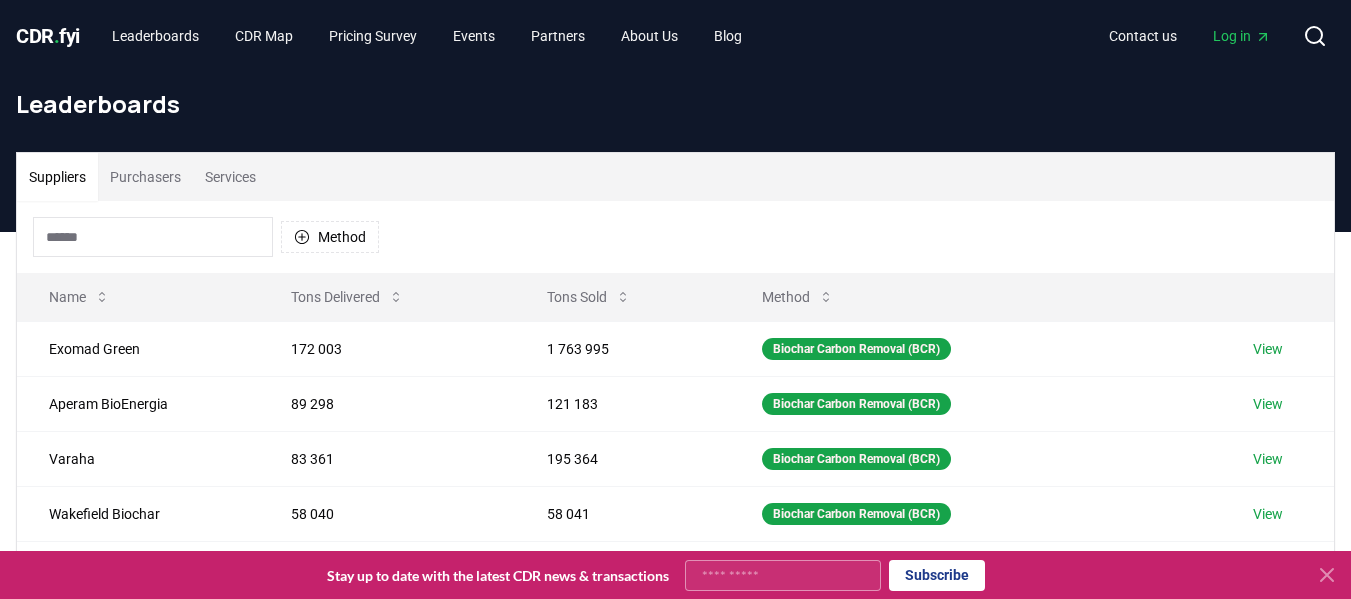 click on "CDR . fyi" at bounding box center (48, 36) 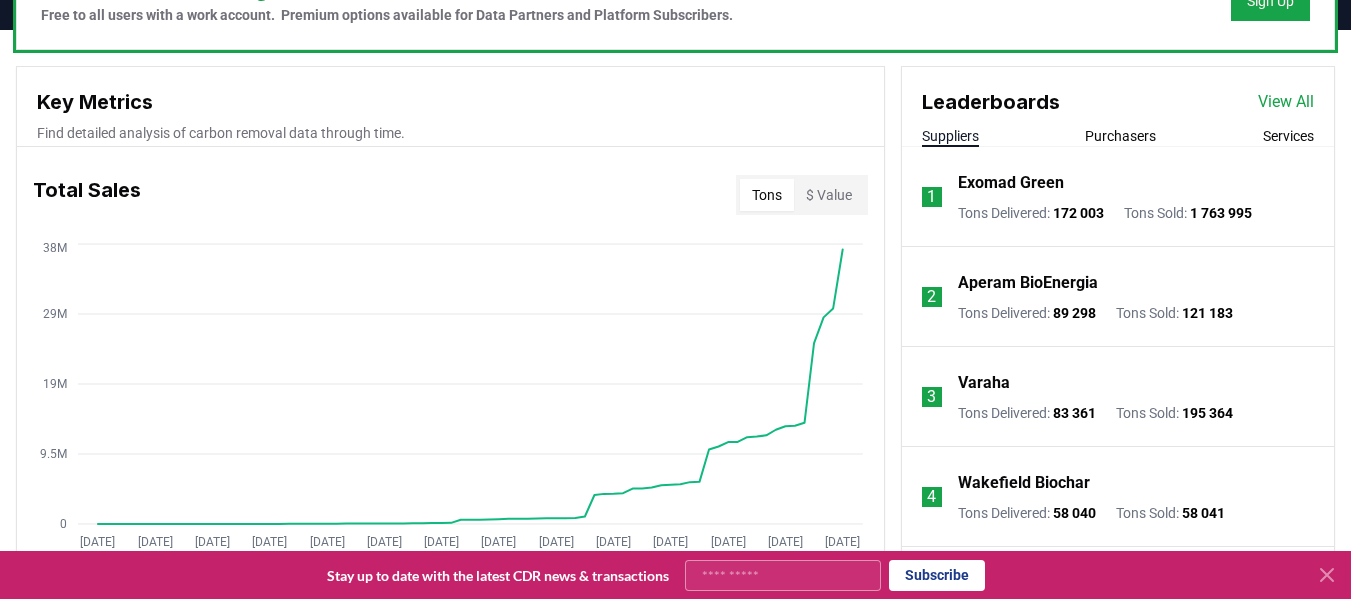 scroll, scrollTop: 669, scrollLeft: 0, axis: vertical 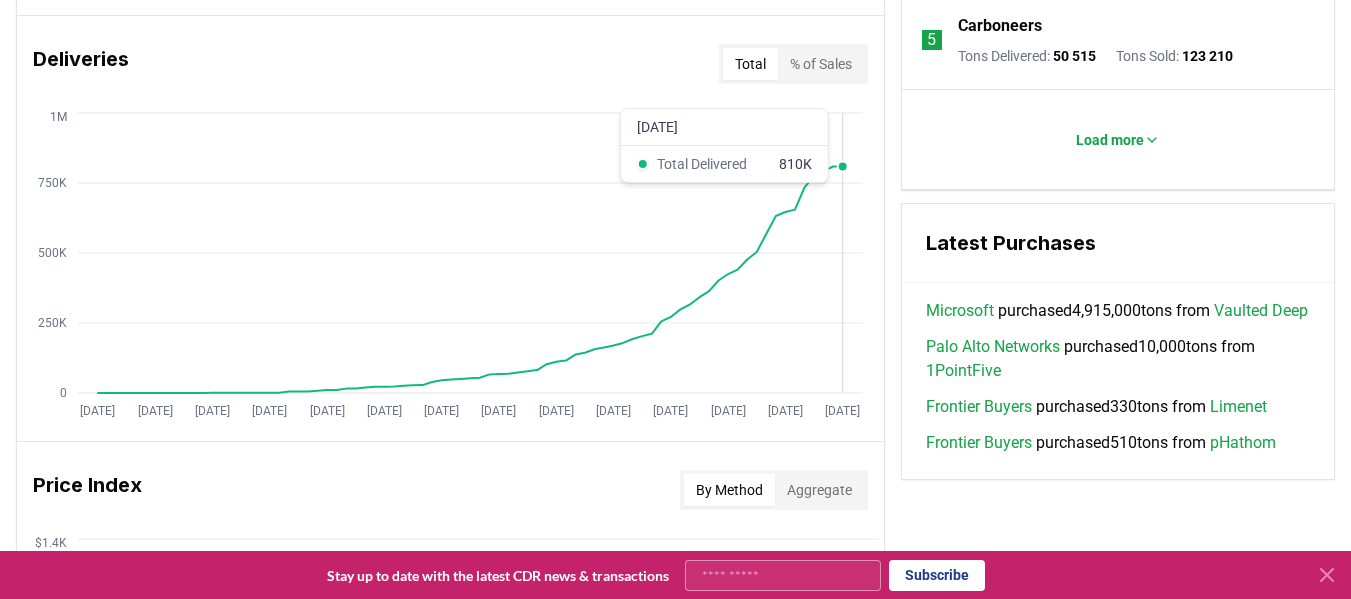 click 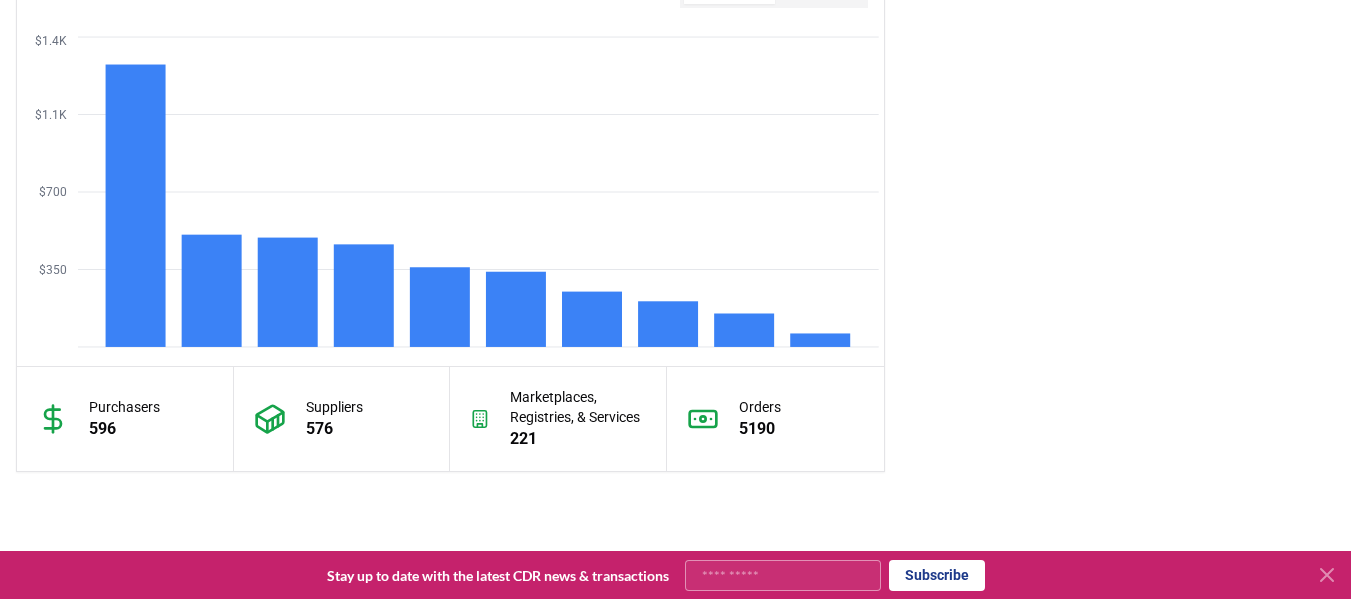 scroll, scrollTop: 1728, scrollLeft: 0, axis: vertical 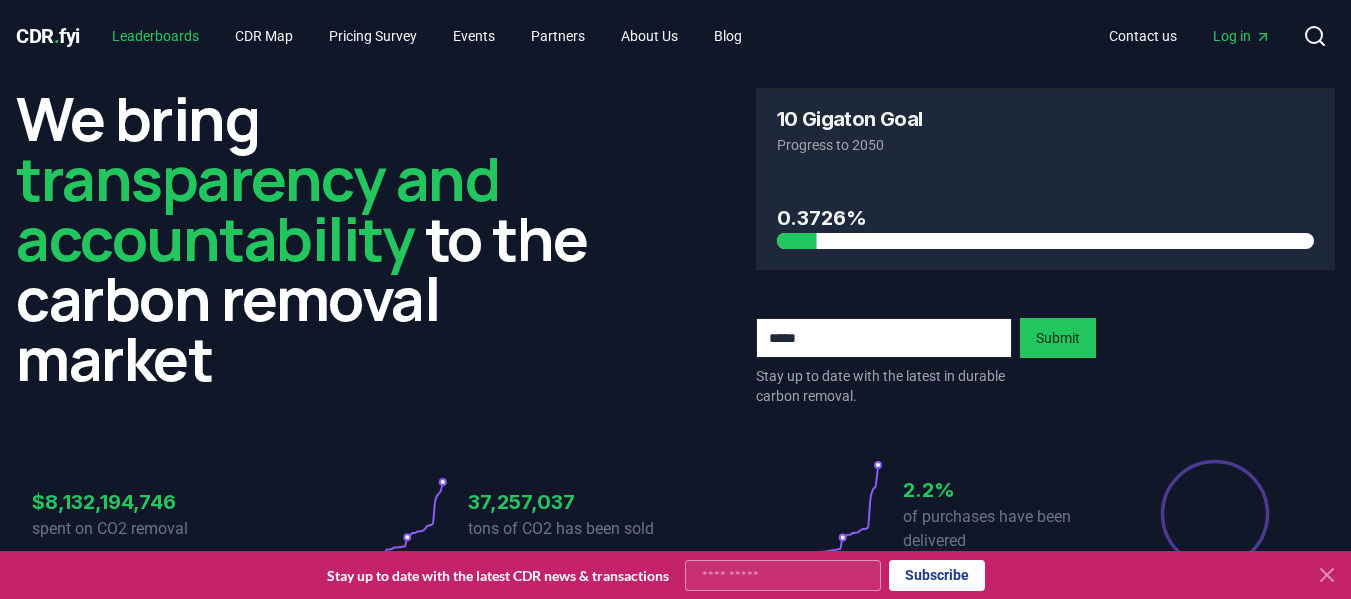 click on "Leaderboards" at bounding box center [155, 36] 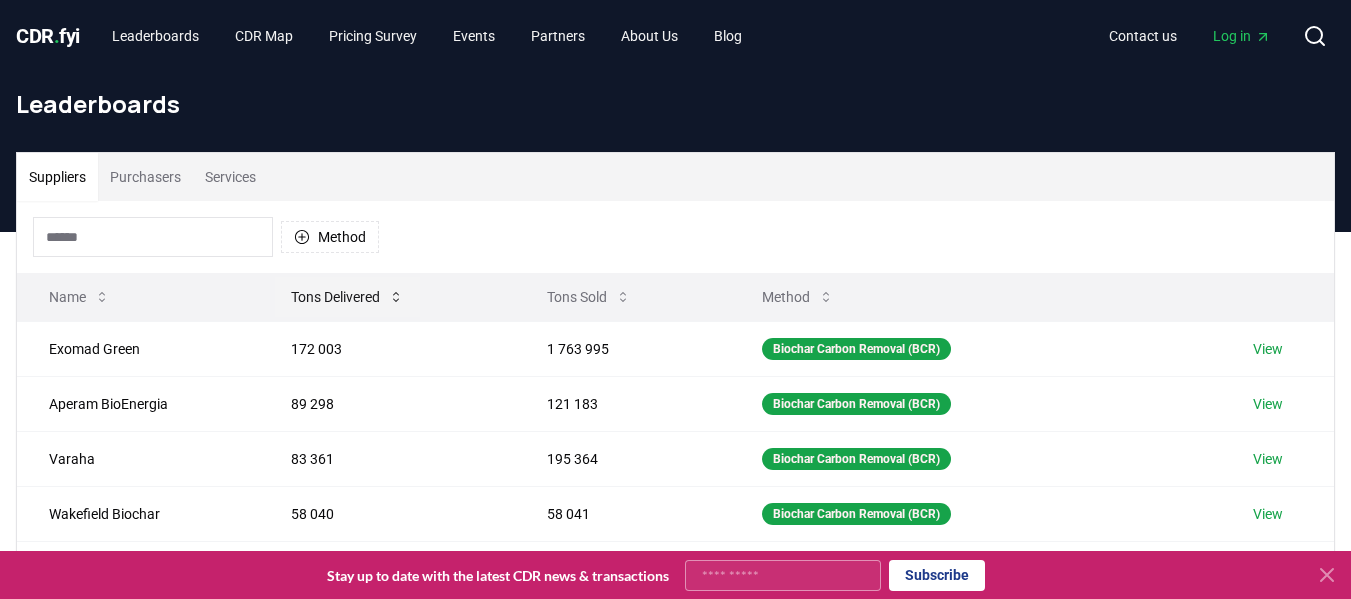 click on "Tons Delivered" at bounding box center (347, 297) 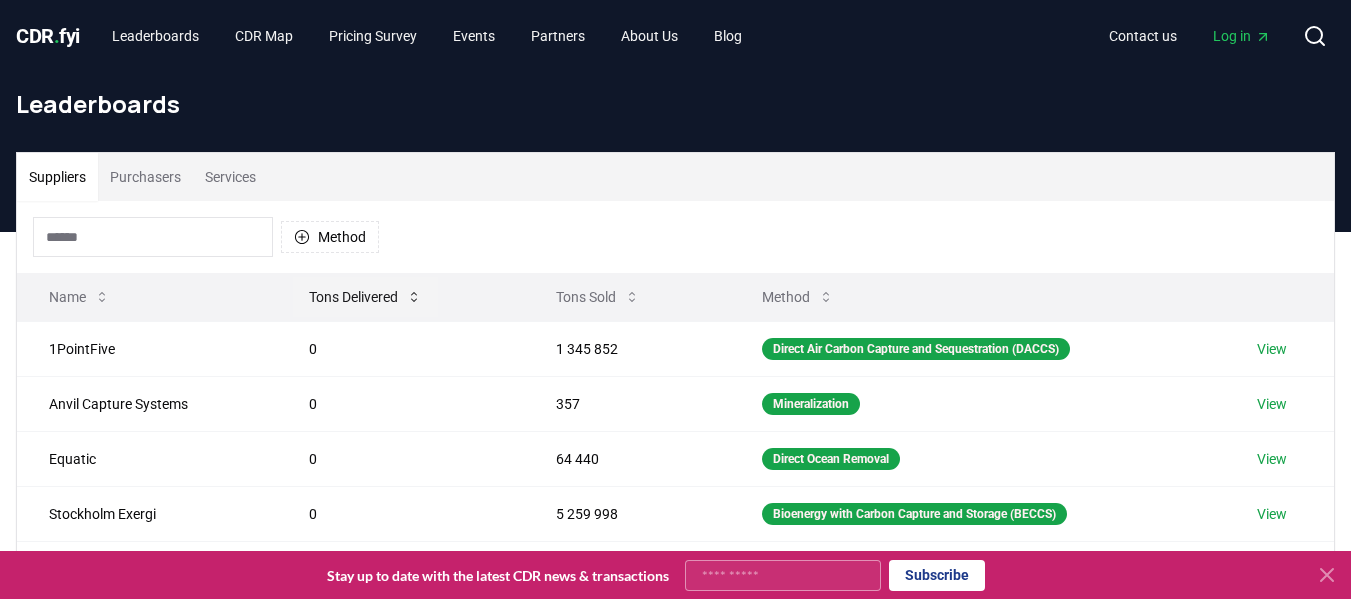 click on "Tons Delivered" at bounding box center (365, 297) 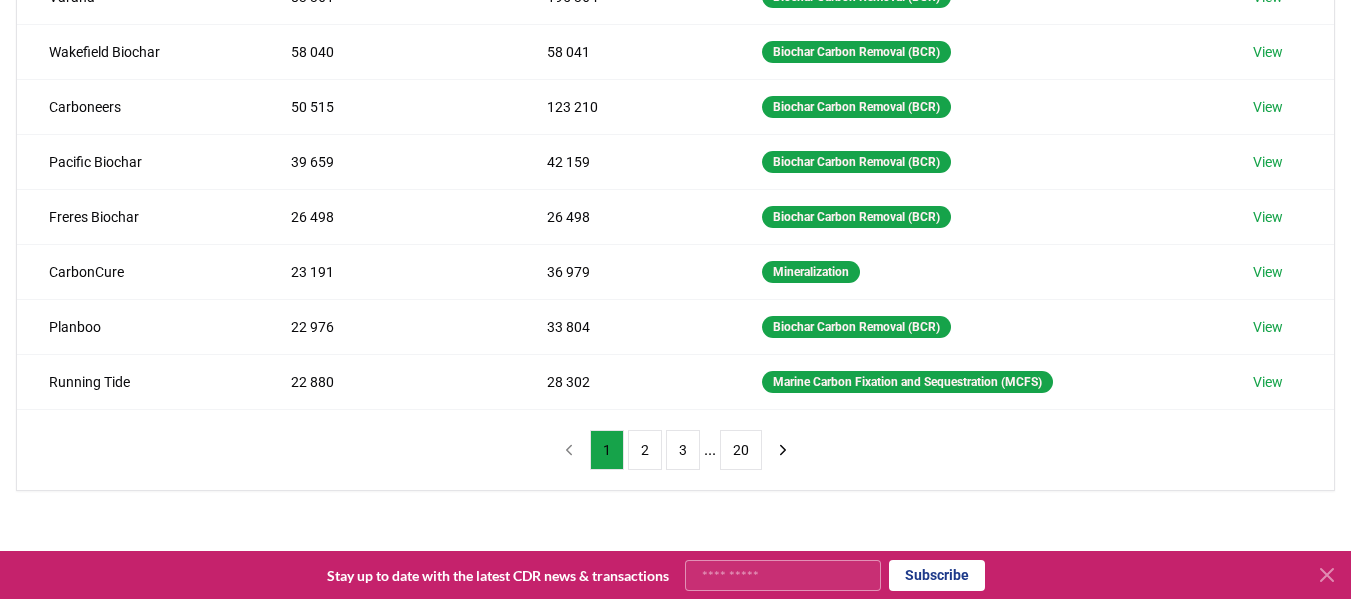 scroll, scrollTop: 463, scrollLeft: 0, axis: vertical 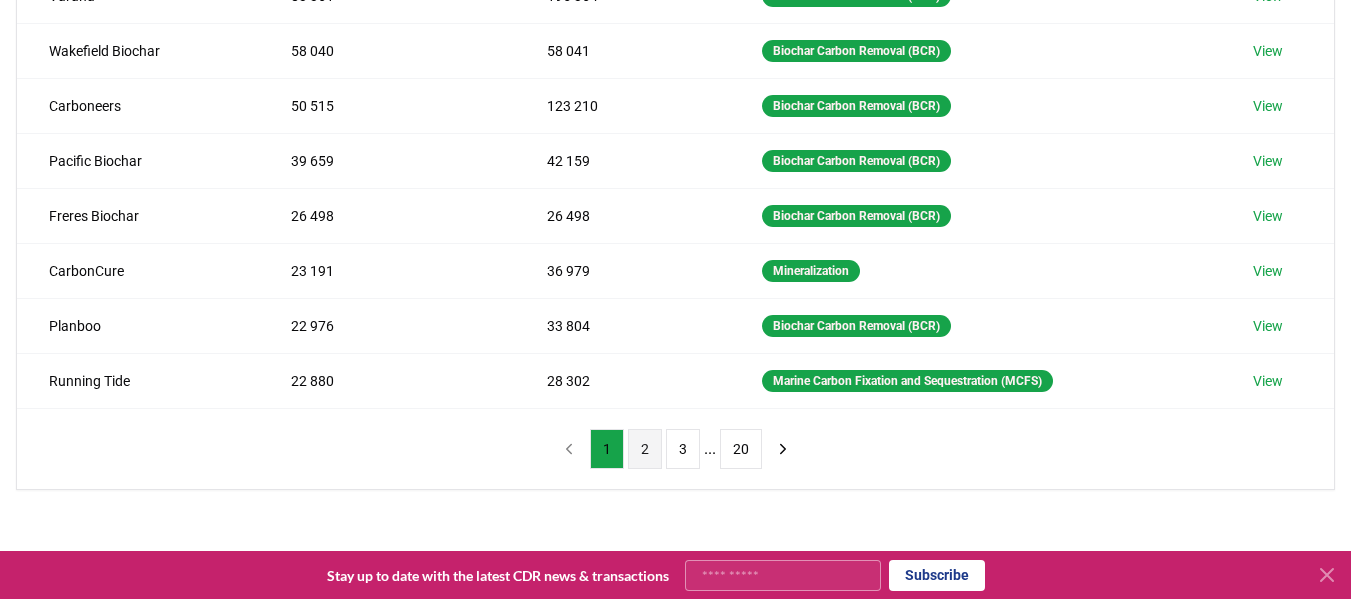 click on "2" at bounding box center (645, 449) 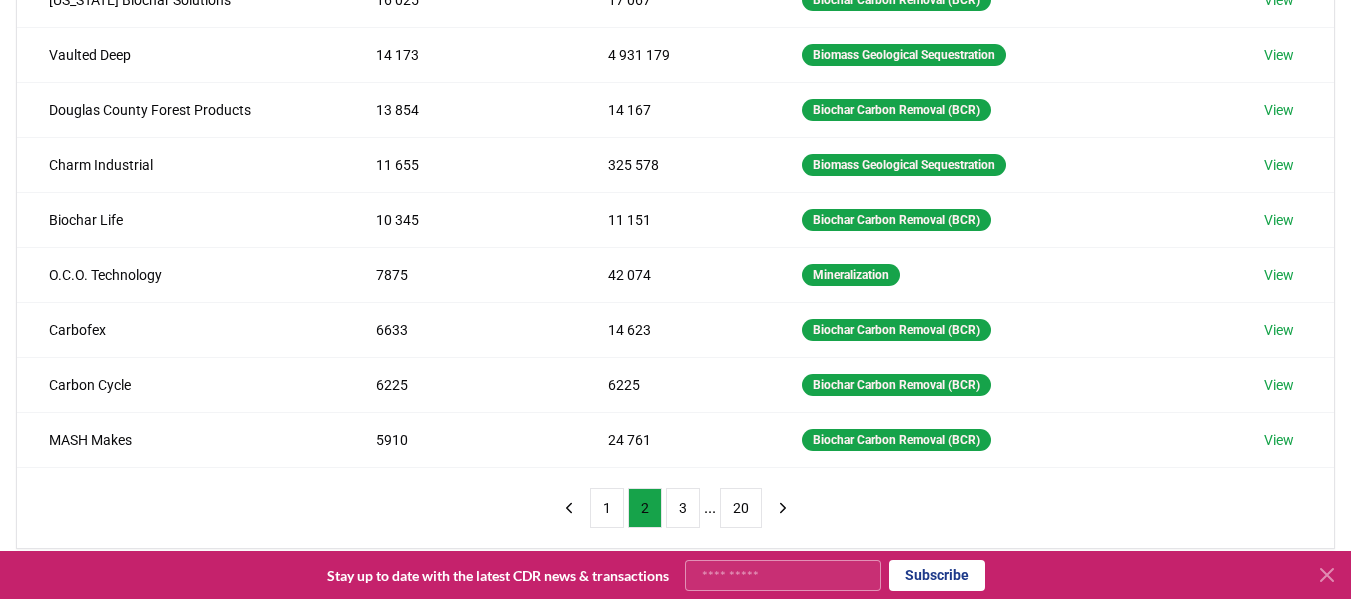 scroll, scrollTop: 416, scrollLeft: 0, axis: vertical 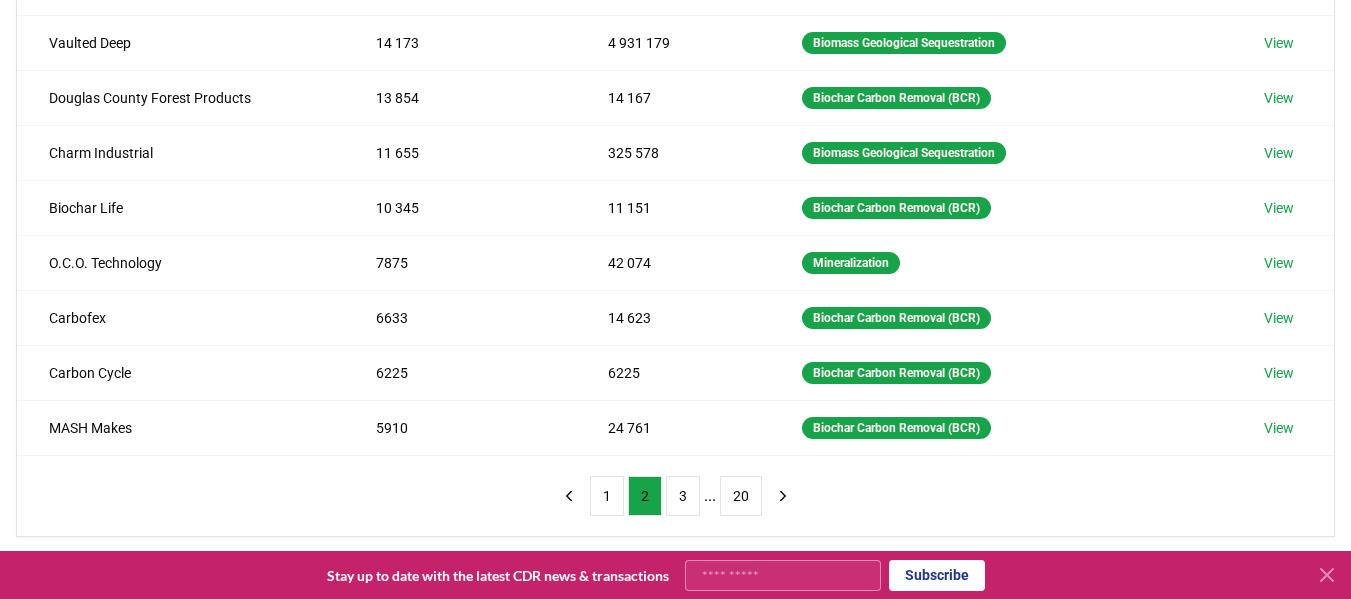 type 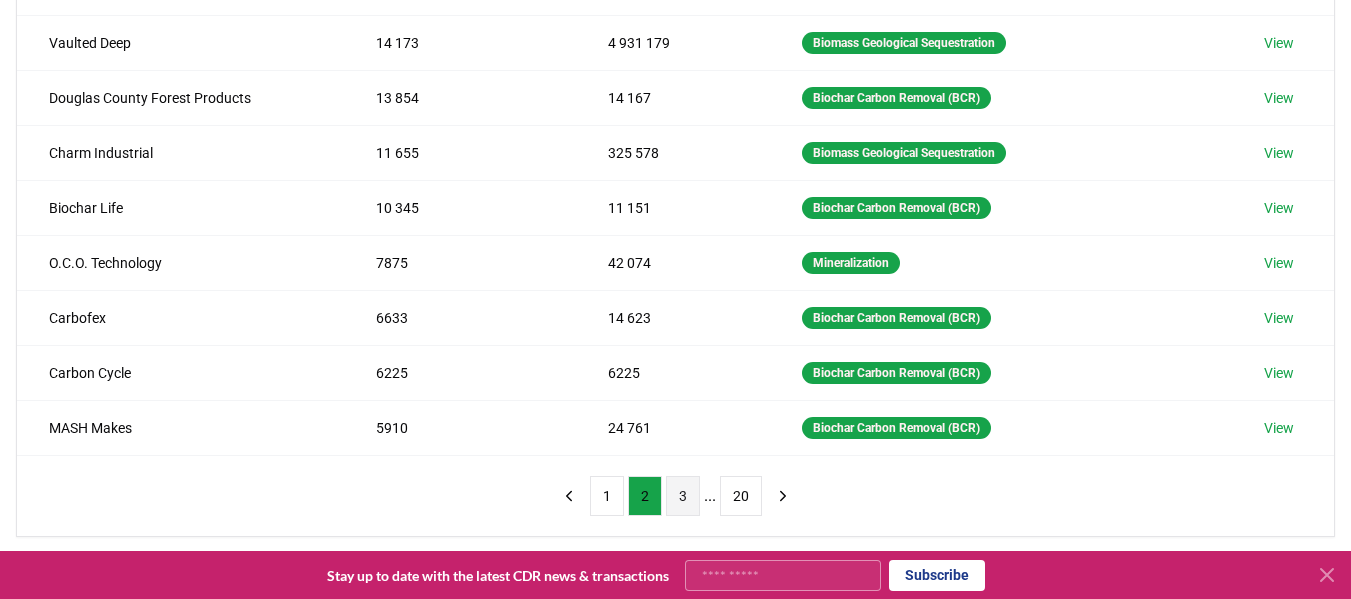 click on "3" at bounding box center [683, 496] 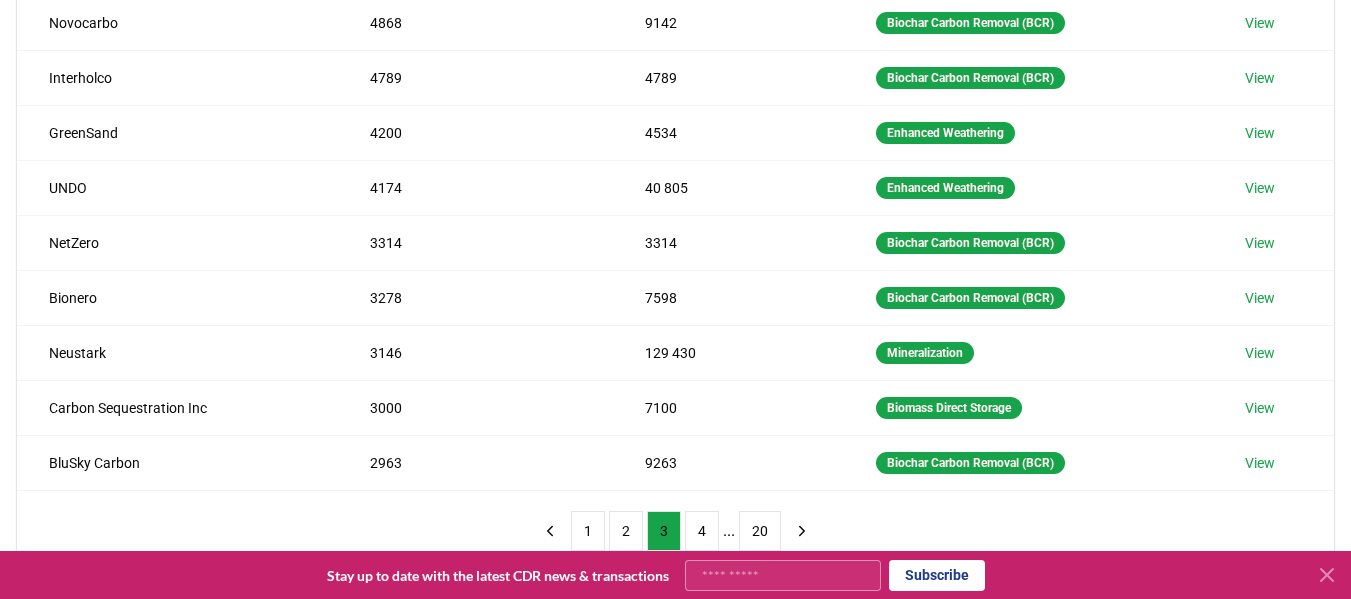 scroll, scrollTop: 390, scrollLeft: 0, axis: vertical 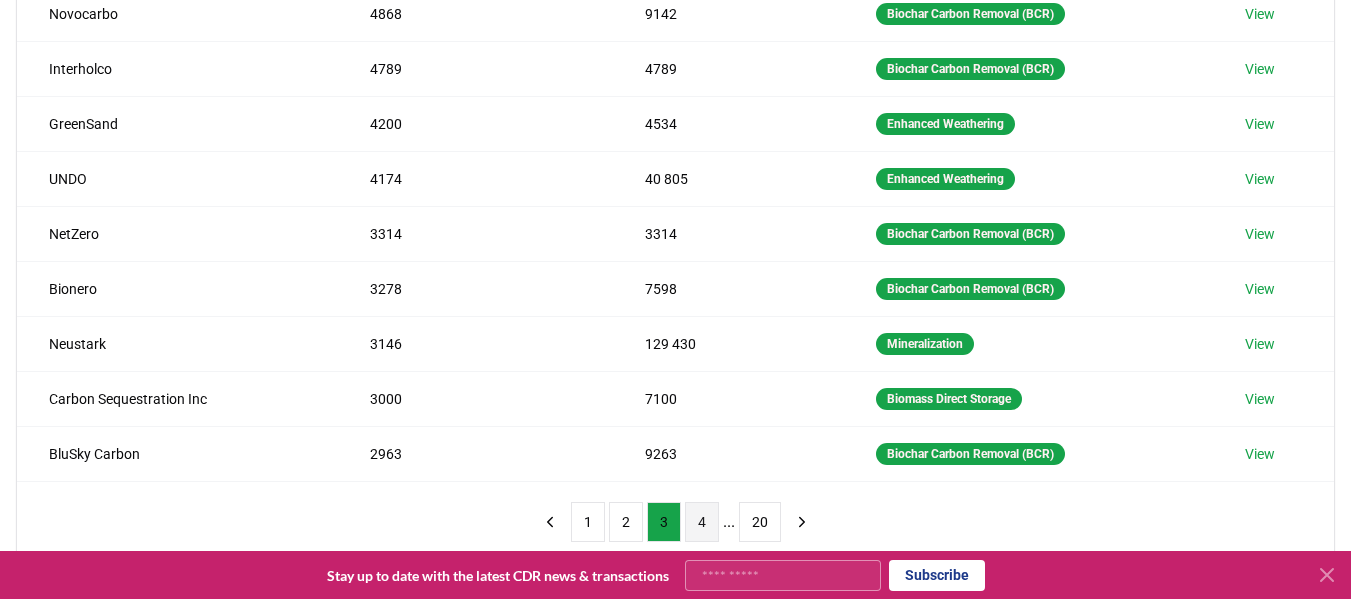click on "4" at bounding box center (702, 522) 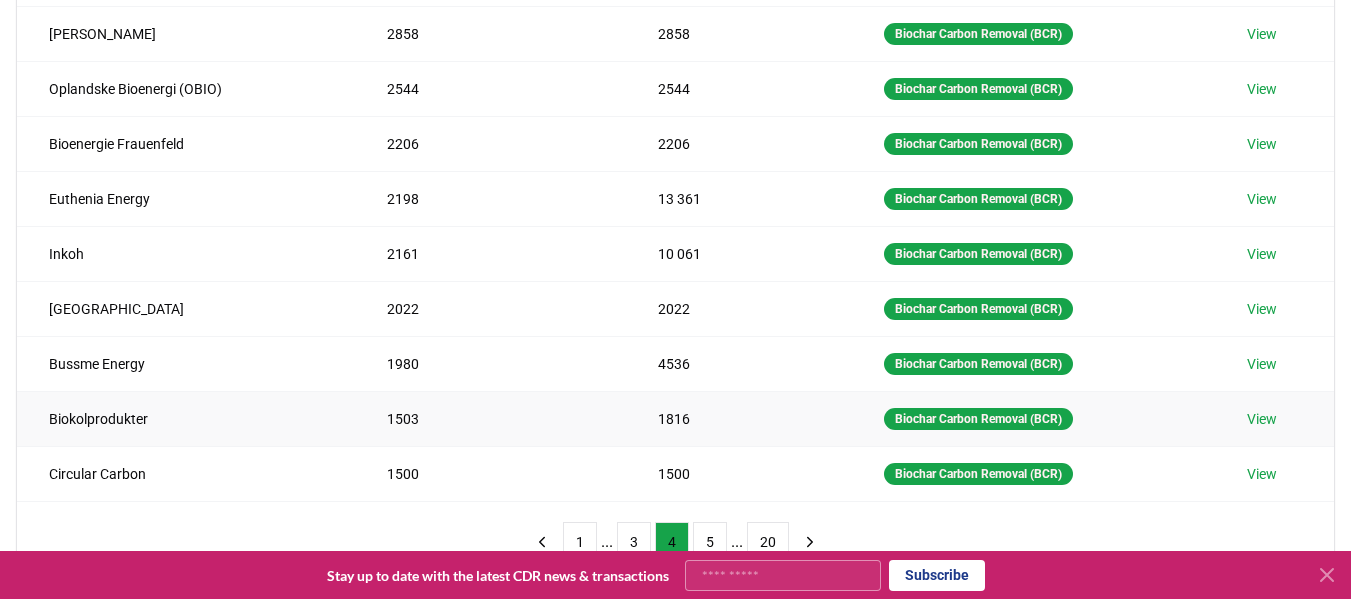 scroll, scrollTop: 389, scrollLeft: 0, axis: vertical 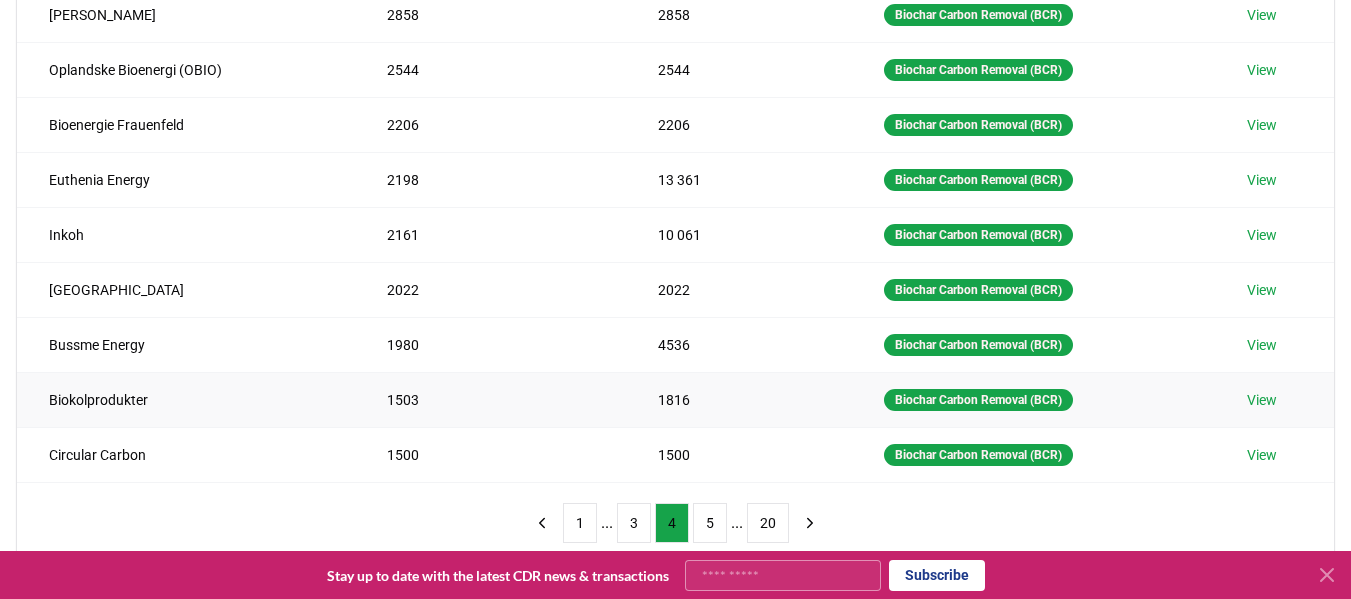 type 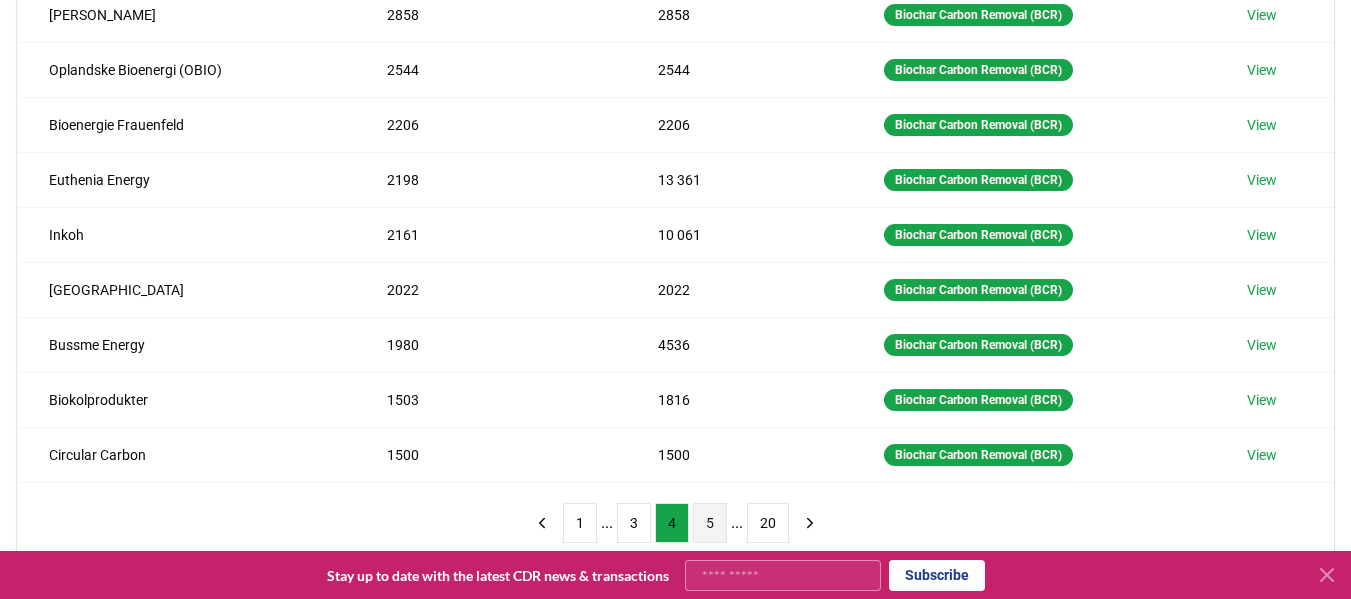 click on "5" at bounding box center [710, 523] 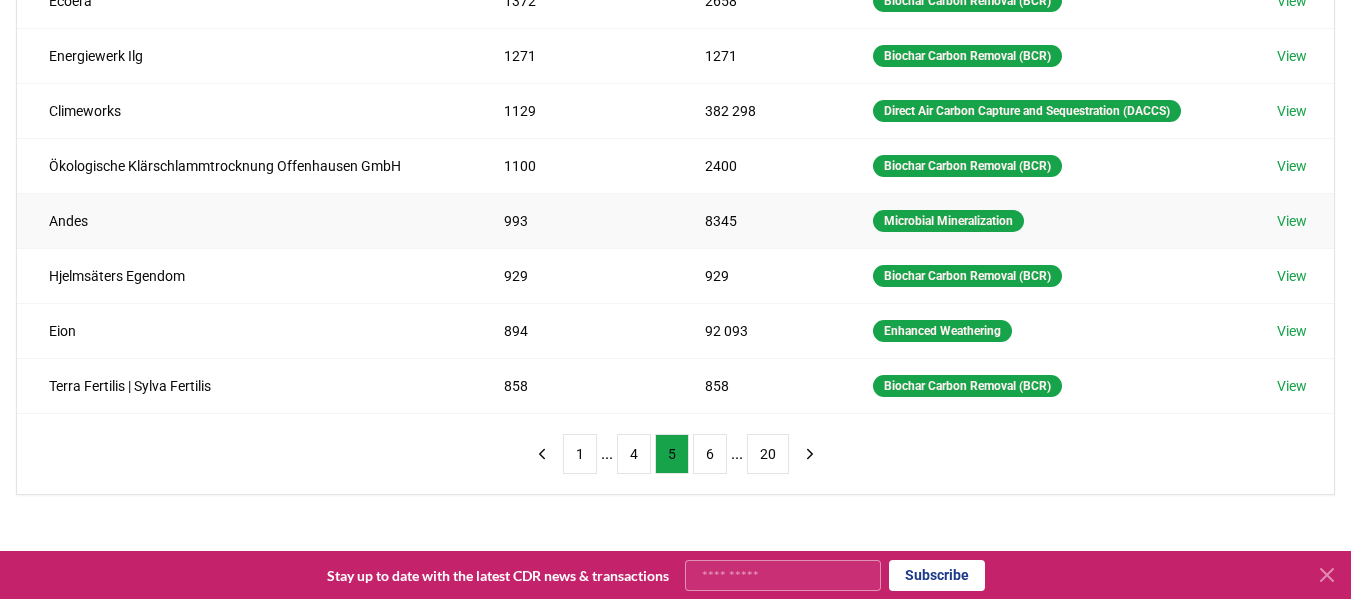scroll, scrollTop: 459, scrollLeft: 0, axis: vertical 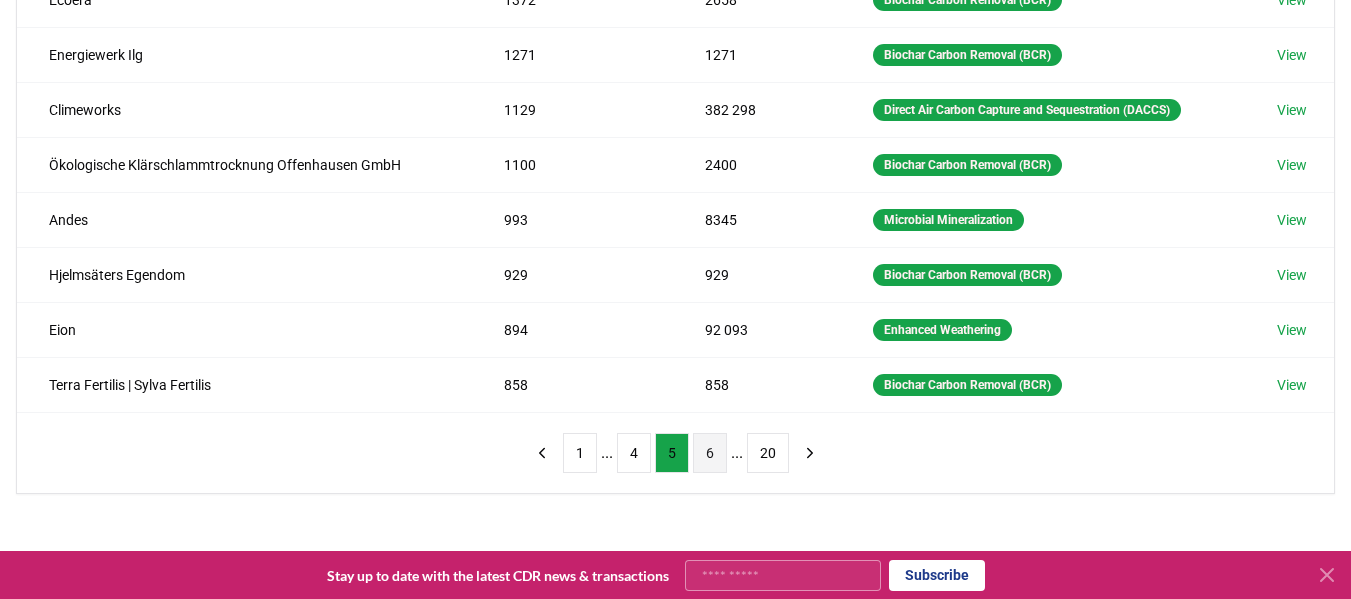 click on "6" at bounding box center [710, 453] 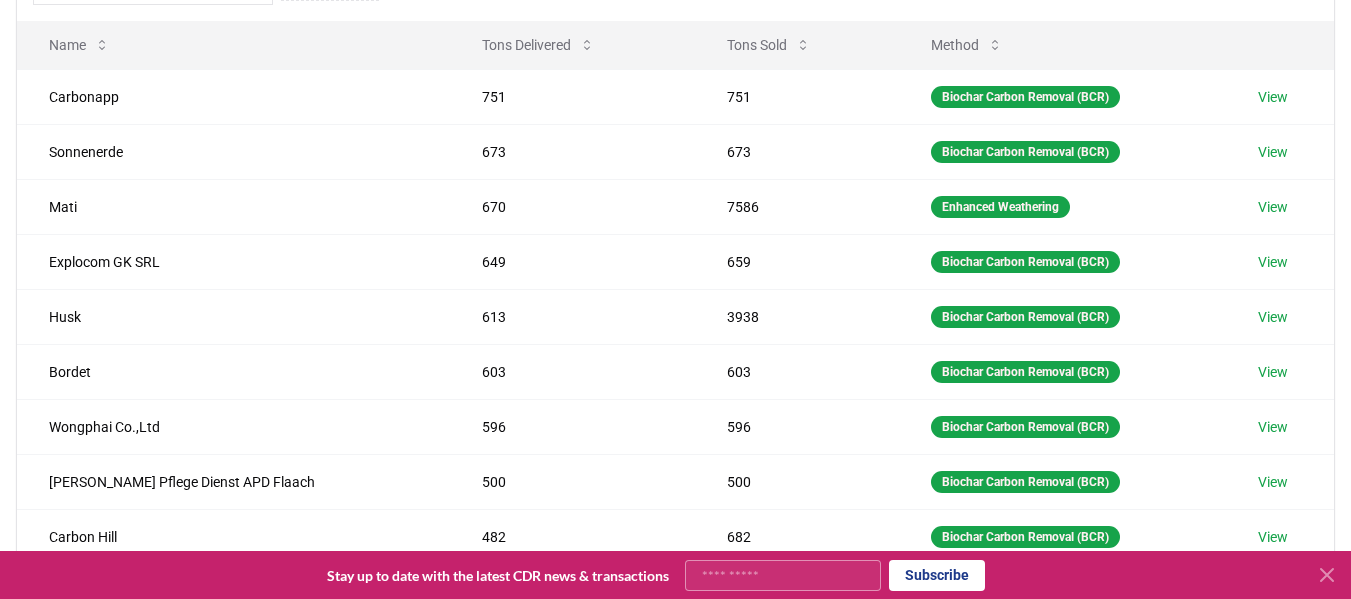 scroll, scrollTop: 220, scrollLeft: 0, axis: vertical 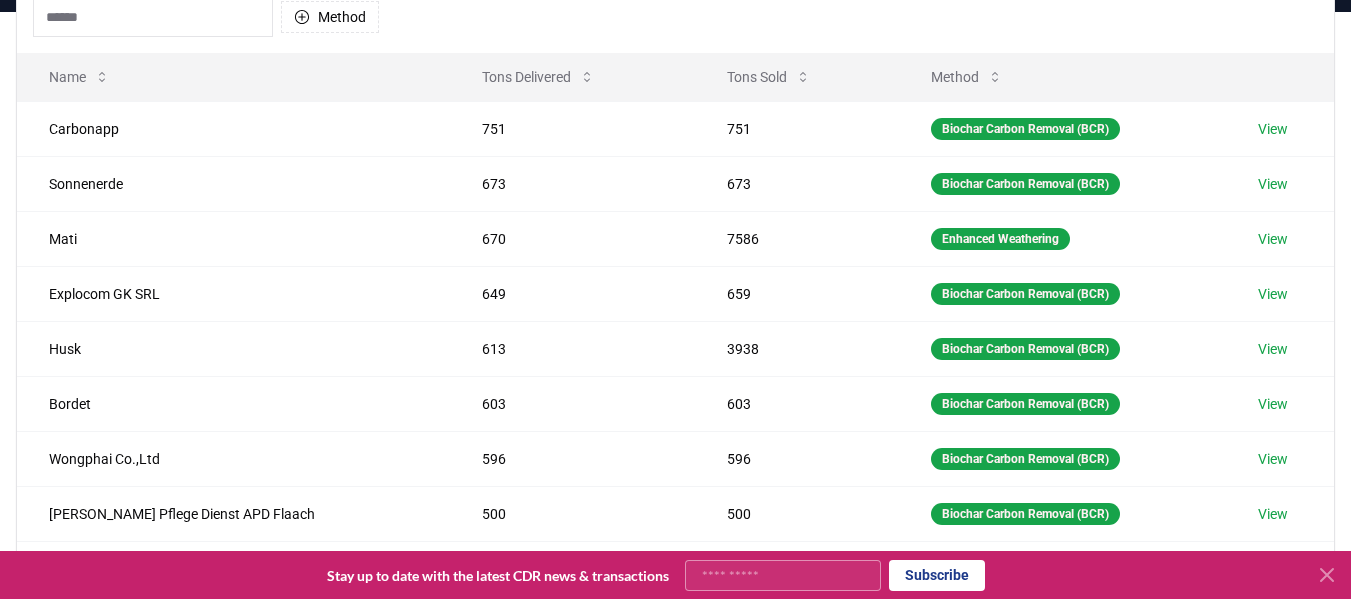 type 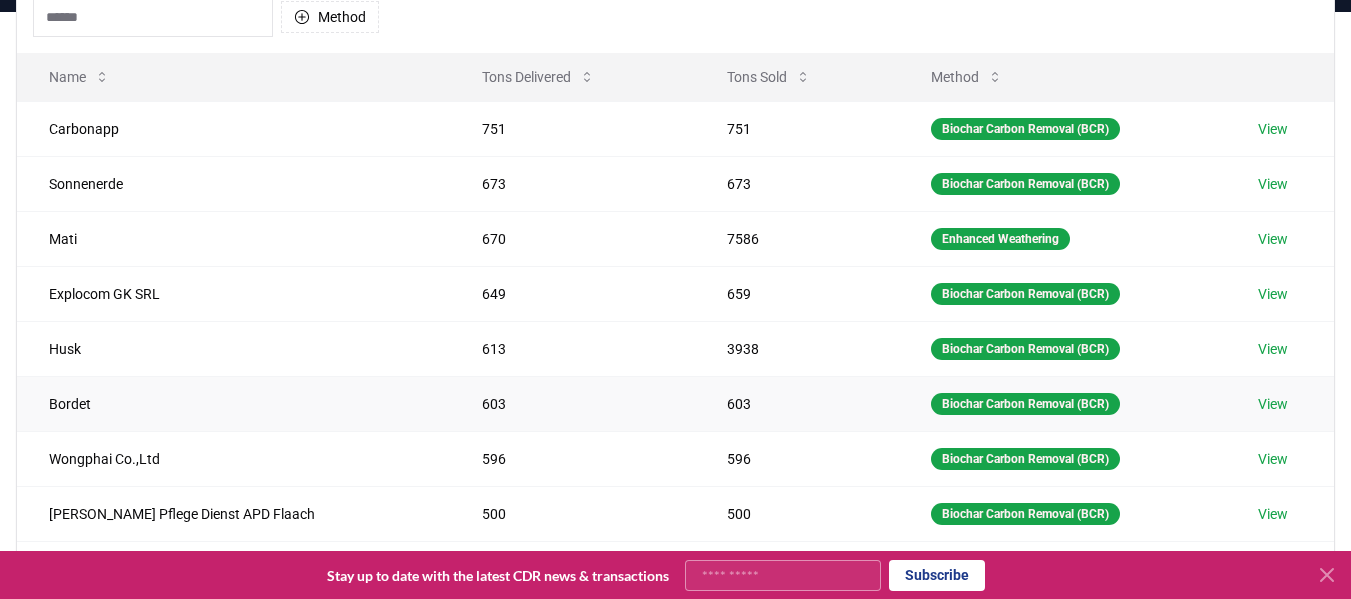 scroll, scrollTop: 0, scrollLeft: 0, axis: both 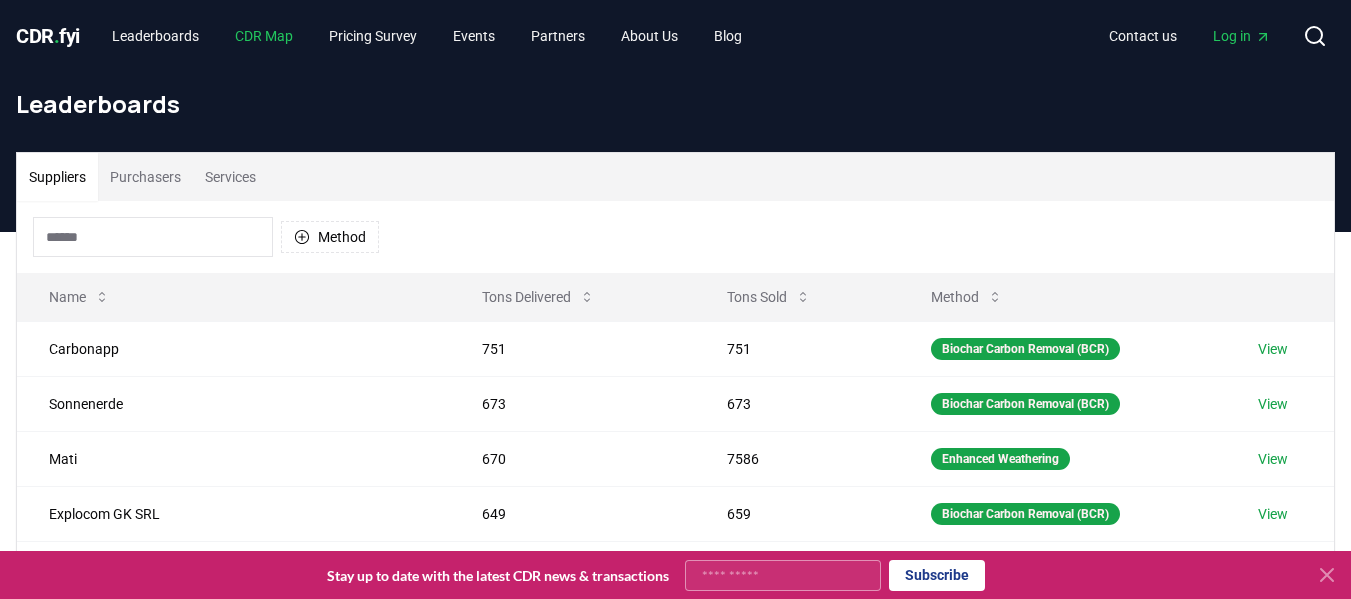 click on "CDR Map" at bounding box center (264, 36) 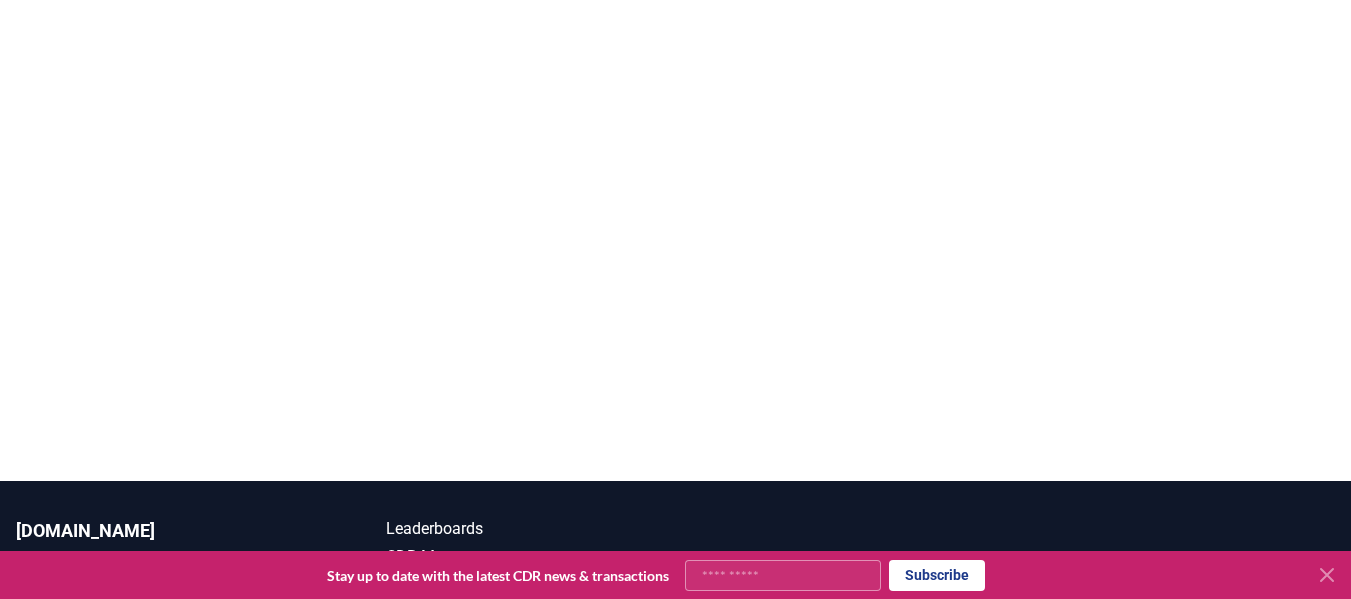 scroll, scrollTop: 539, scrollLeft: 0, axis: vertical 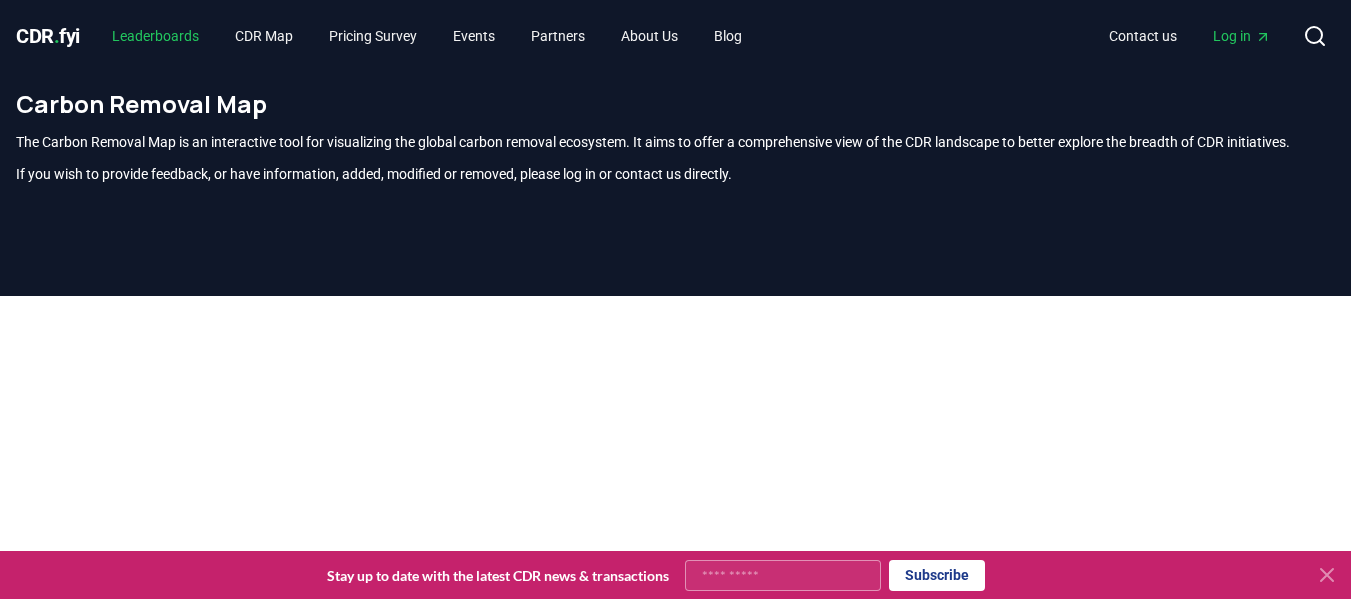 click on "Leaderboards" at bounding box center [155, 36] 